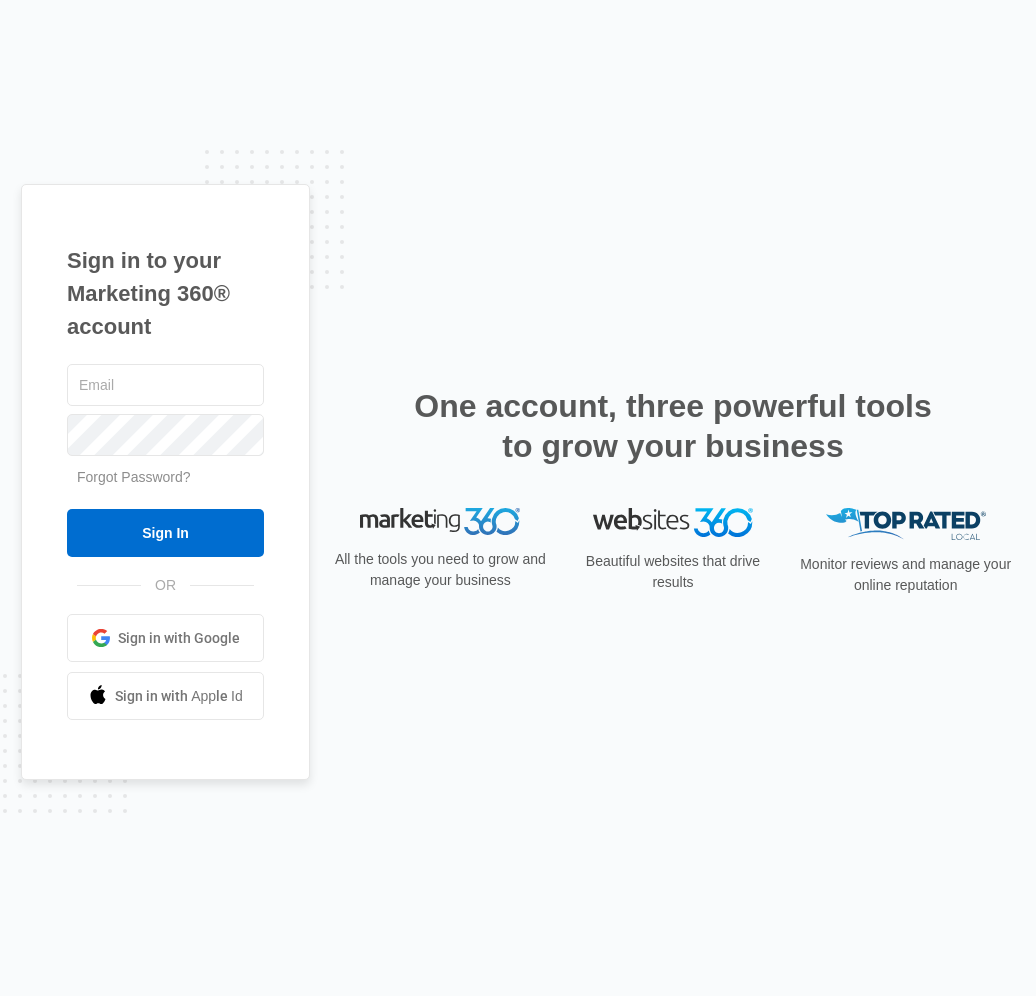 scroll, scrollTop: 0, scrollLeft: 0, axis: both 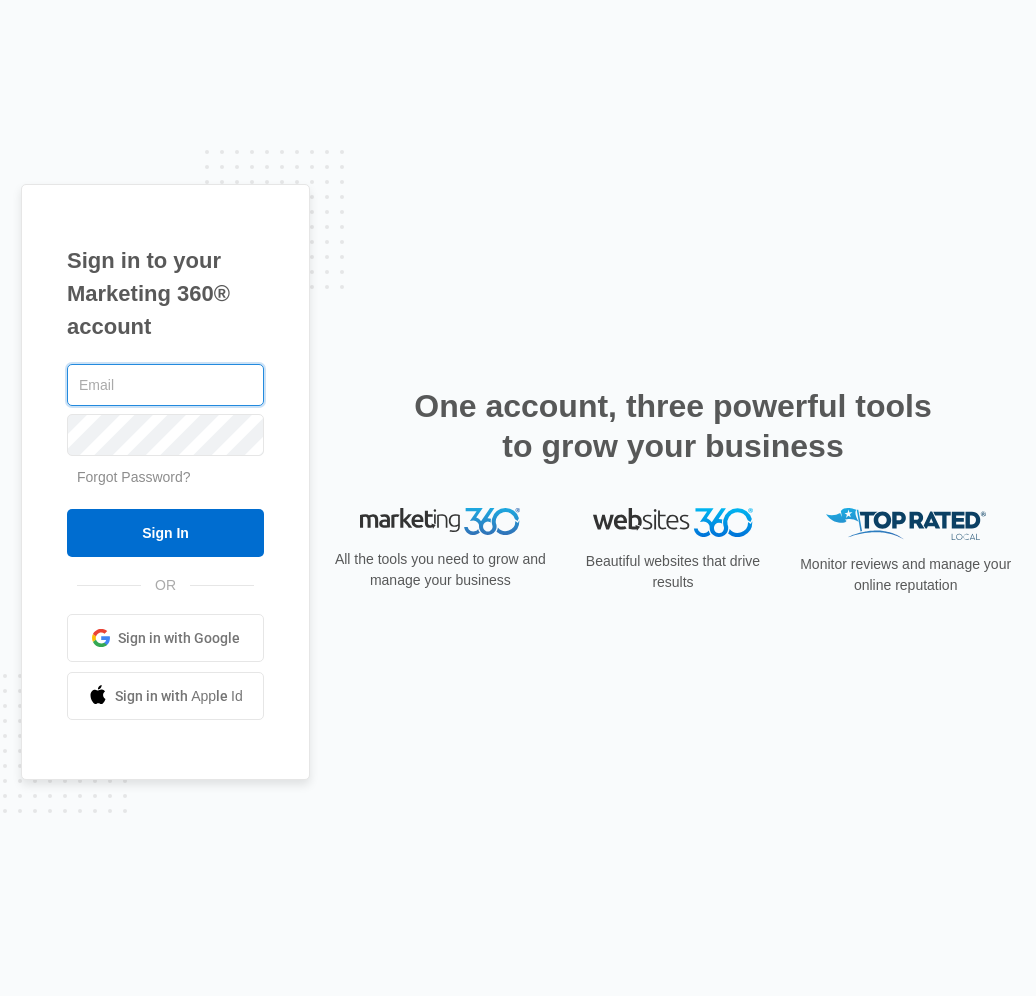 click at bounding box center [165, 385] 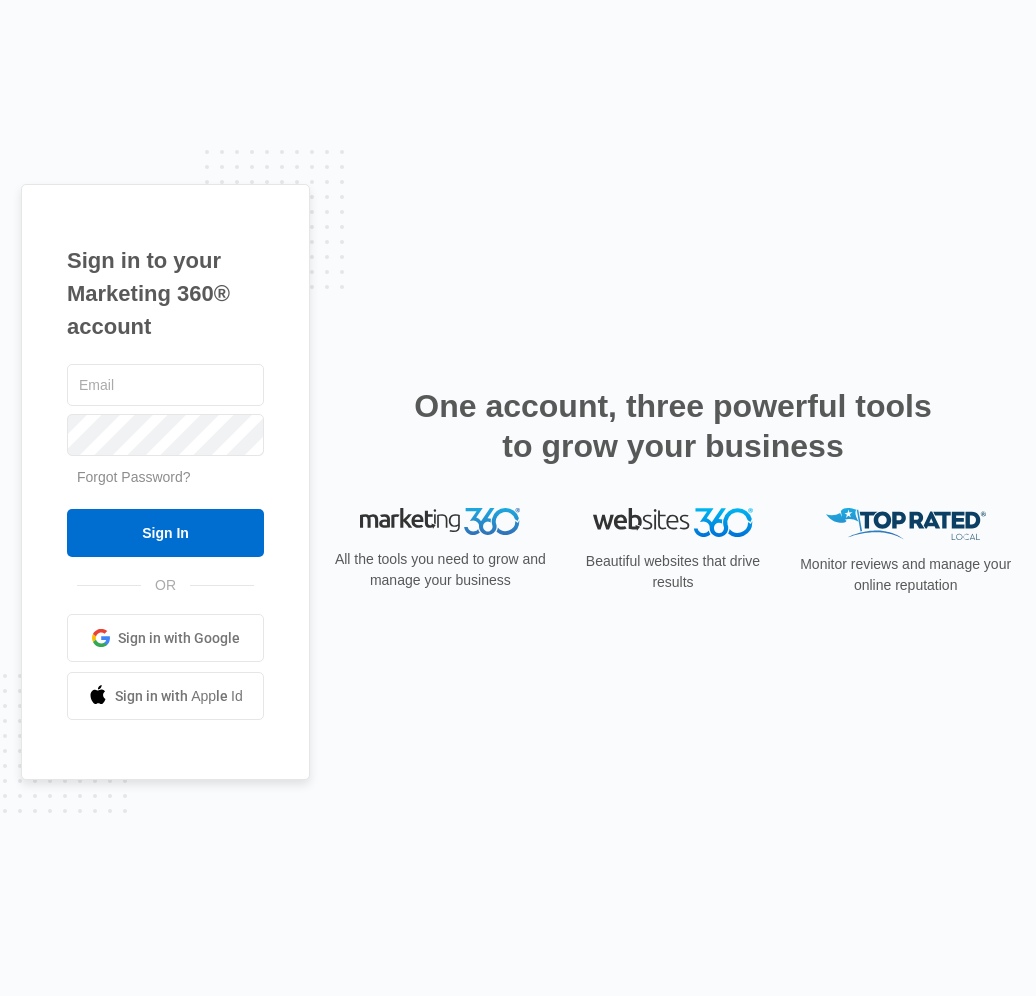 click on "Sign in to your Marketing 360® account
Forgot Password?
Sign In
OR
Sign in with Google" at bounding box center [518, 498] 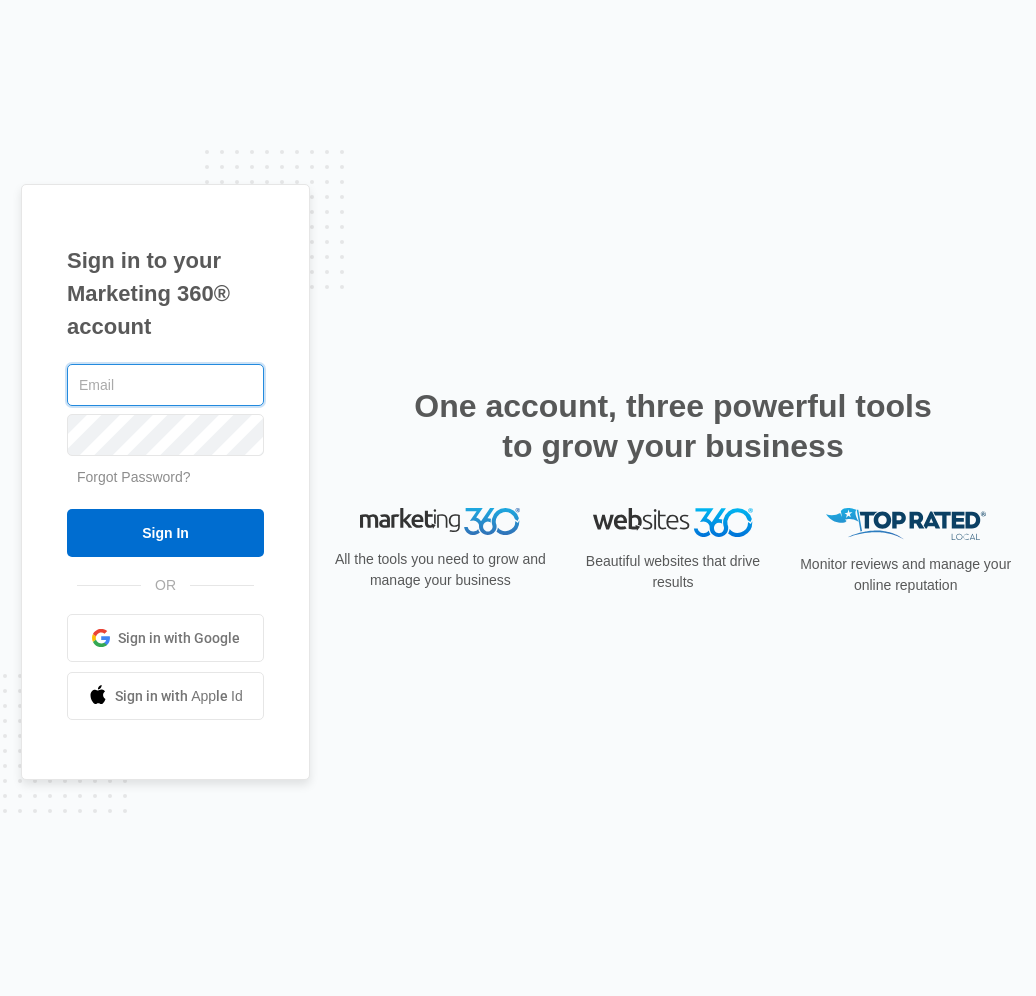 click at bounding box center [165, 385] 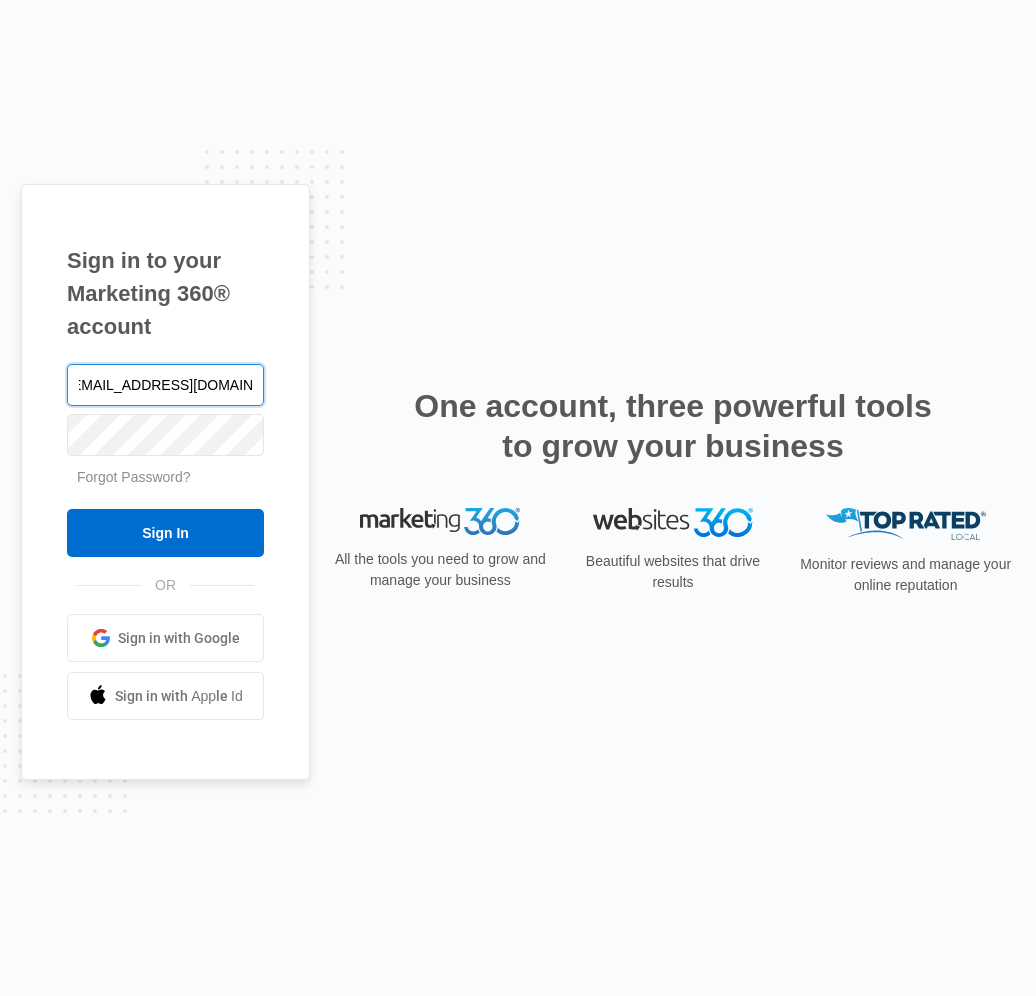 scroll, scrollTop: 0, scrollLeft: 23, axis: horizontal 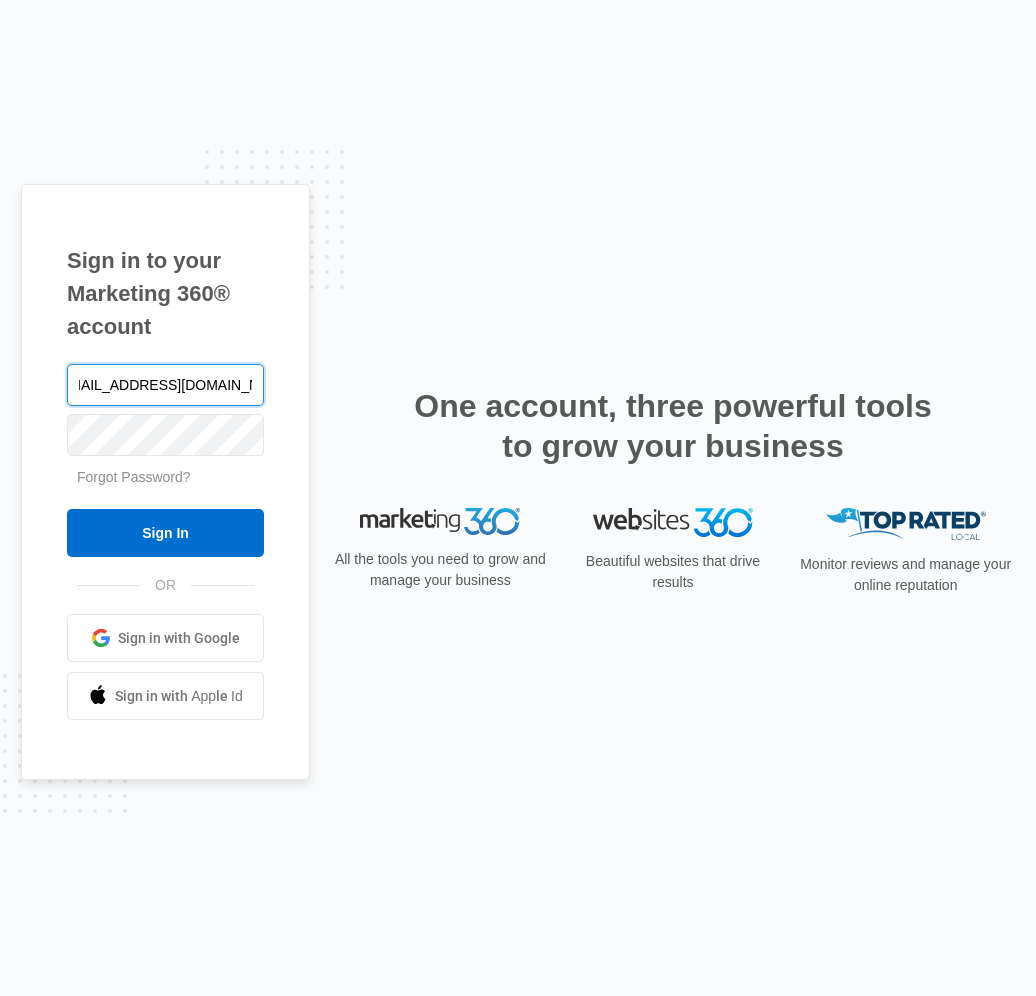 type on "Trailslease2@vintage-corp.com" 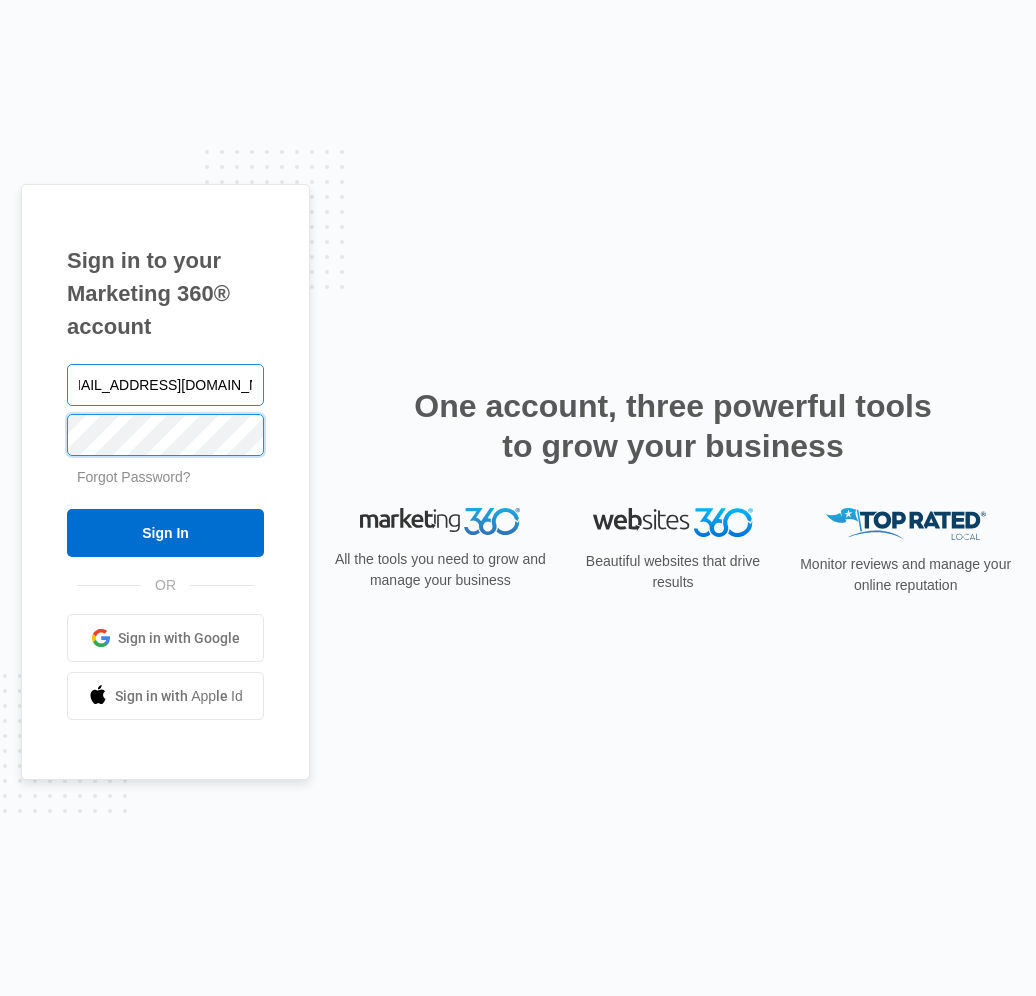 scroll, scrollTop: 0, scrollLeft: 0, axis: both 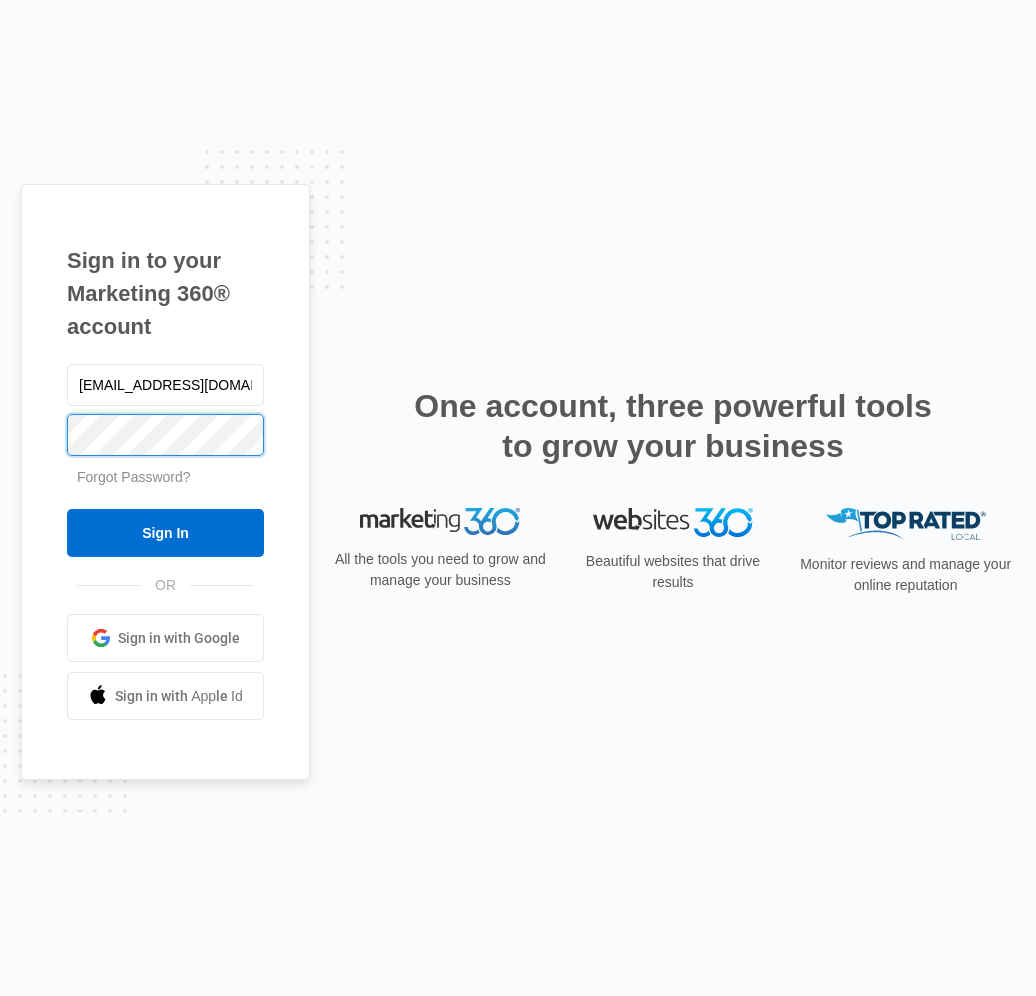 click on "Sign In" at bounding box center (165, 533) 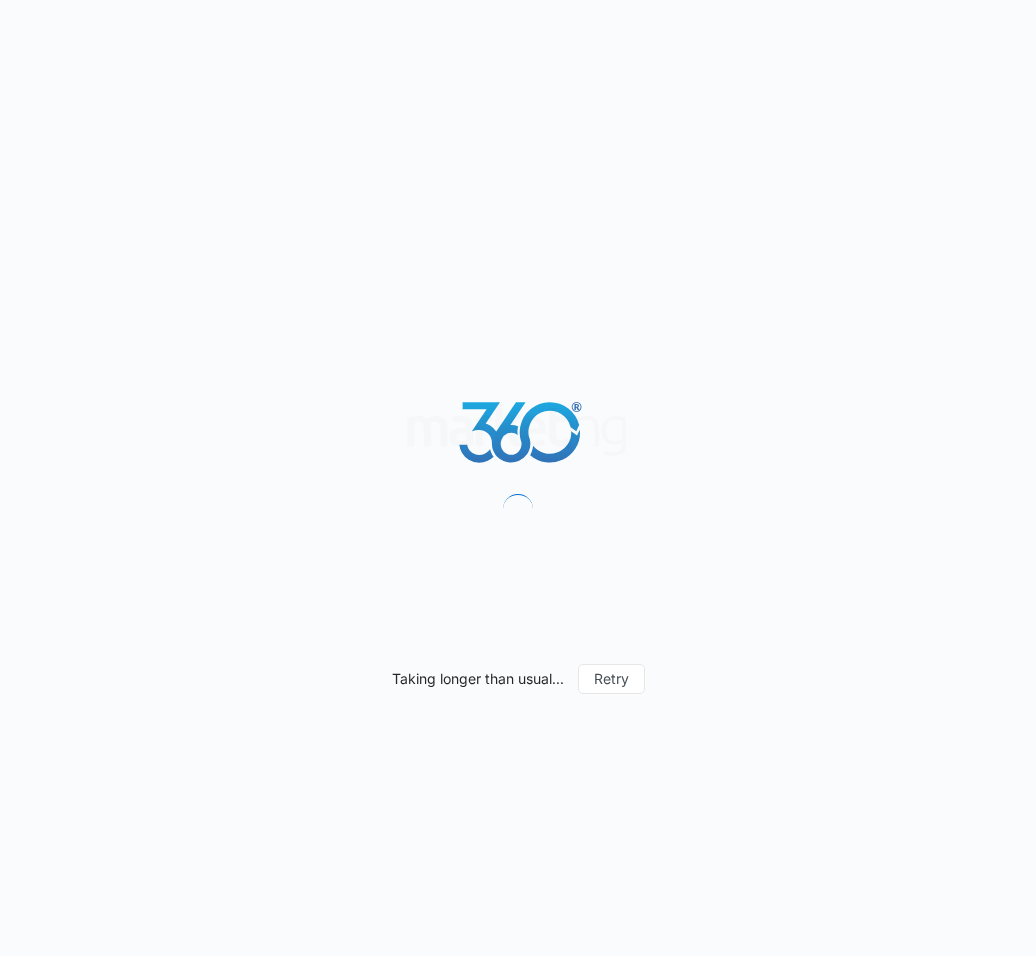 scroll, scrollTop: 0, scrollLeft: 0, axis: both 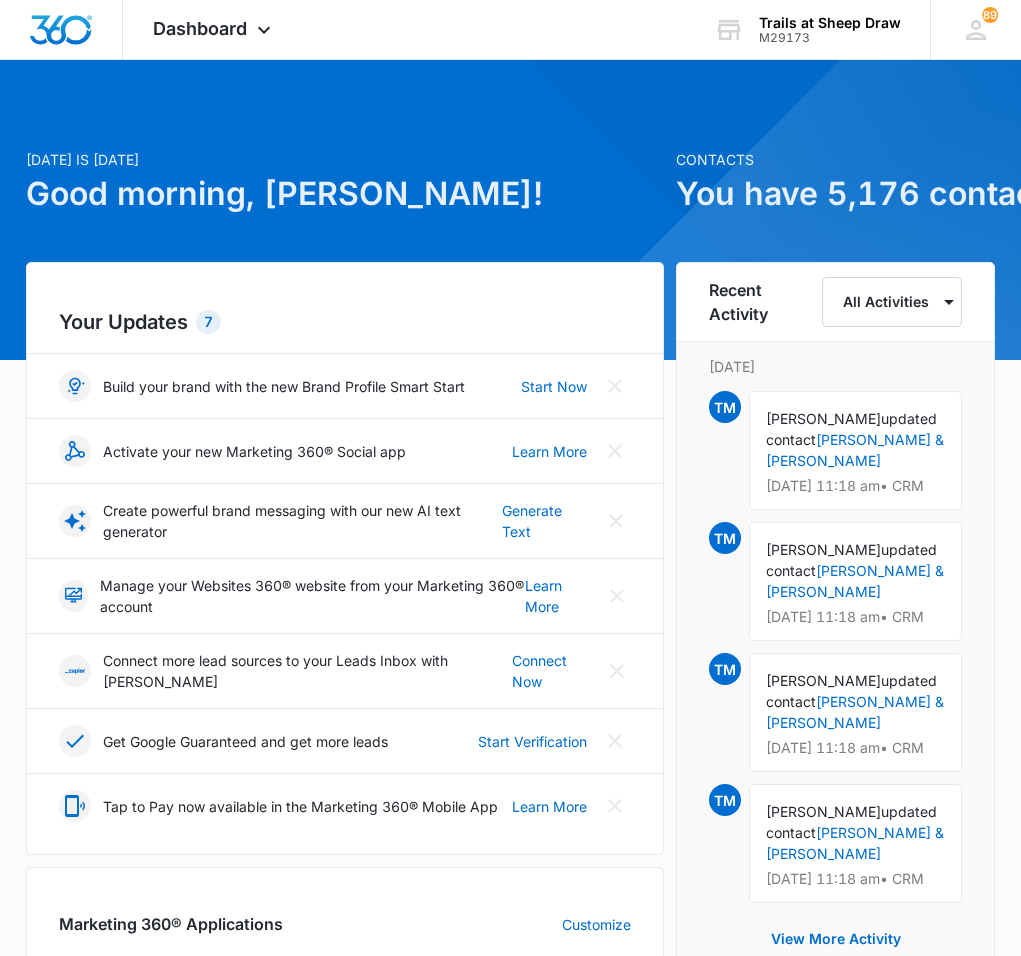 click on "[DATE] is [DATE] Good morning, [PERSON_NAME]! Contacts You have 5,176 contacts Your Updates 7 Build your brand with the new Brand Profile Smart Start Start Now Activate your new Marketing 360® Social app Learn More Create powerful brand messaging with our new AI text generator Generate Text Manage your Websites 360® website from your Marketing 360® account Learn More Connect more lead sources to your Leads Inbox with Zapier Connect Now Get Google Guaranteed and get more leads Start Verification Tap to Pay now available in the Marketing 360® Mobile App Learn More Marketing 360® Applications Customize Reputation Websites Forms CRM Email Social Content Ads Intelligence Subscriptions & Licenses Marketing 360® Full-Platform NaN Recent Activity All Activities [DATE] TM [PERSON_NAME]  updated contact  [PERSON_NAME] & [PERSON_NAME] [DATE] 11:18 am  • CRM TM [PERSON_NAME]  updated contact  [PERSON_NAME] & [PERSON_NAME] [DATE] 11:18 am  • CRM TM [PERSON_NAME]  updated contact   • CRM" at bounding box center [510, 973] 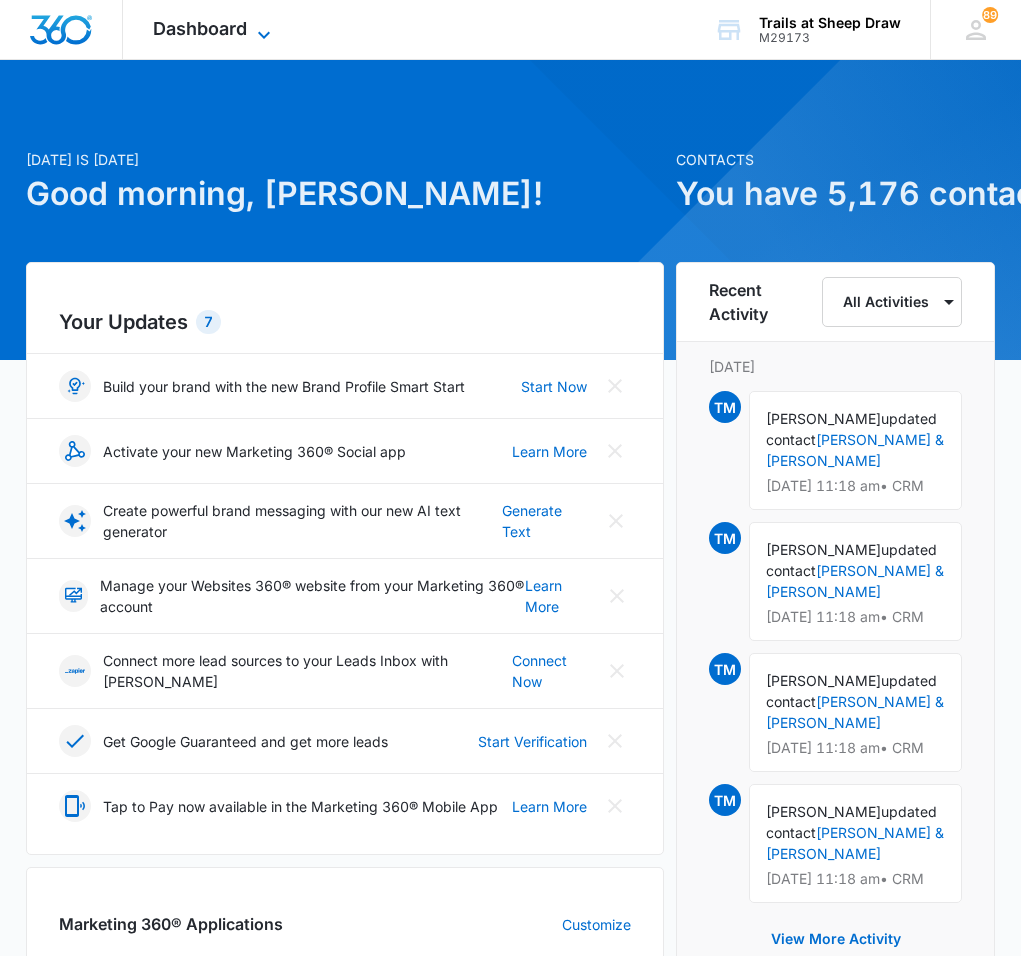 click on "Dashboard" at bounding box center (200, 28) 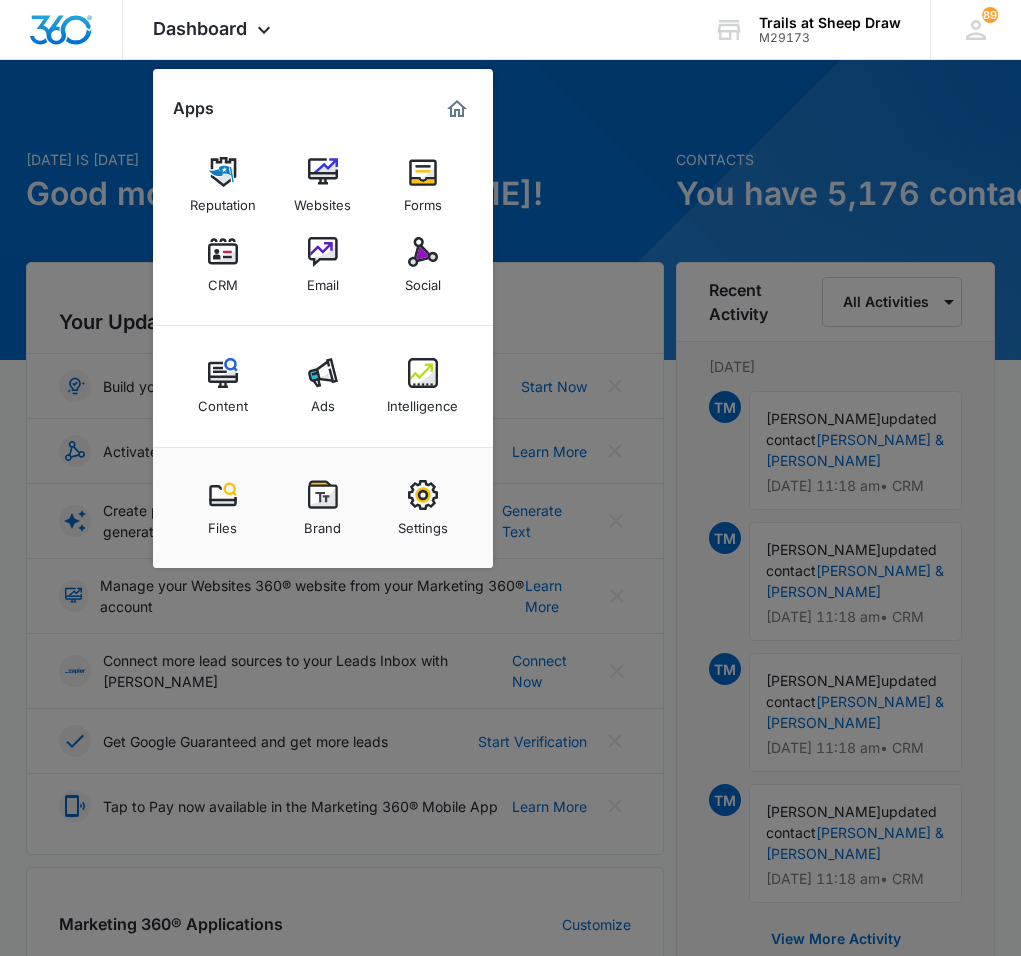 click on "CRM" at bounding box center (223, 265) 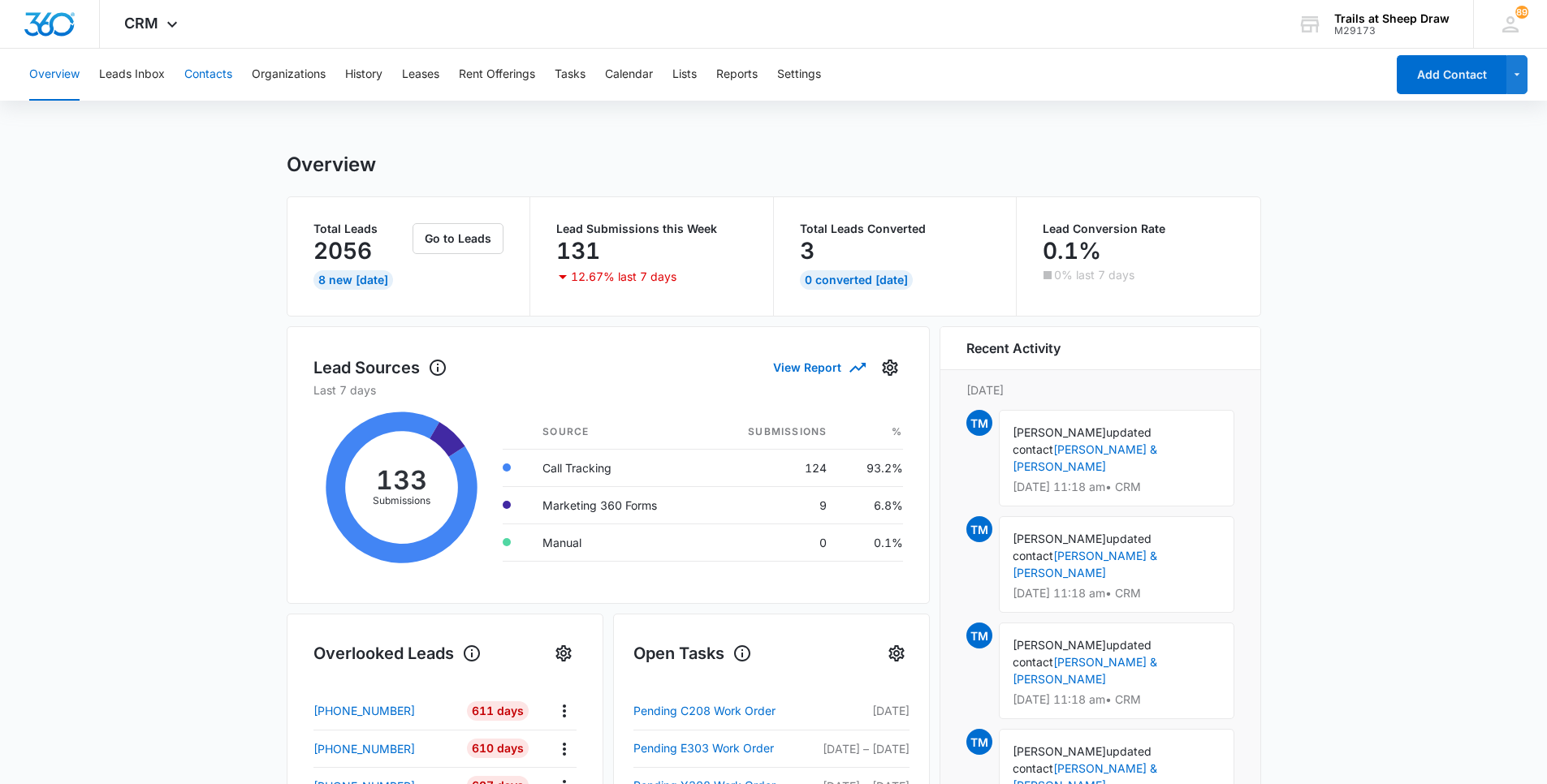 click on "Contacts" at bounding box center (208, 75) 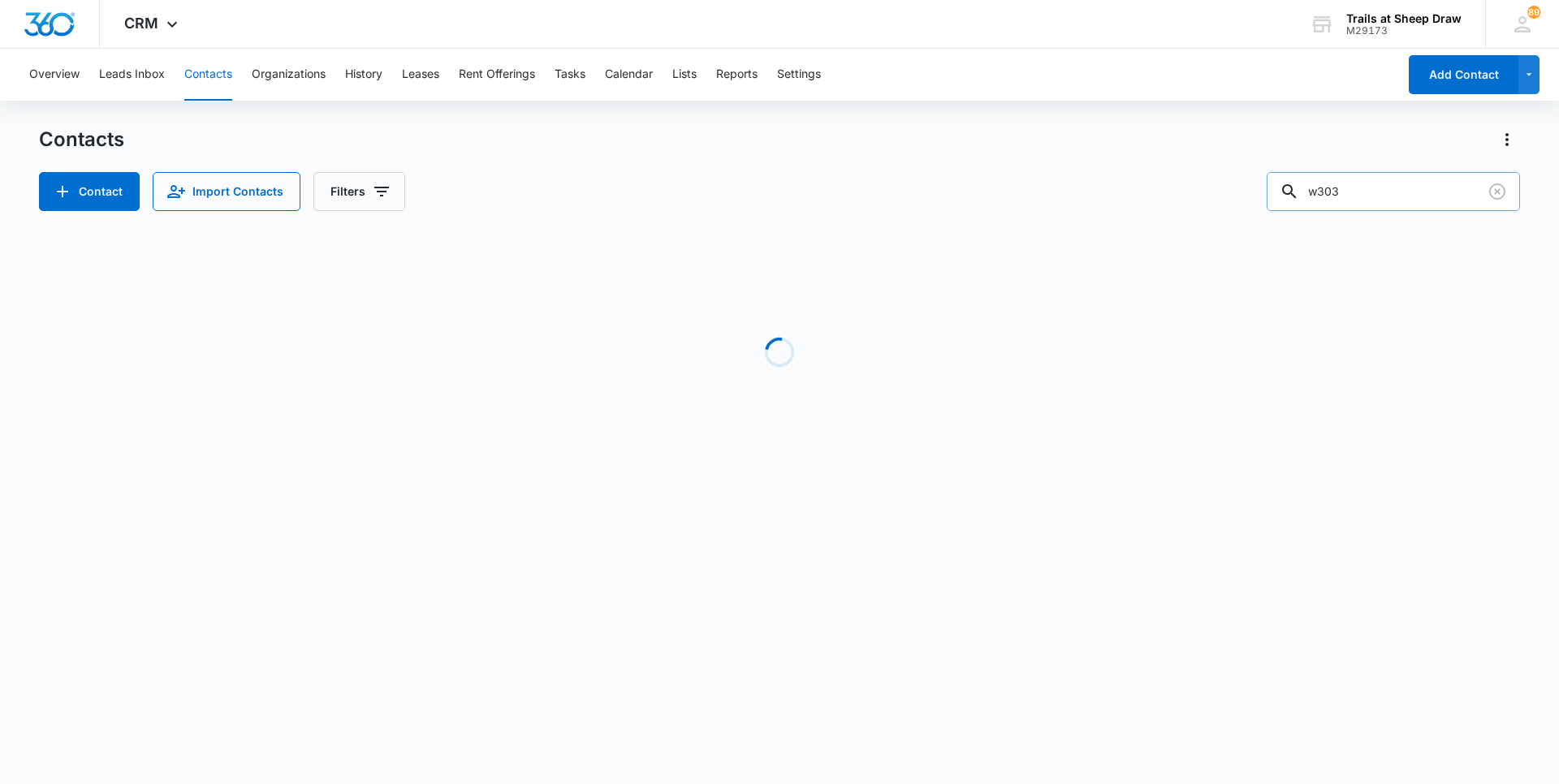 click on "w303" at bounding box center (1393, 192) 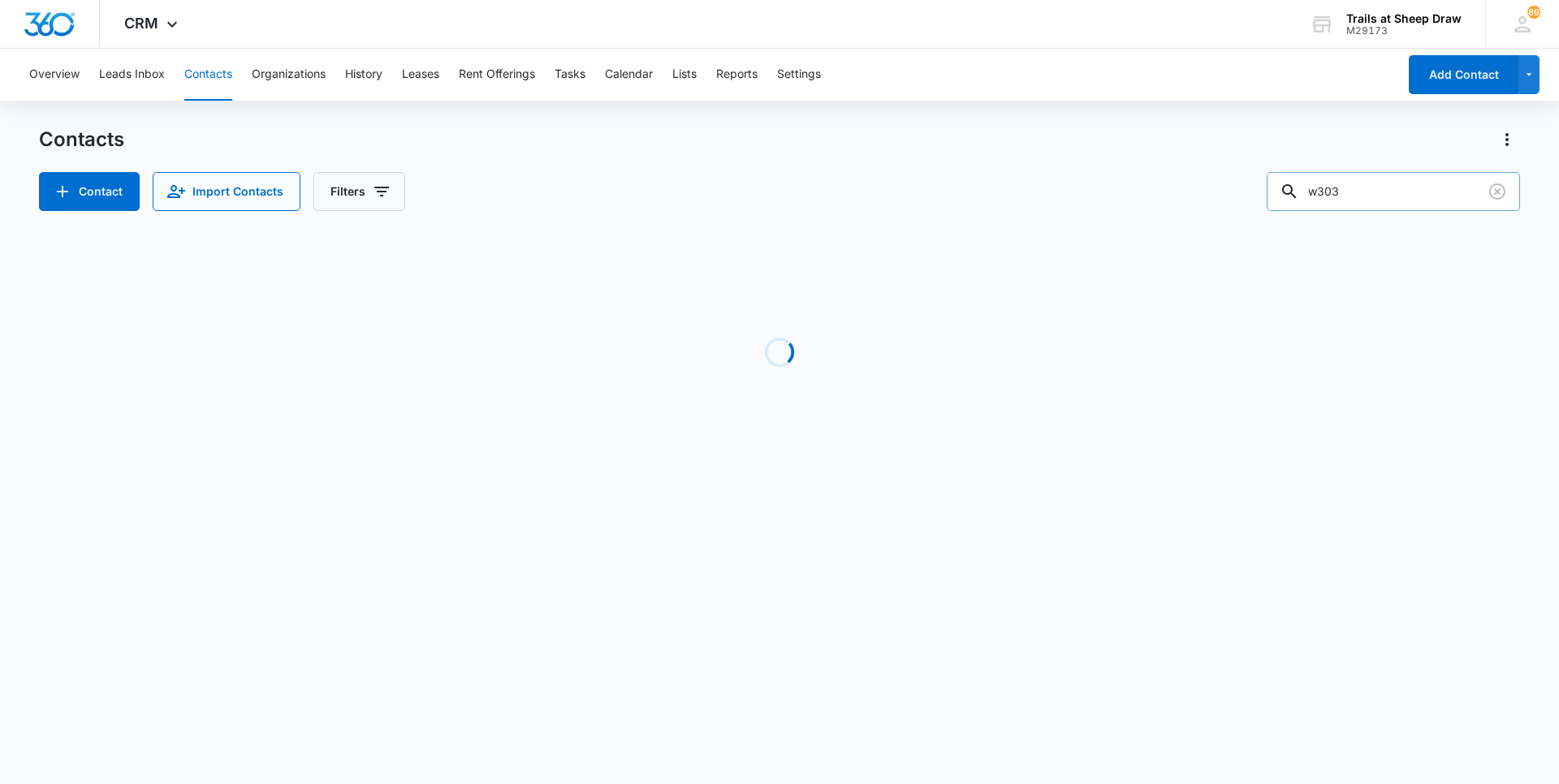 click on "w303" at bounding box center (1393, 192) 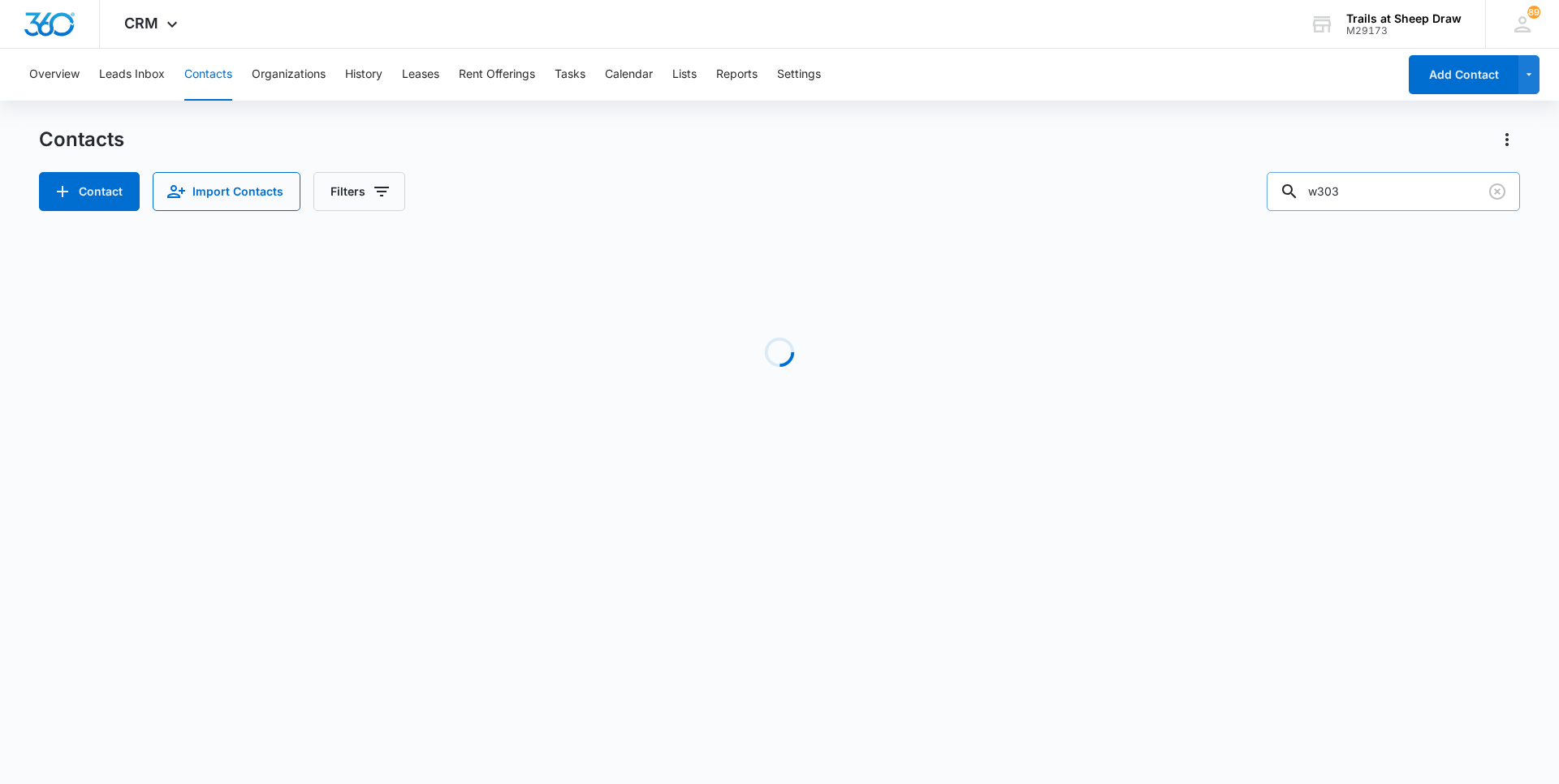 click on "w303" at bounding box center [1393, 192] 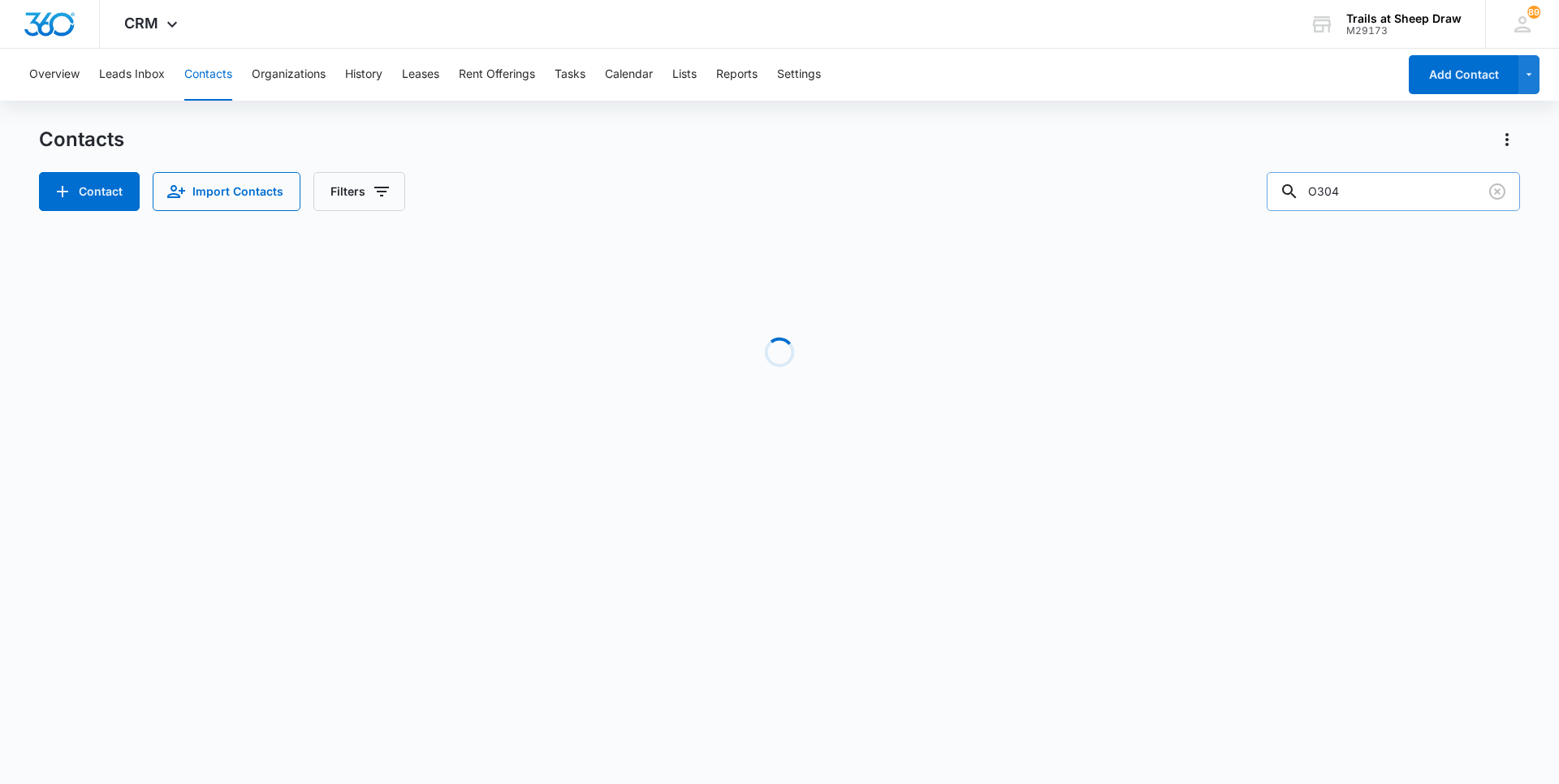 type on "O304" 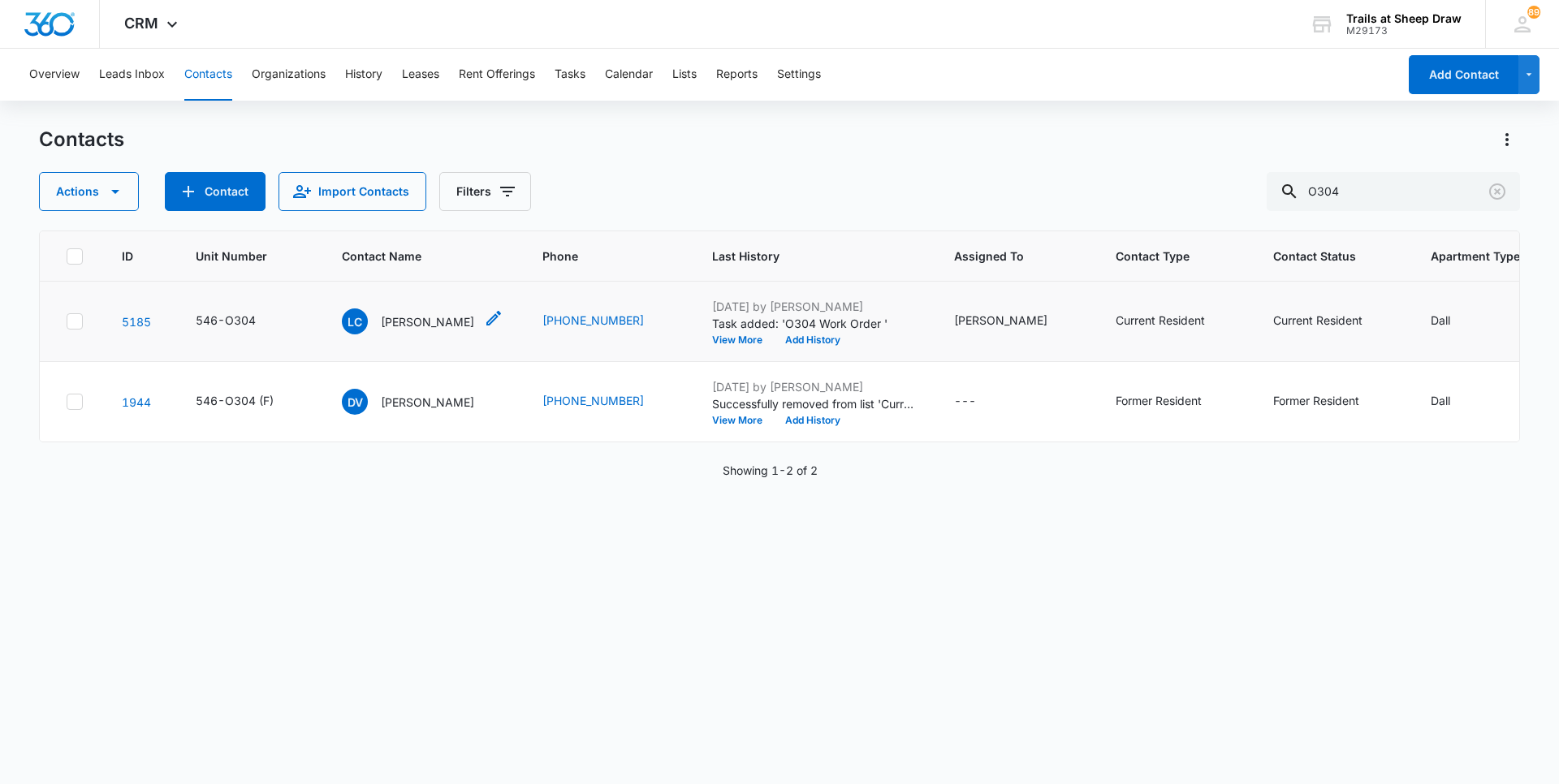 click on "[PERSON_NAME]" at bounding box center (427, 321) 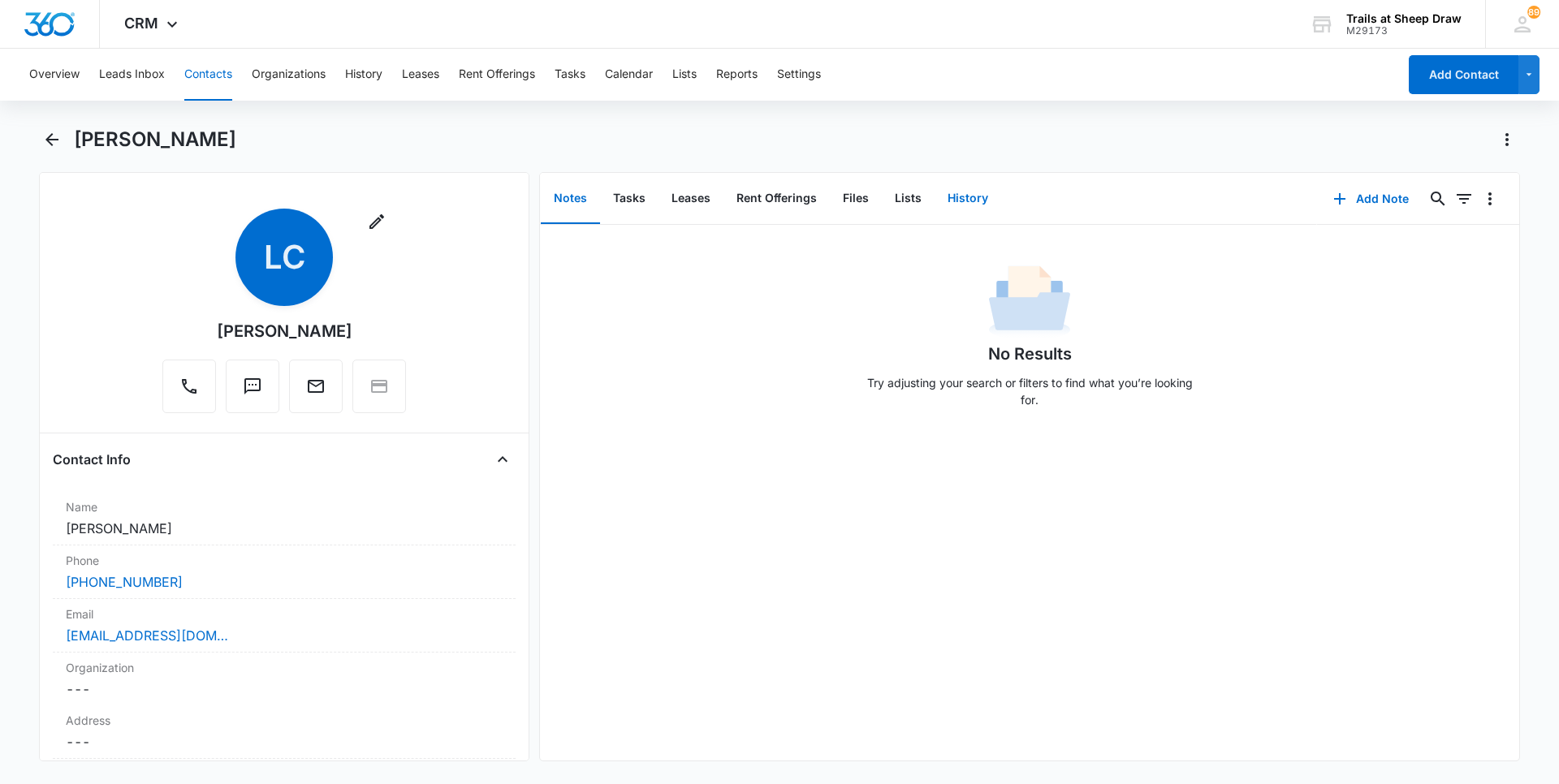 click on "History" at bounding box center (968, 199) 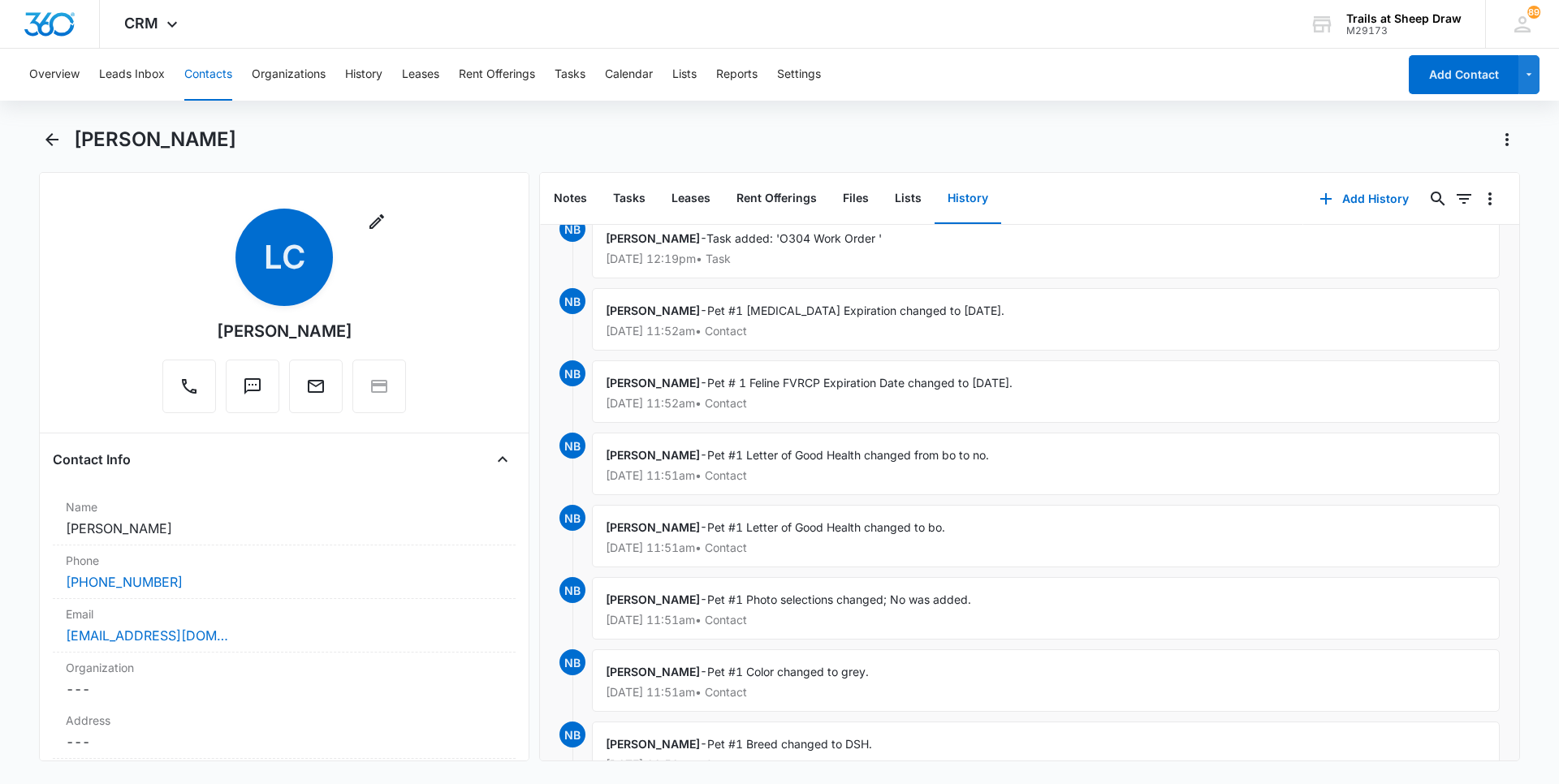 scroll, scrollTop: 0, scrollLeft: 0, axis: both 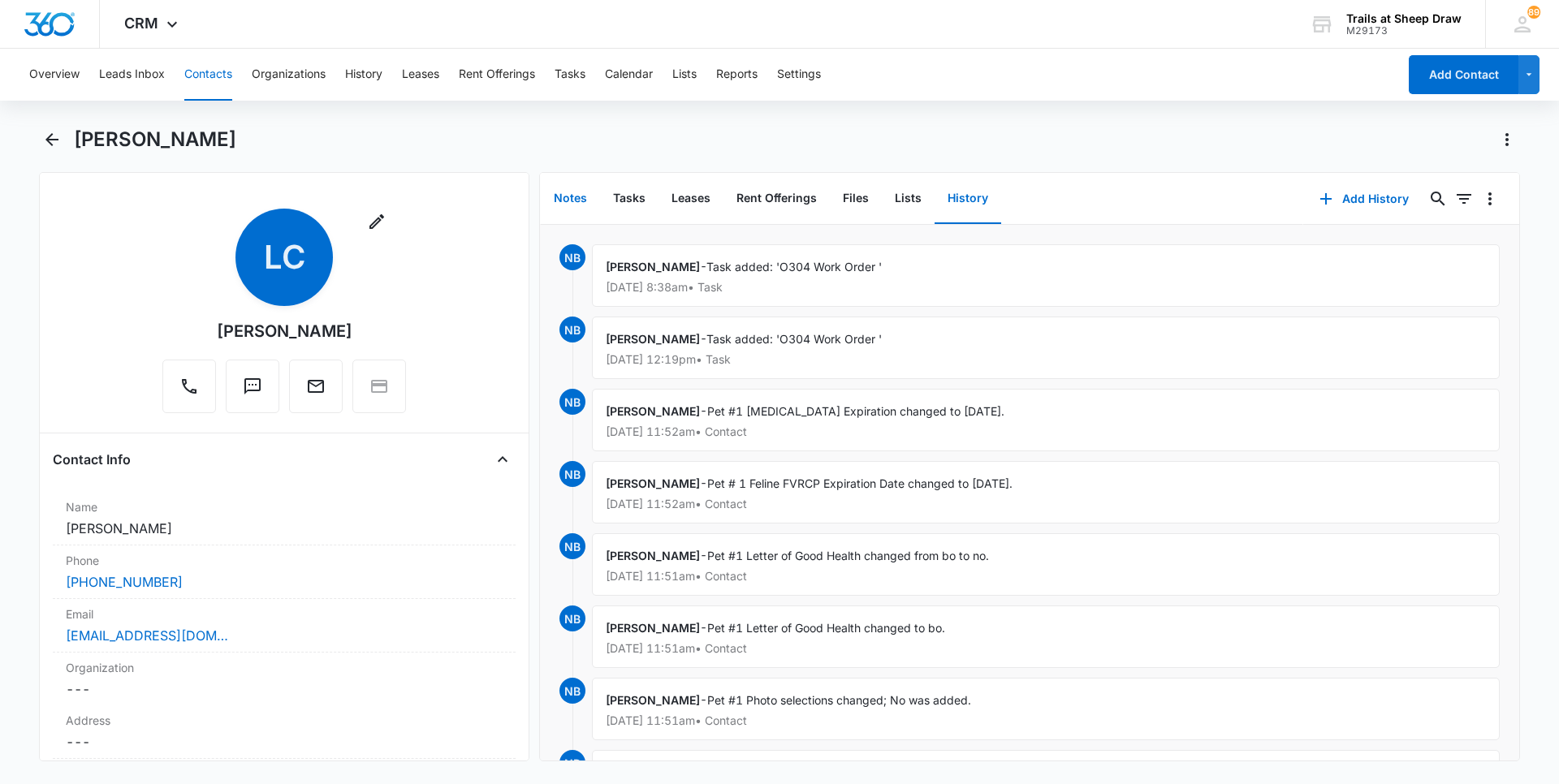 click on "Notes" at bounding box center [570, 199] 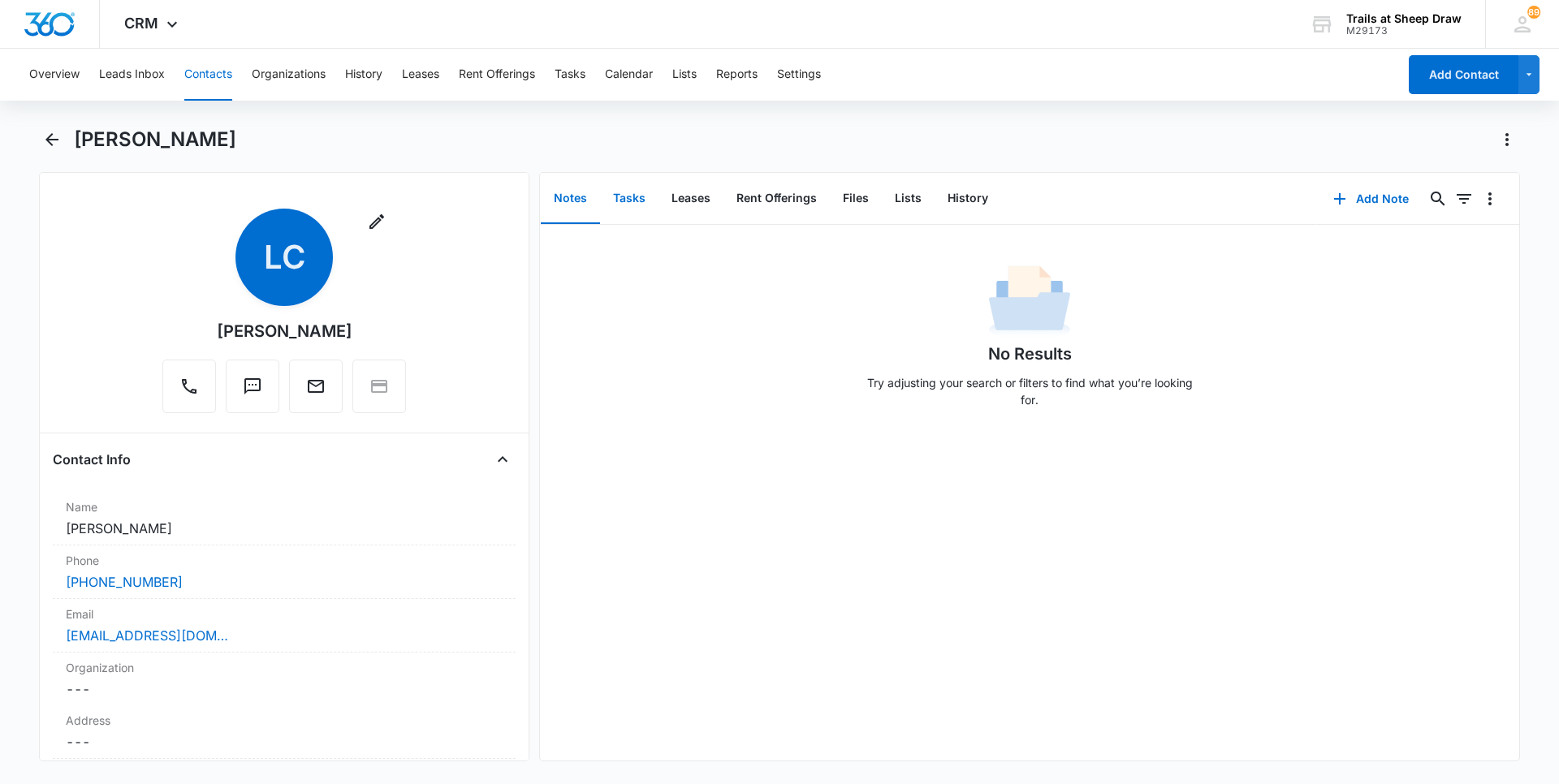 click on "Tasks" at bounding box center (629, 199) 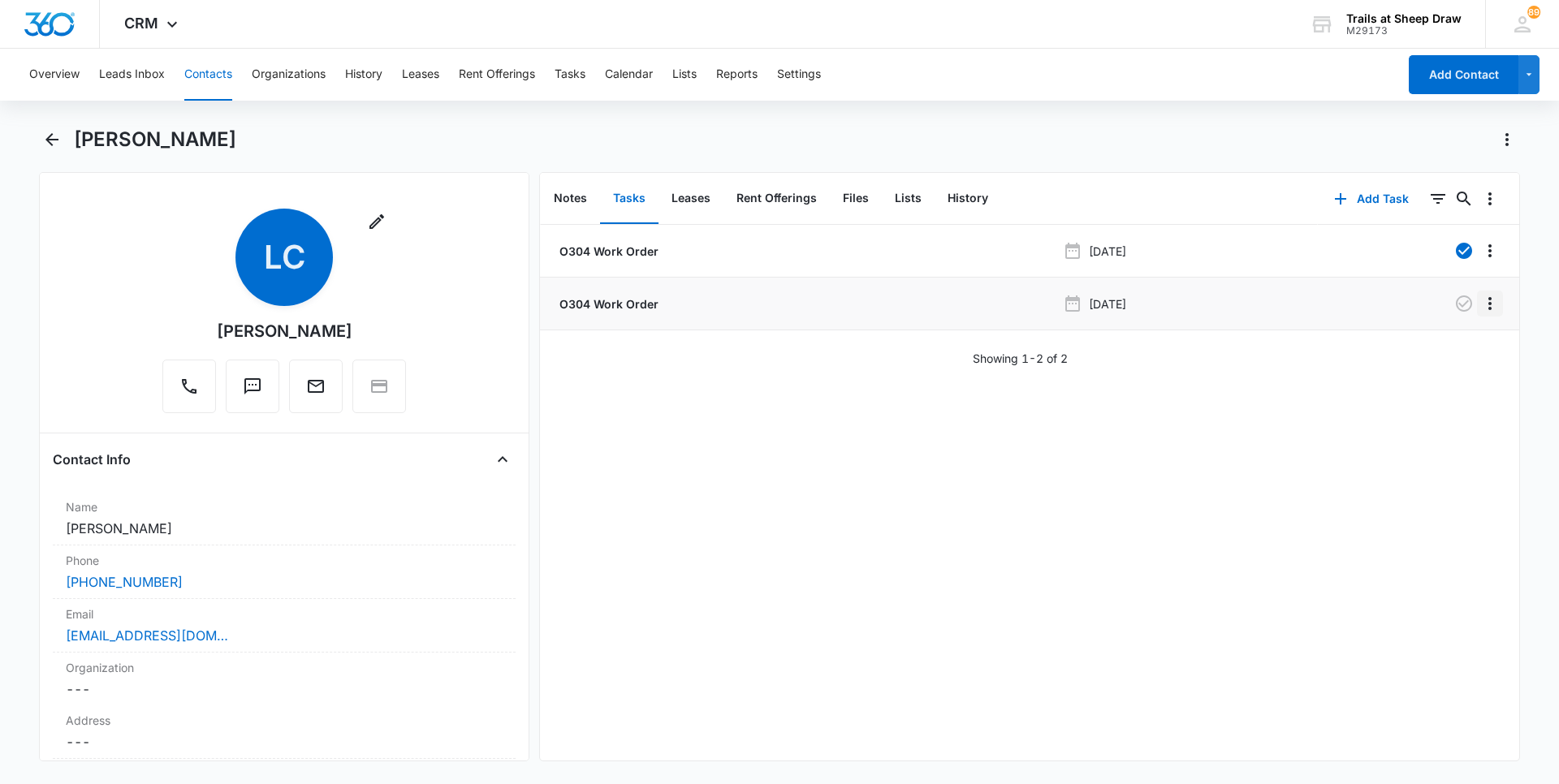 click 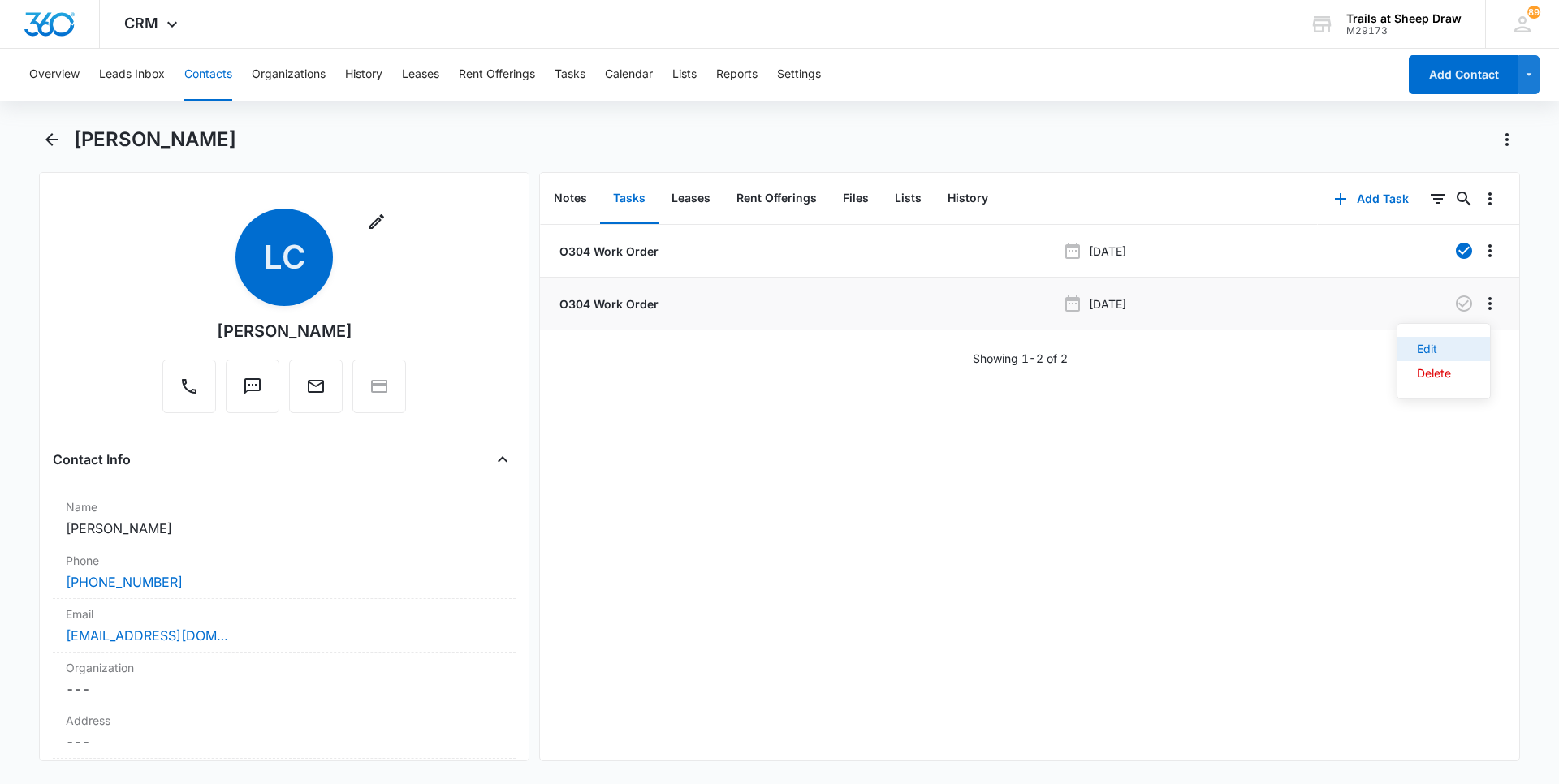 click on "Edit" at bounding box center (1444, 349) 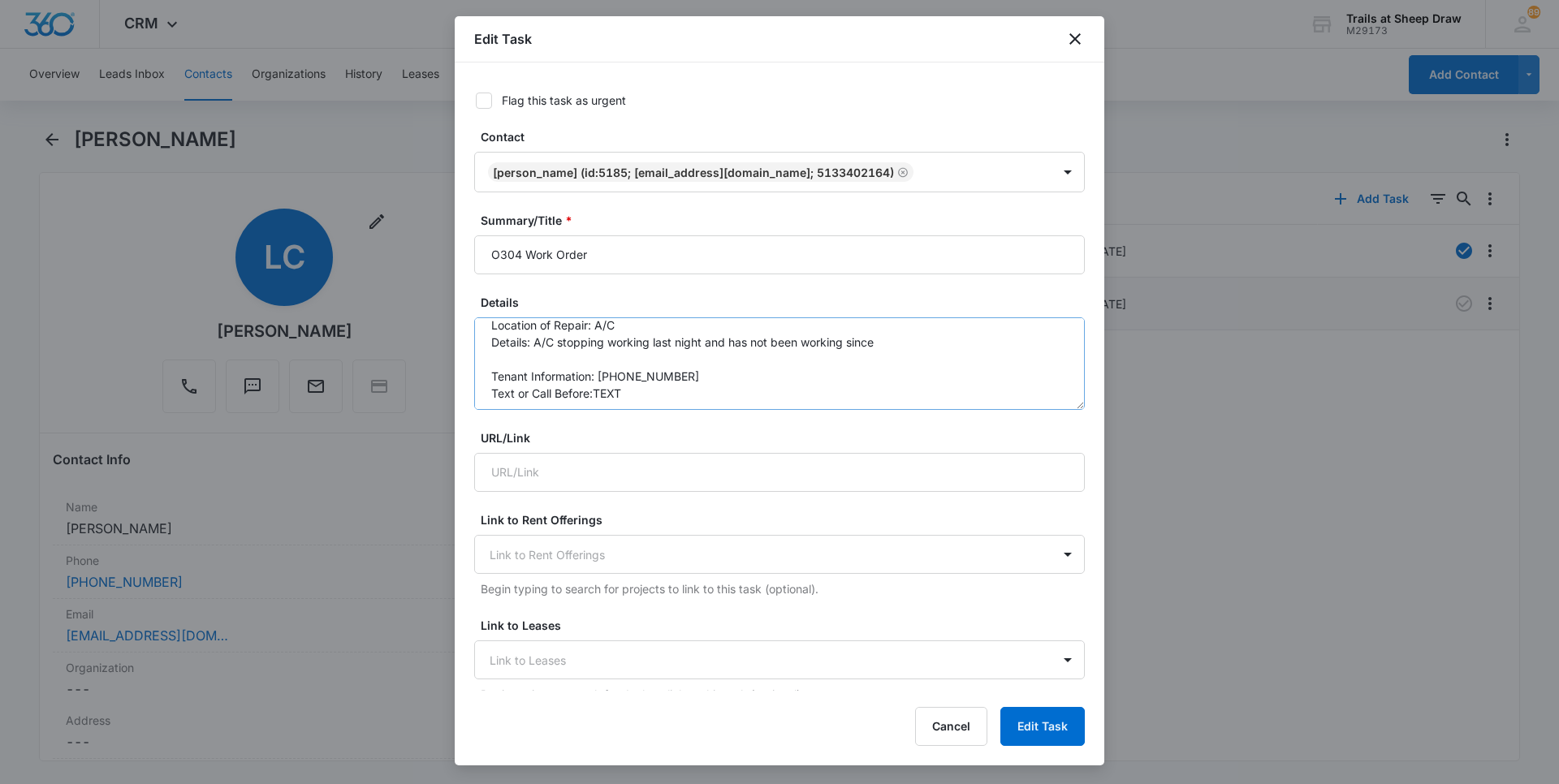 scroll, scrollTop: 17, scrollLeft: 0, axis: vertical 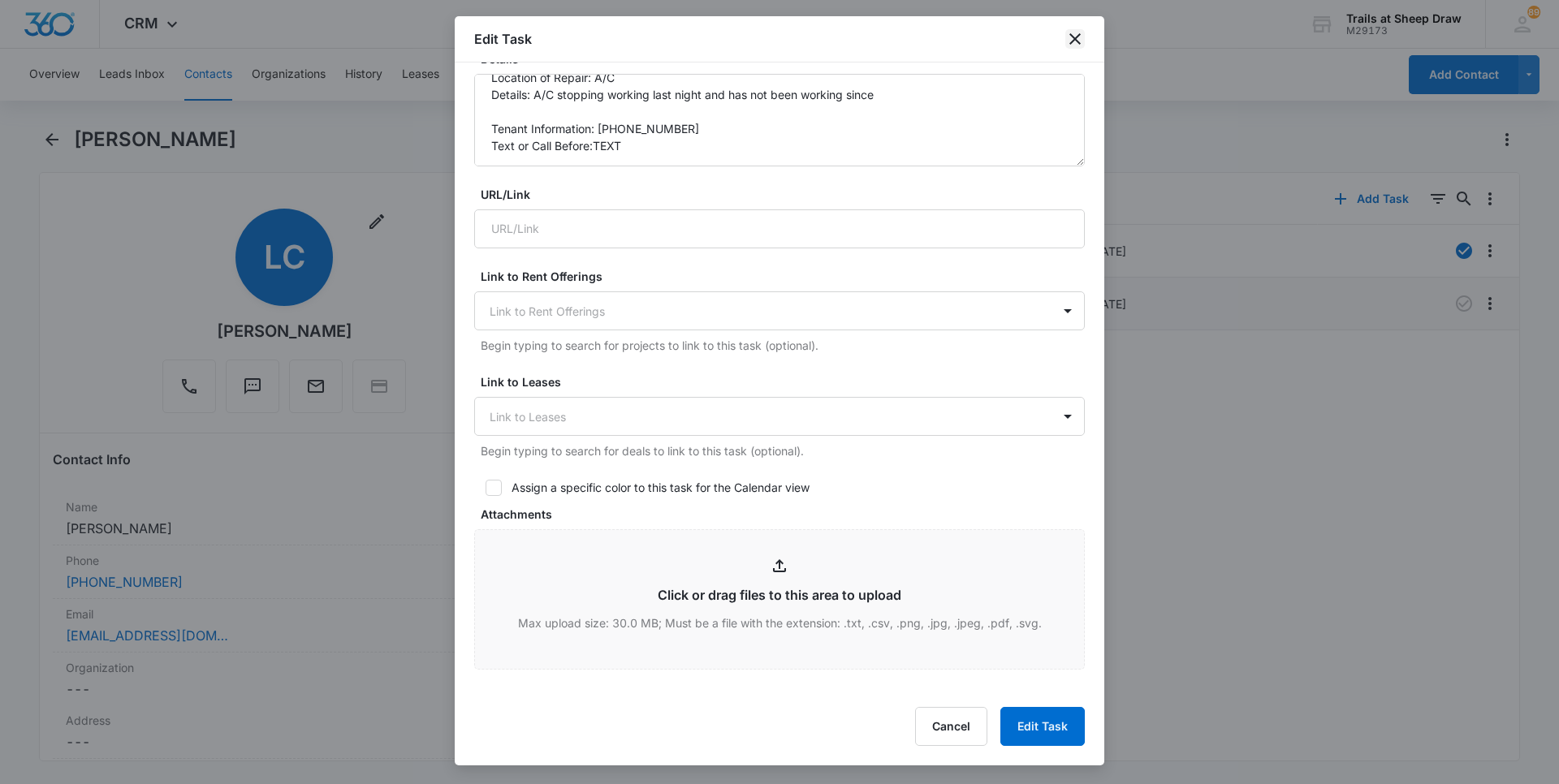 click 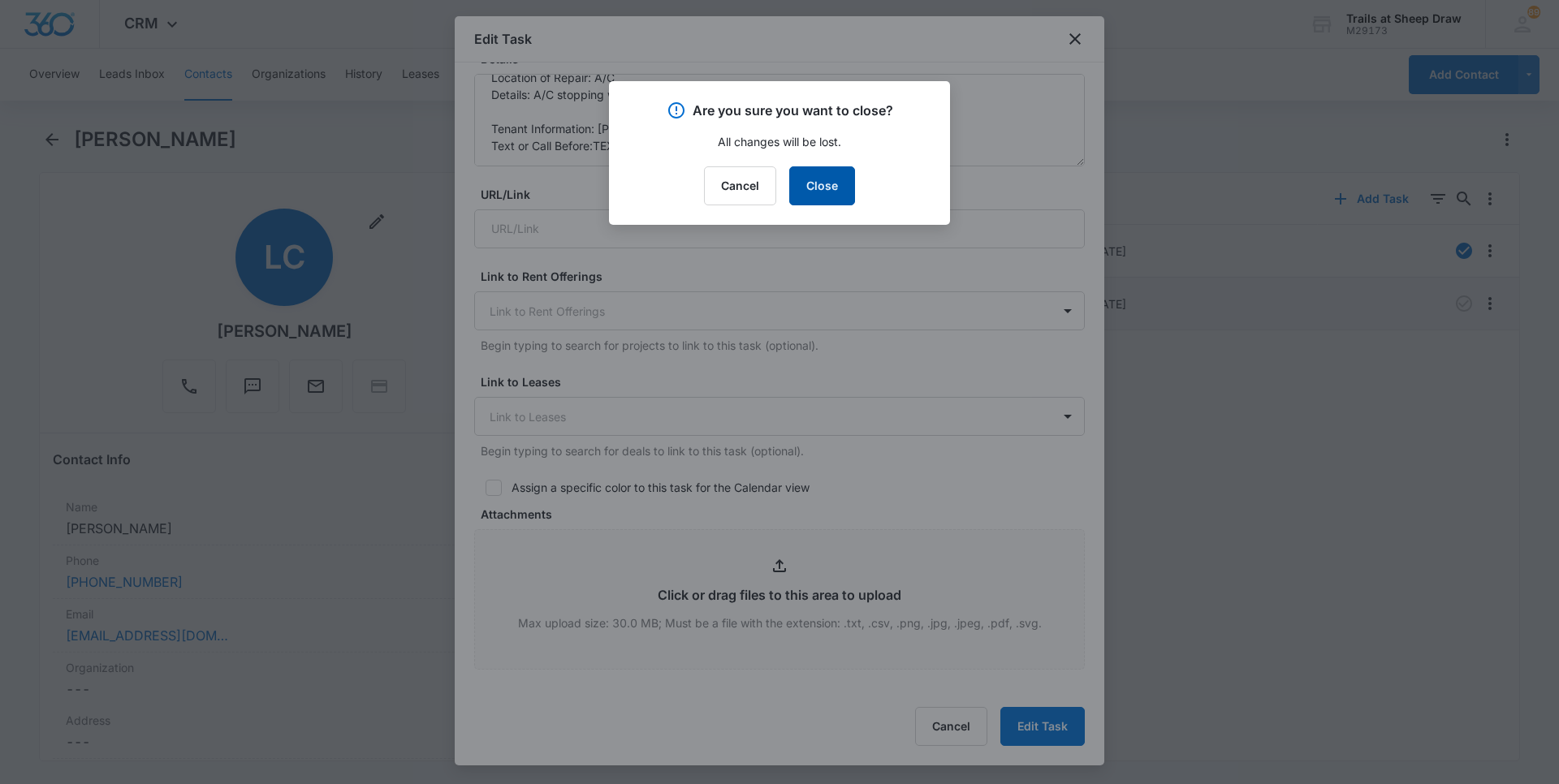 click on "Close" at bounding box center [822, 186] 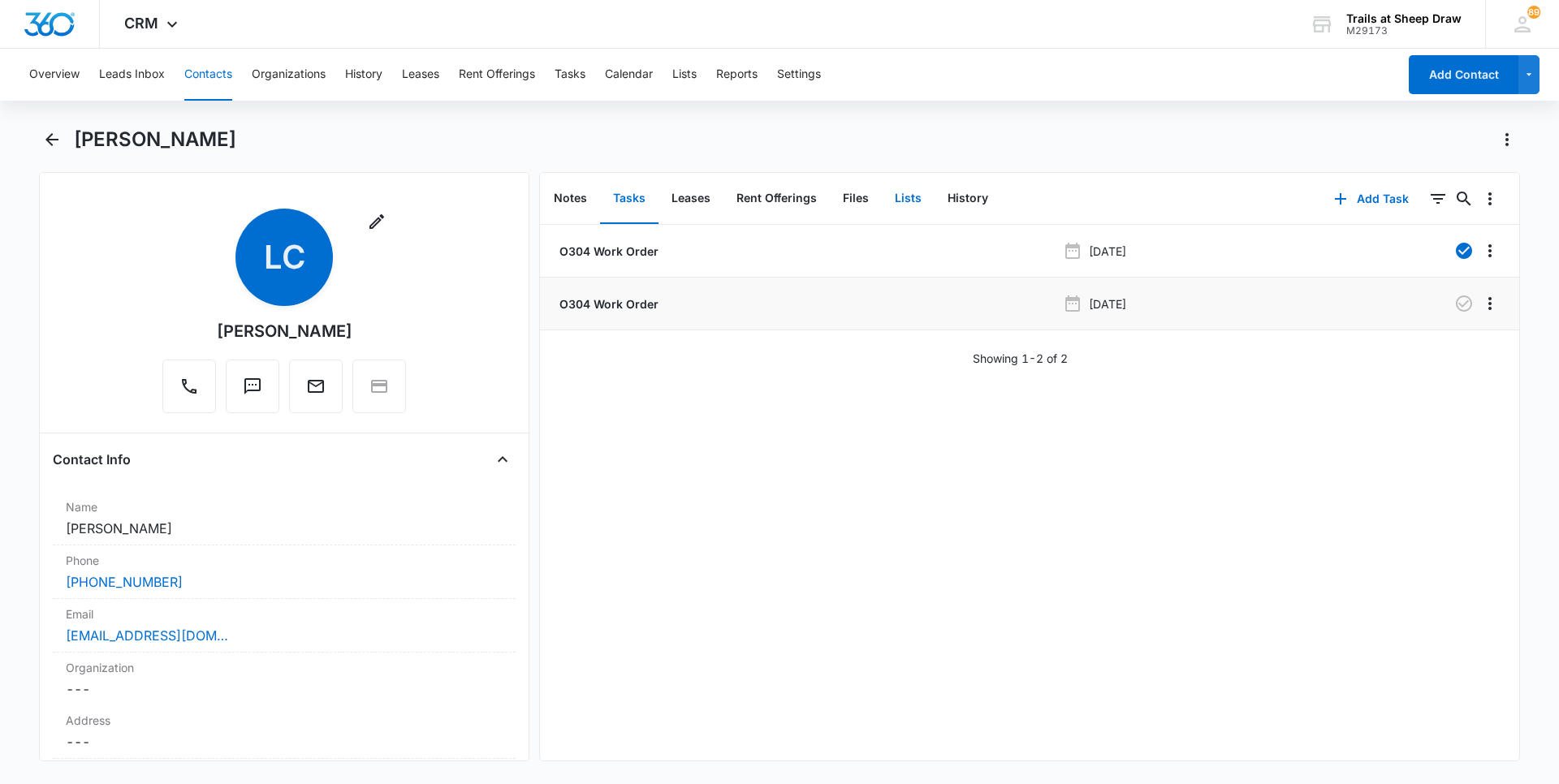 drag, startPoint x: 982, startPoint y: 149, endPoint x: 919, endPoint y: 177, distance: 68.942 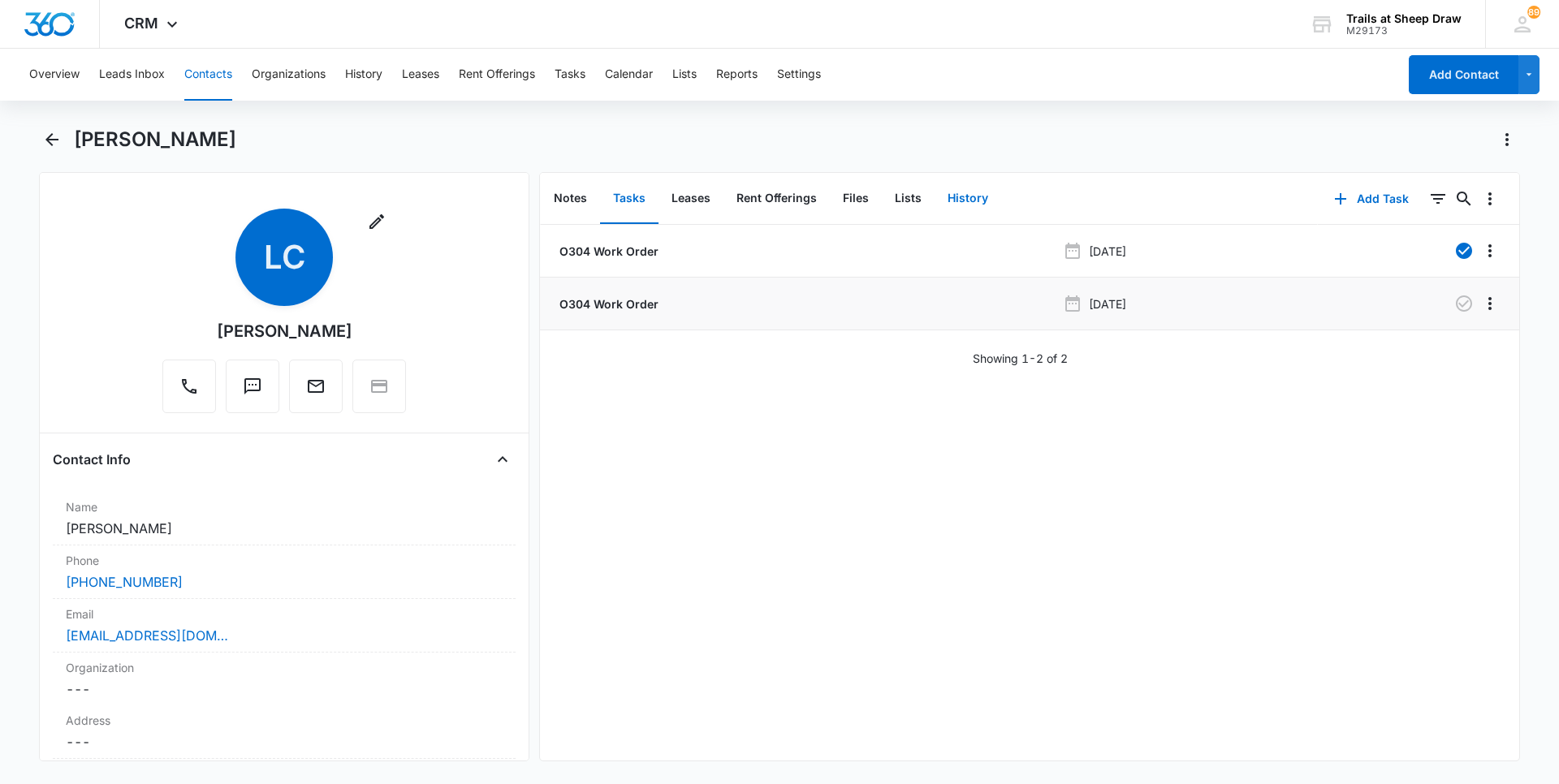 click on "History" at bounding box center (968, 199) 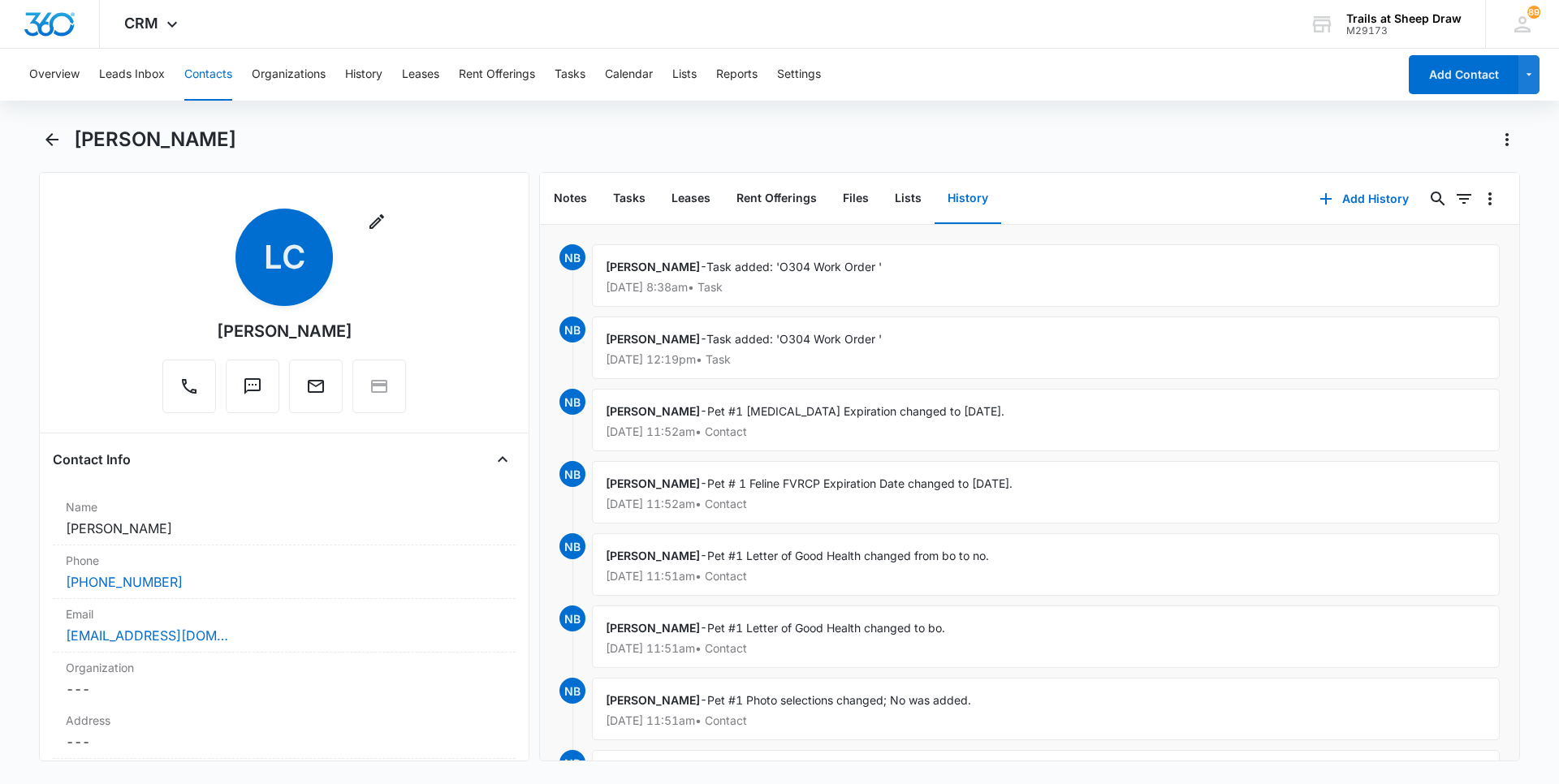 scroll, scrollTop: 0, scrollLeft: 0, axis: both 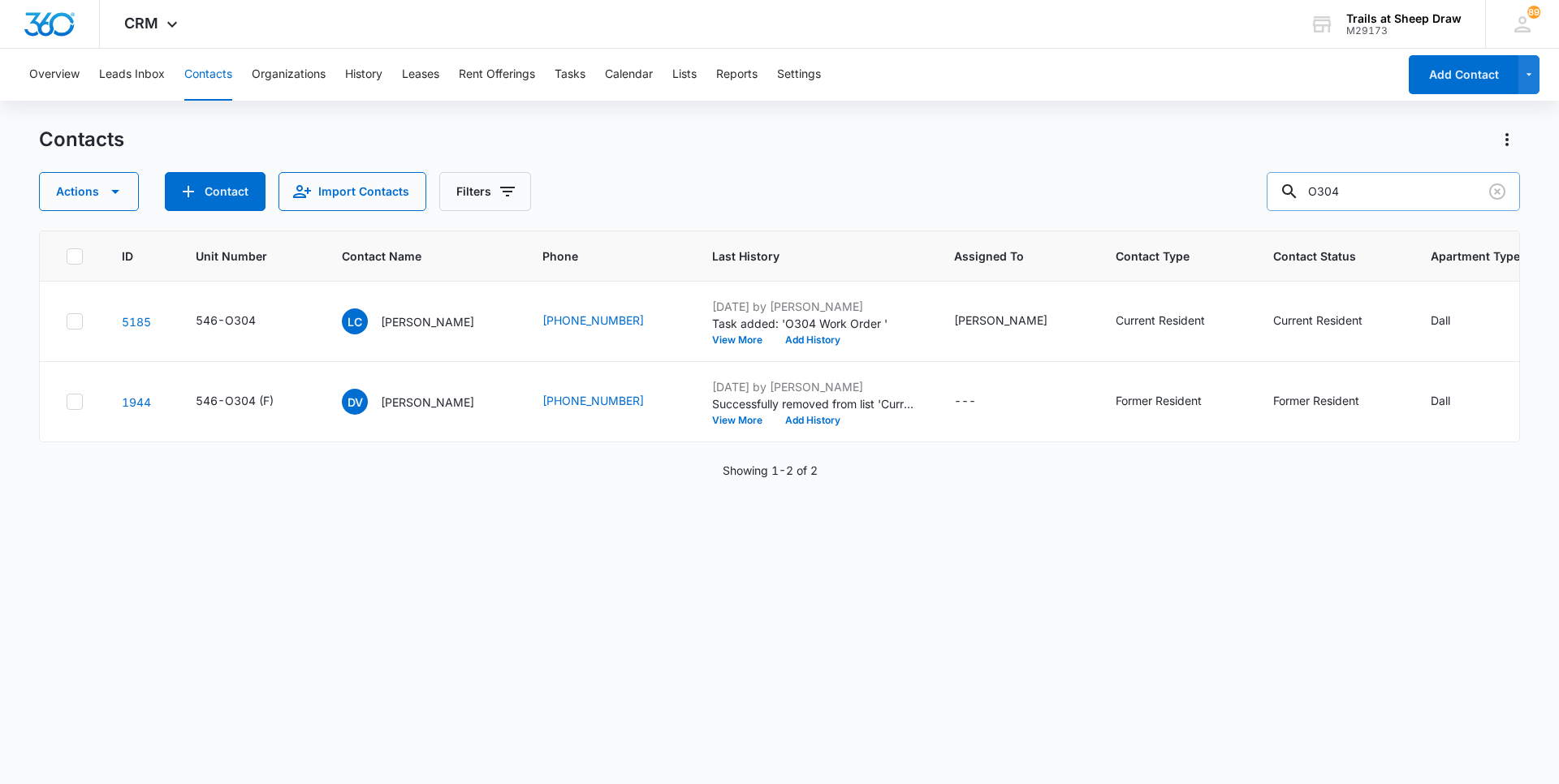 click on "O304" at bounding box center (1393, 192) 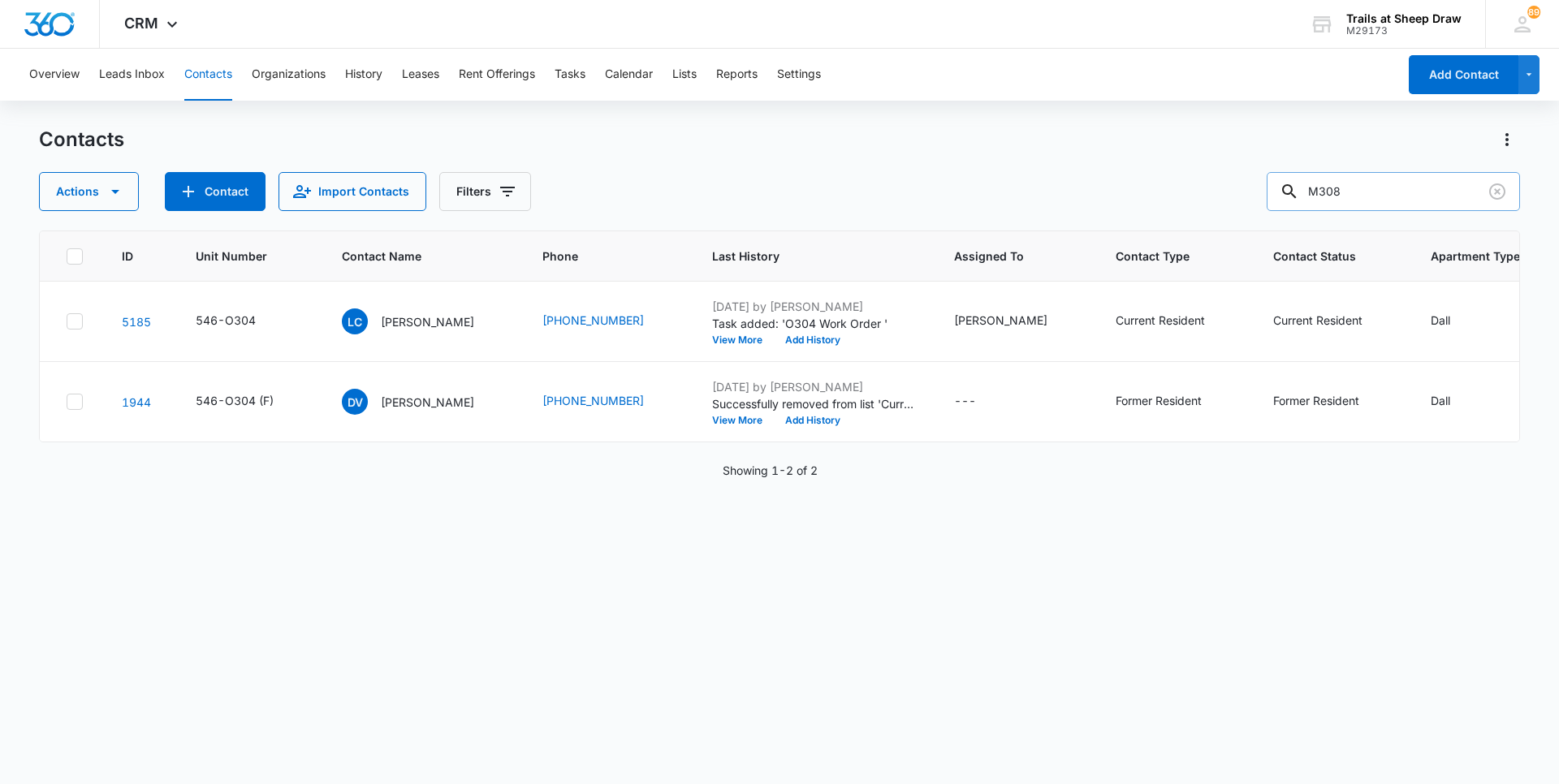 type on "M308" 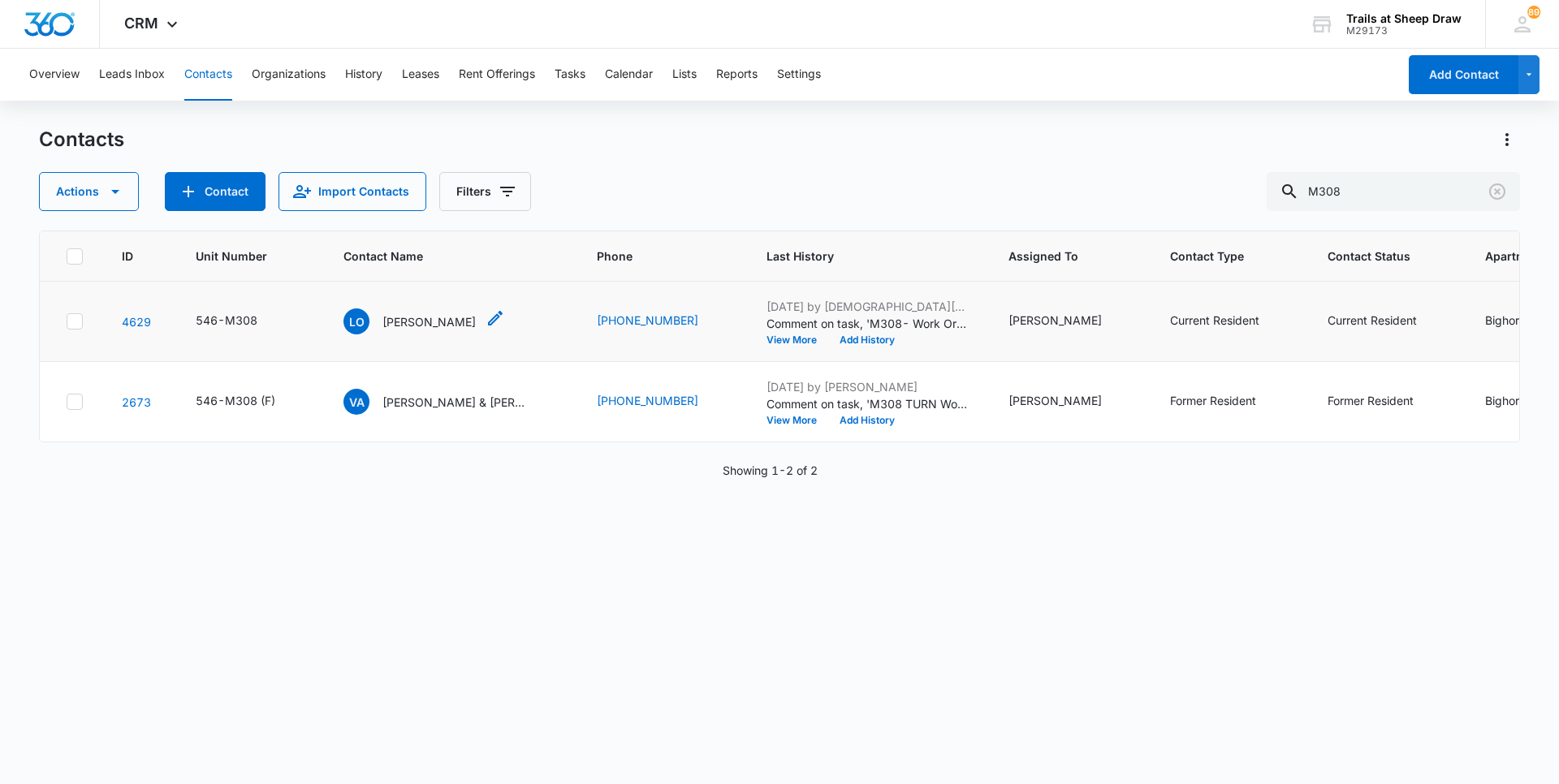click on "[PERSON_NAME]" at bounding box center [429, 321] 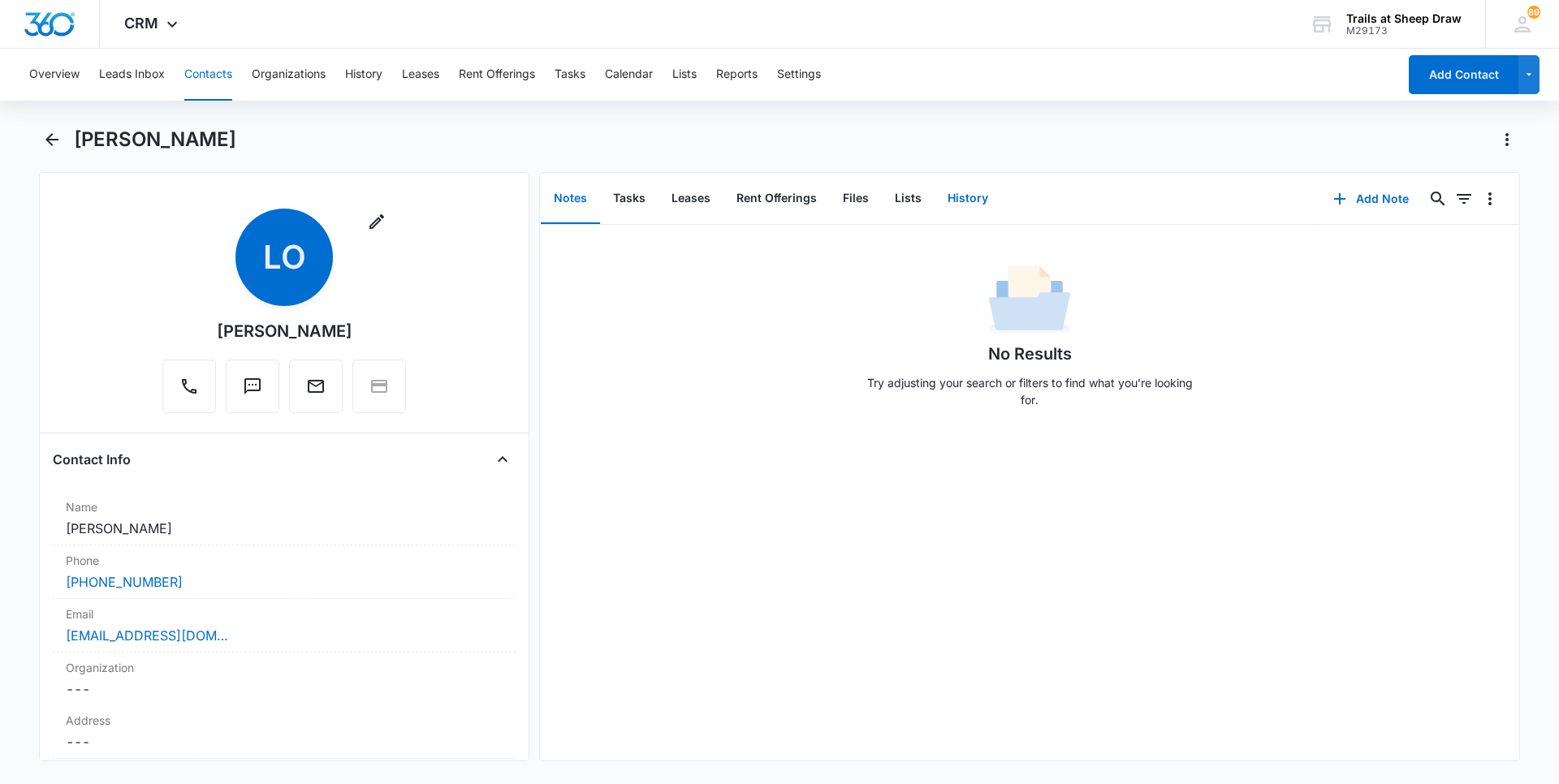 click on "History" at bounding box center (968, 199) 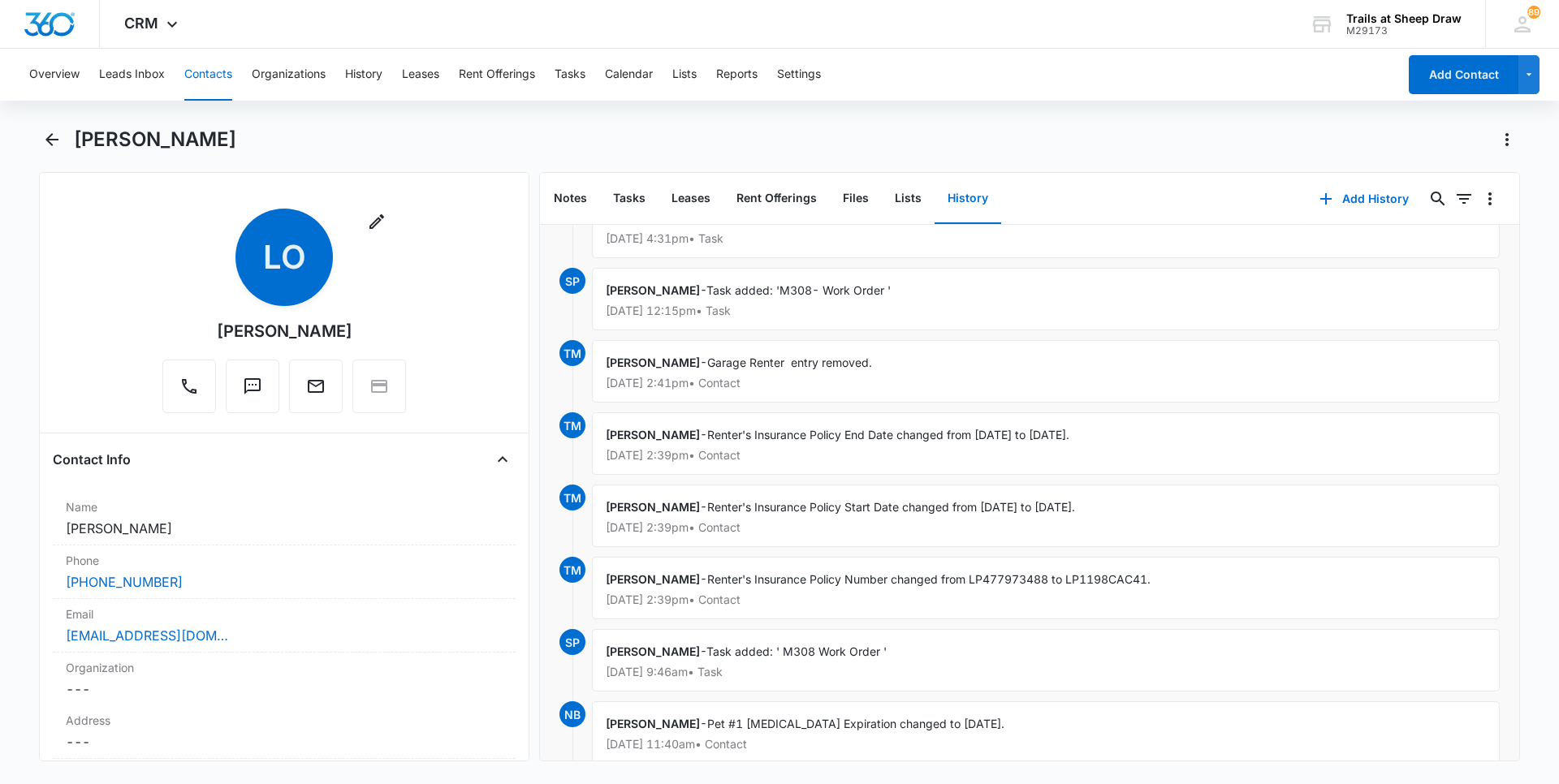 scroll, scrollTop: 0, scrollLeft: 0, axis: both 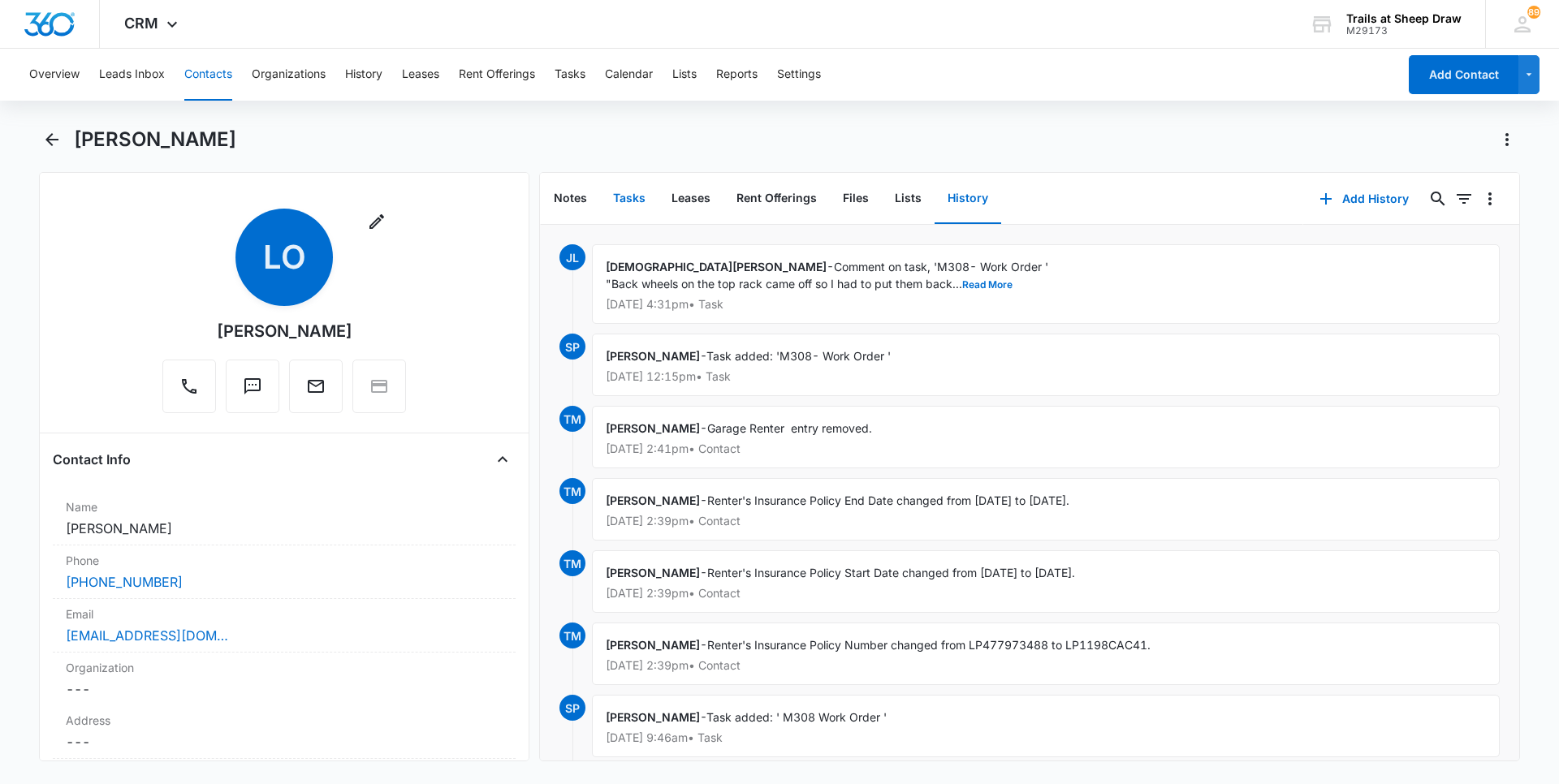 click on "Tasks" at bounding box center [629, 199] 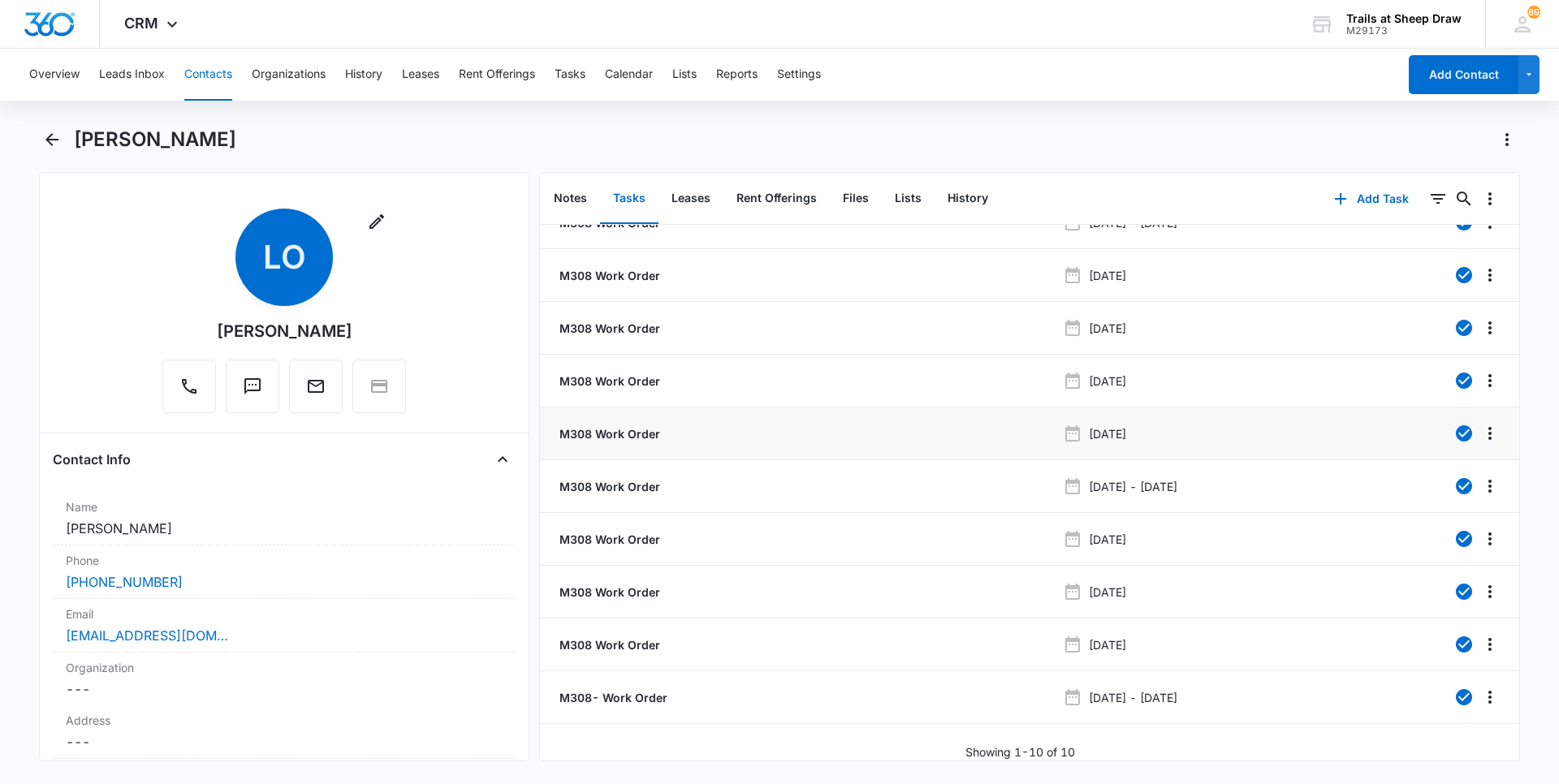 scroll, scrollTop: 41, scrollLeft: 0, axis: vertical 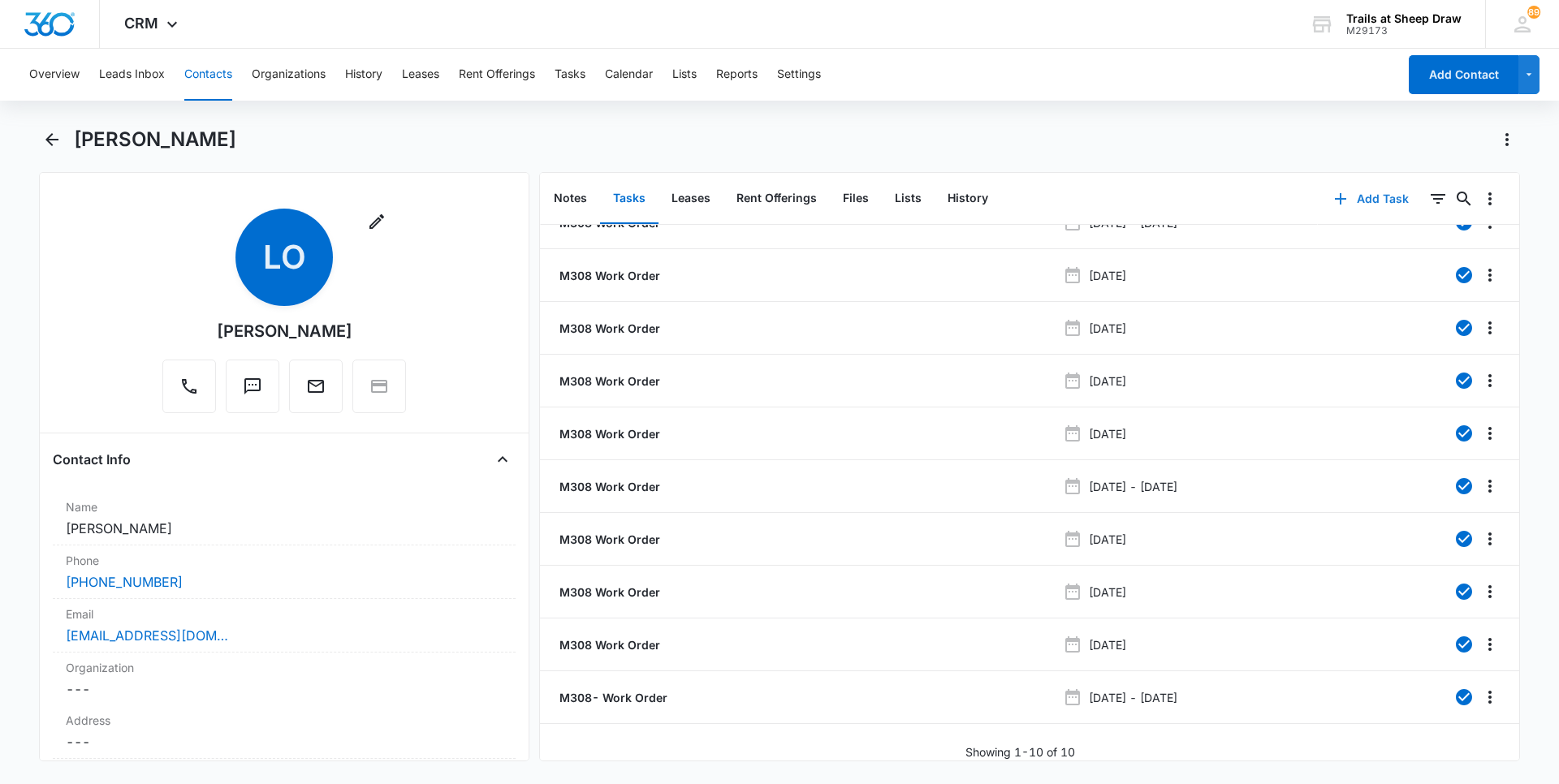 click on "Add Task" at bounding box center [1371, 199] 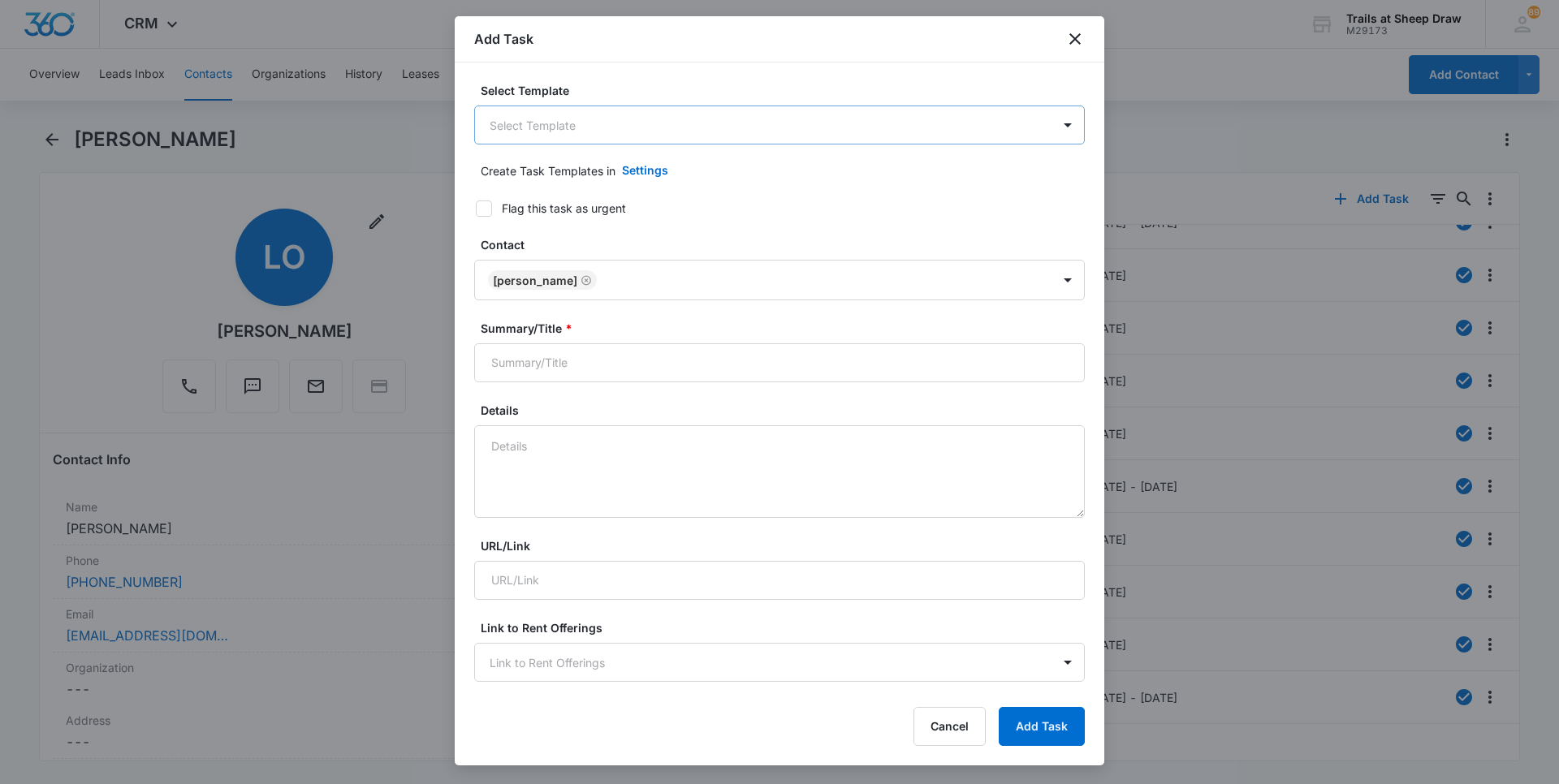 click on "CRM Apps Reputation Websites Forms CRM Email Social Content Ads Intelligence Files Brand Settings Trails at Sheep Draw M29173 Your Accounts View All 89 TM [PERSON_NAME] [EMAIL_ADDRESS][DOMAIN_NAME] My Profile 89 Notifications Support Logout Terms & Conditions   •   Privacy Policy Overview Leads Inbox Contacts Organizations History Leases Rent Offerings Tasks Calendar Lists Reports Settings Add Contact [PERSON_NAME] Remove LO [PERSON_NAME] Contact Info Name Cancel Save Changes [PERSON_NAME] Phone Cancel Save Changes [PHONE_NUMBER] Email Cancel Save Changes [EMAIL_ADDRESS][DOMAIN_NAME] Organization Cancel Save Changes --- Address Cancel Save Changes --- Details Source Cancel Save Changes Walk-In / Drive By Contact Type Cancel Save Changes Current Resident Contact Status Cancel Save Changes Current Resident Assigned To Cancel Save Changes [PERSON_NAME] Tags Cancel Save Changes --- Next Contact Date Cancel Save Changes --- Color Tag Current Color: Cancel Save Changes Payments ID ID 4629 Created Notes Cancel --- ---" at bounding box center (780, 392) 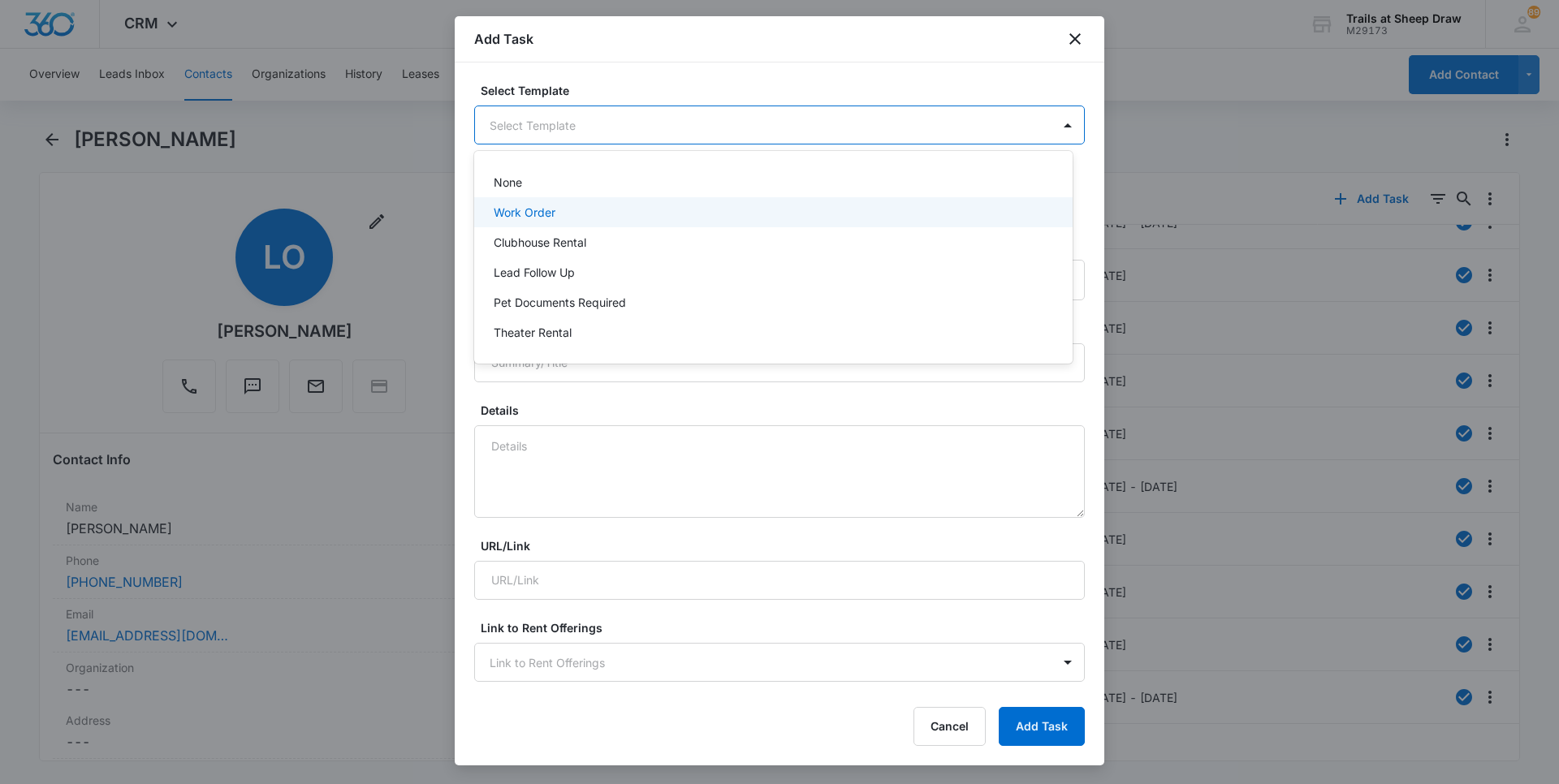 click on "Work Order" at bounding box center [771, 212] 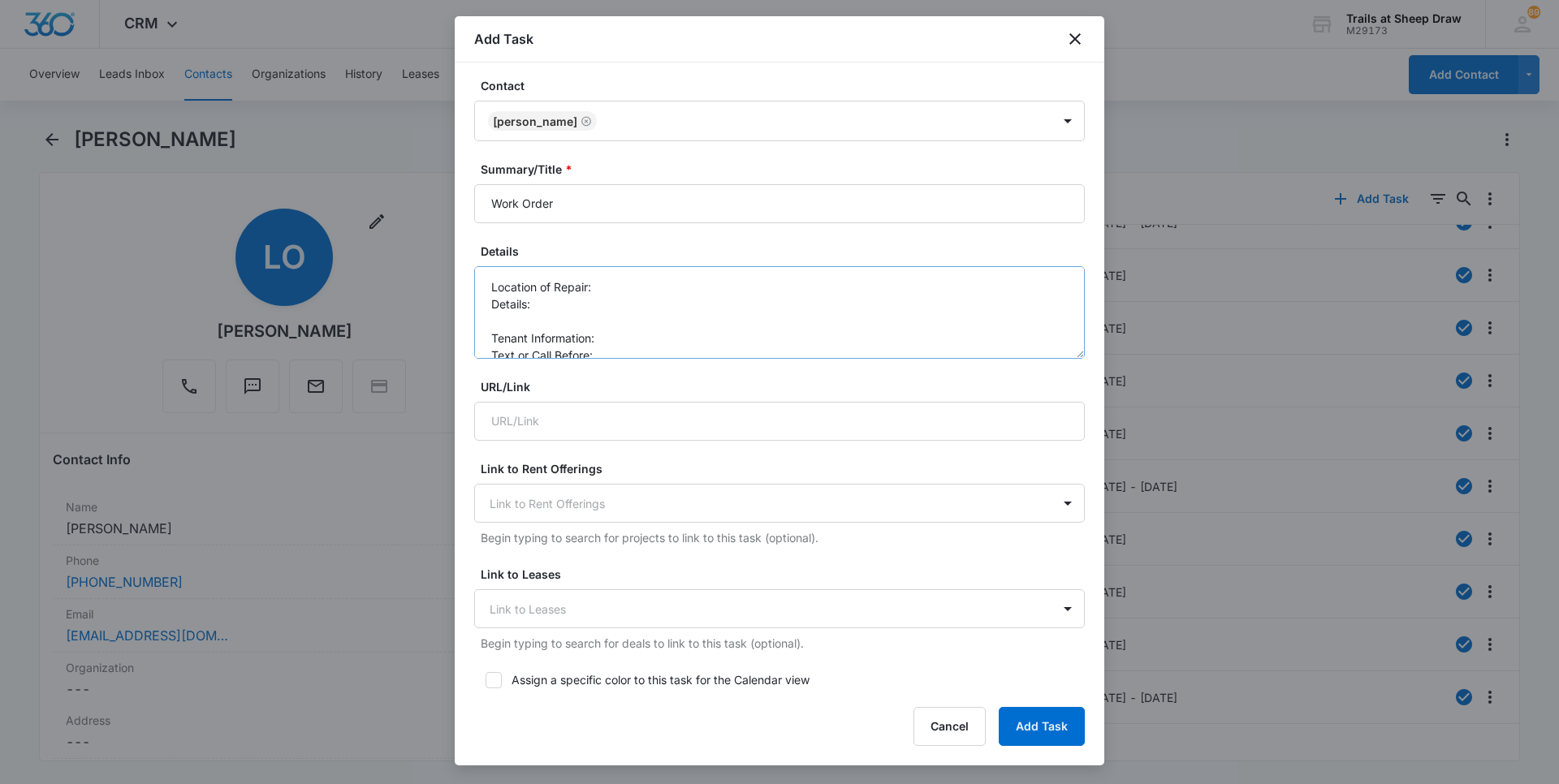 scroll, scrollTop: 162, scrollLeft: 0, axis: vertical 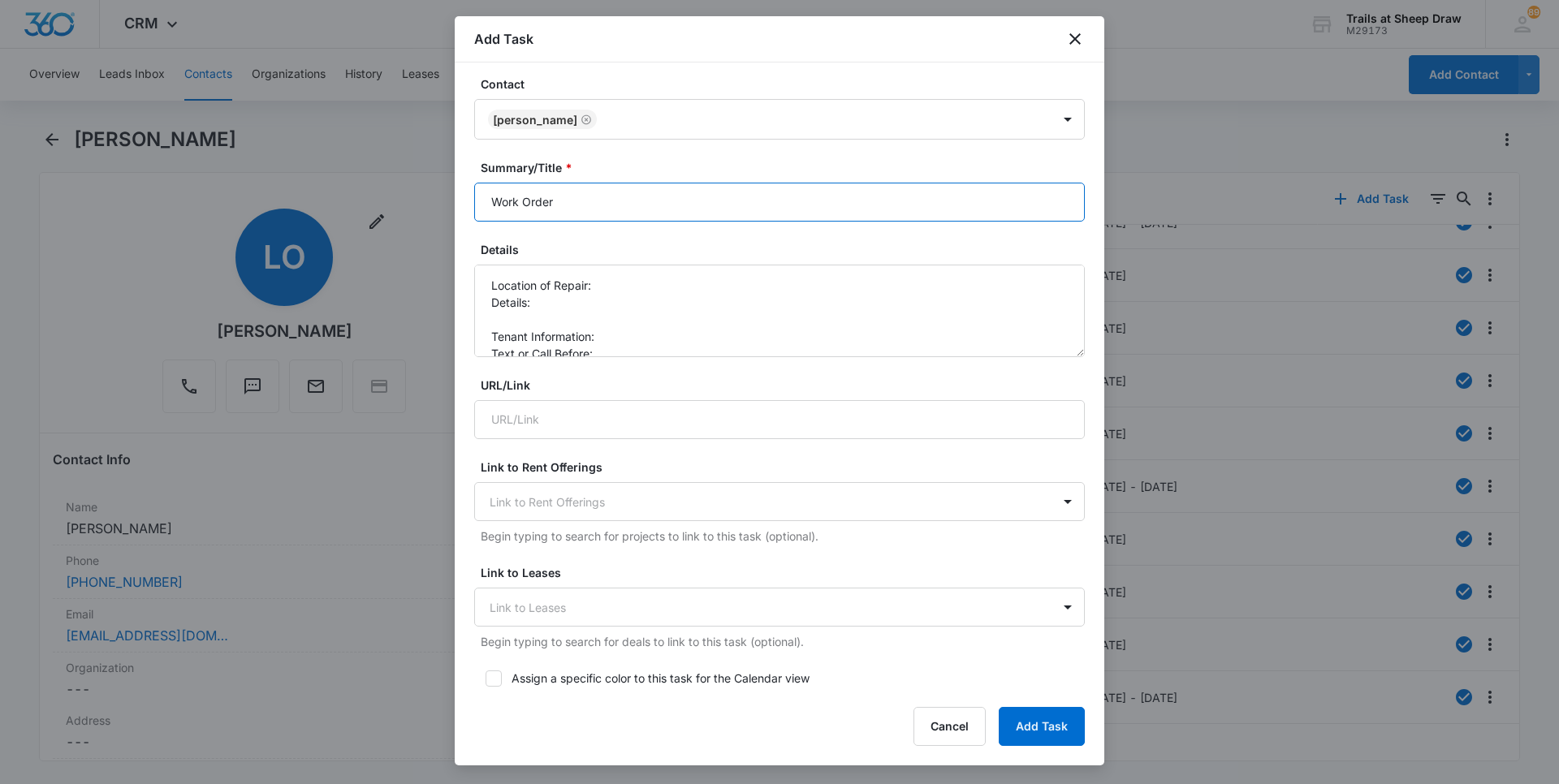 click on "Work Order" at bounding box center (780, 202) 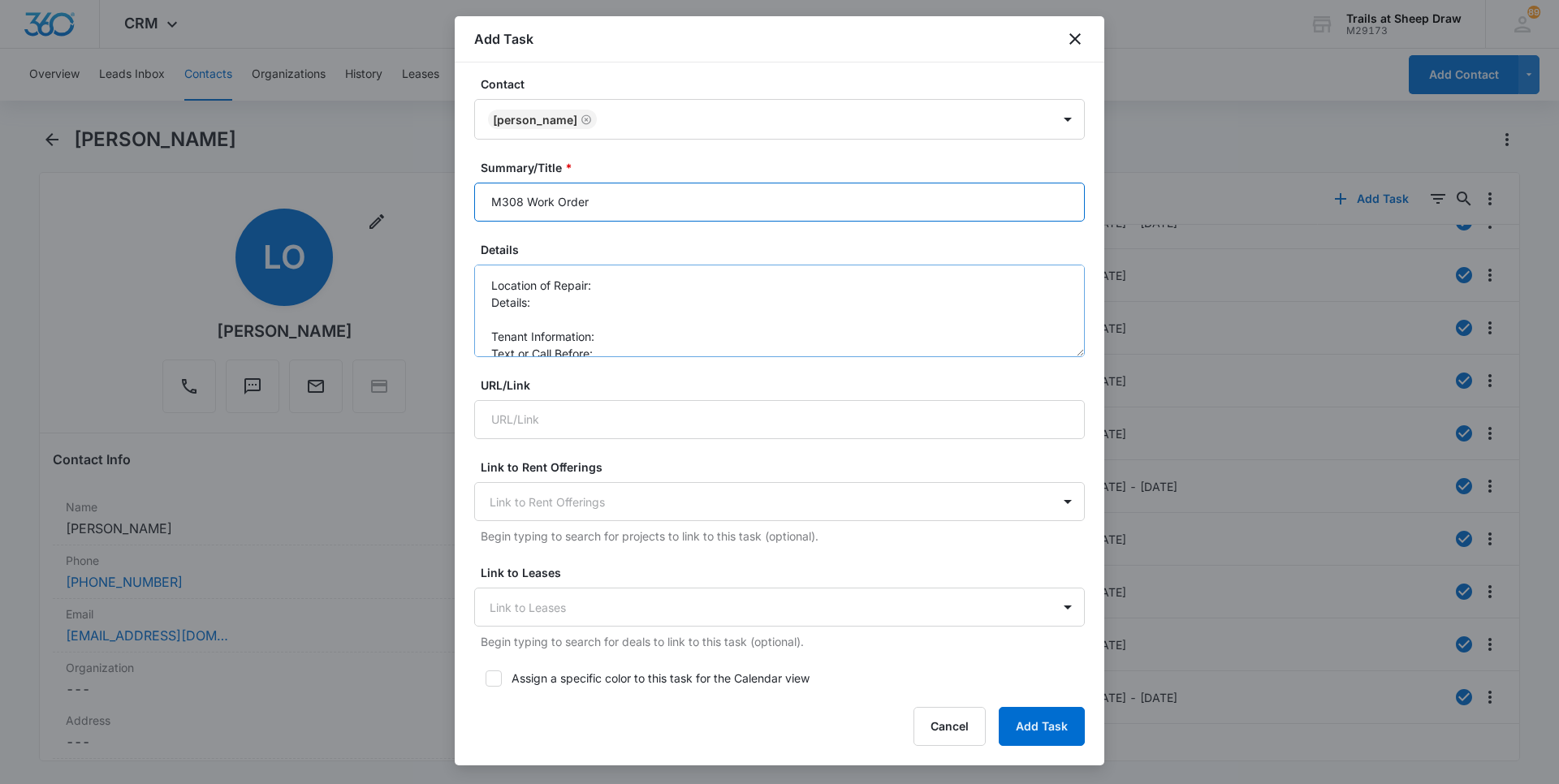 type on "M308 Work Order" 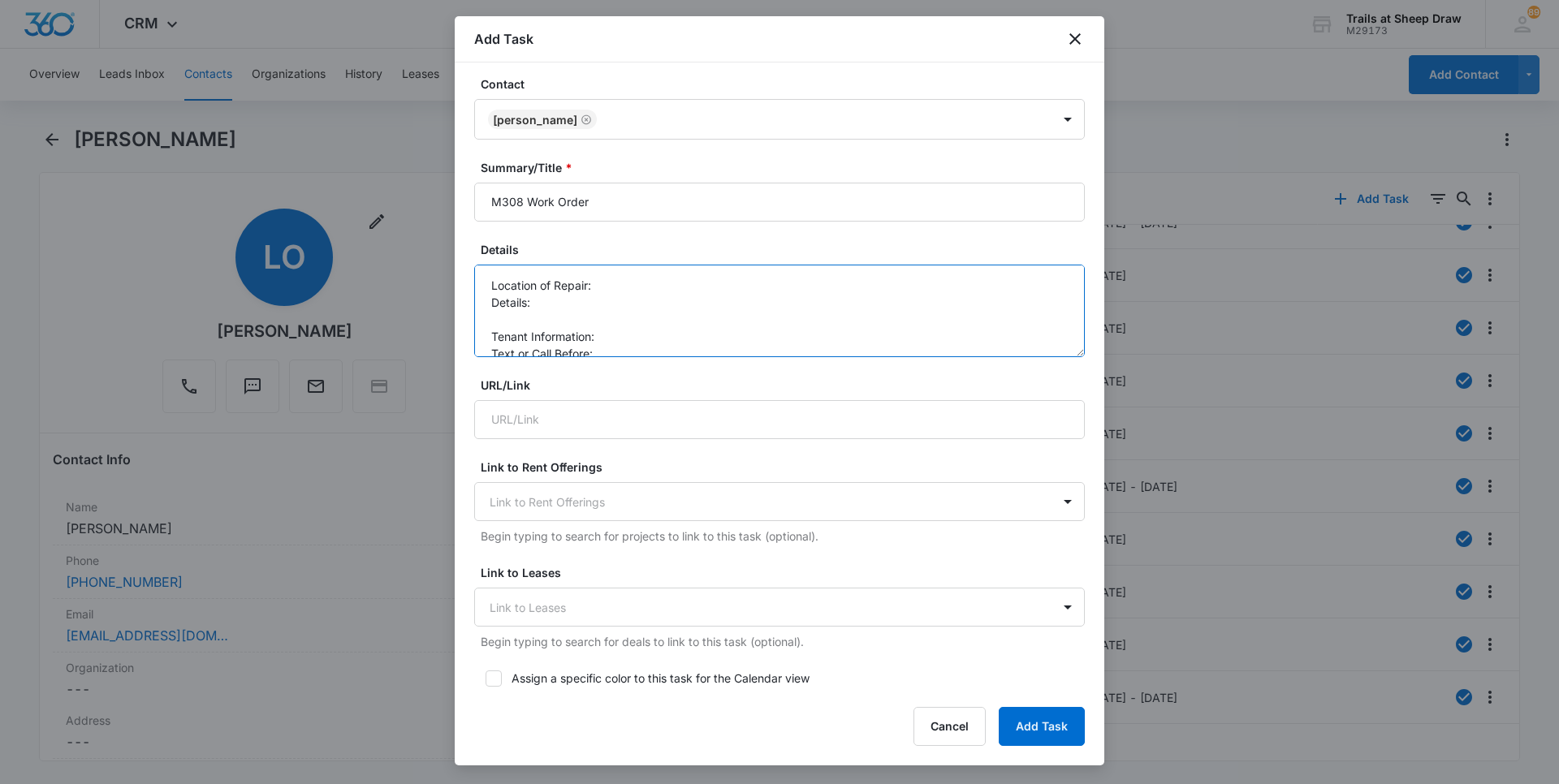 click on "Location of Repair:
Details:
Tenant Information:
Text or Call Before:" at bounding box center [780, 311] 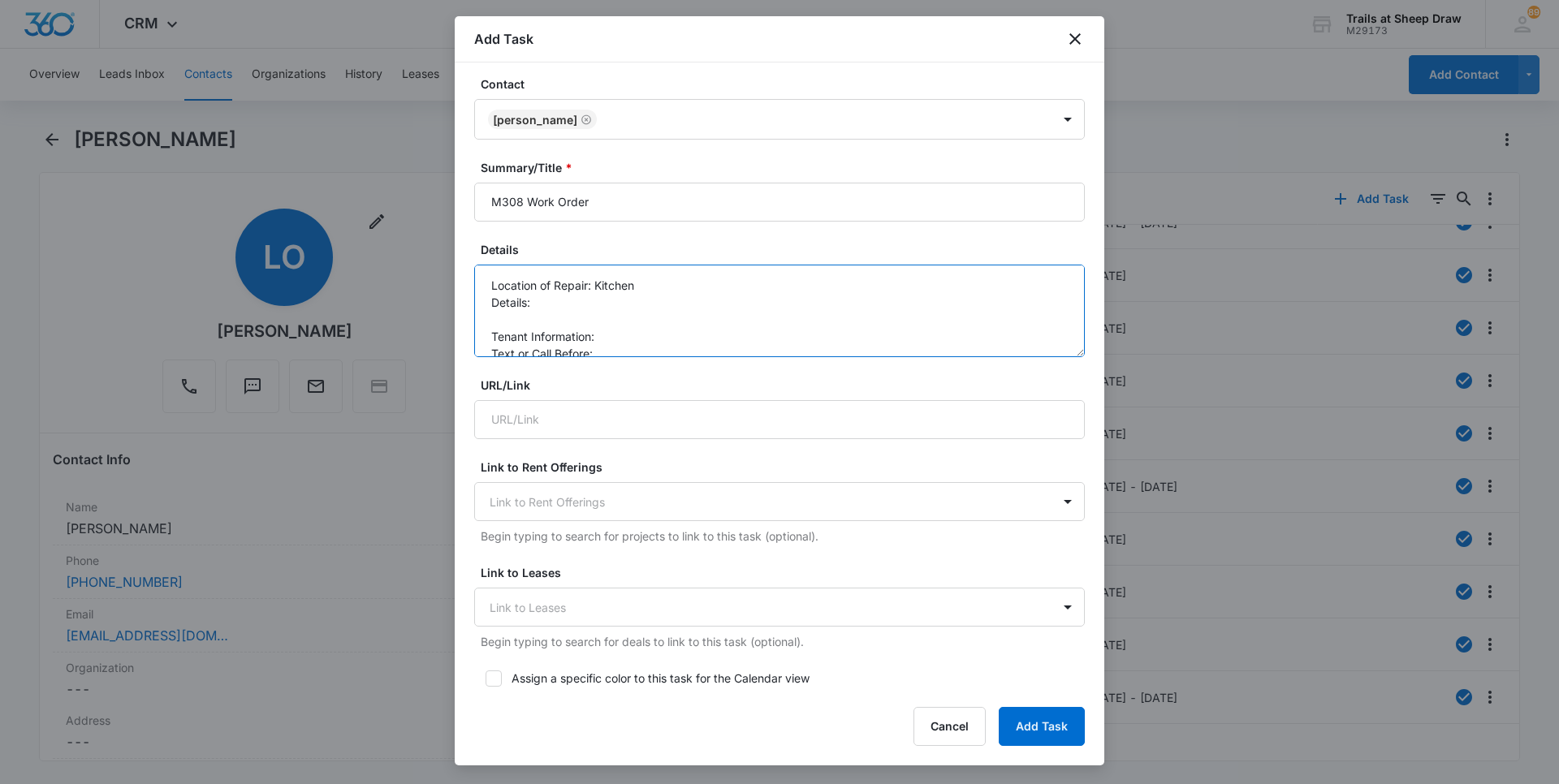 click on "Location of Repair: Kitchen
Details:
Tenant Information:
Text or Call Before:" at bounding box center (780, 311) 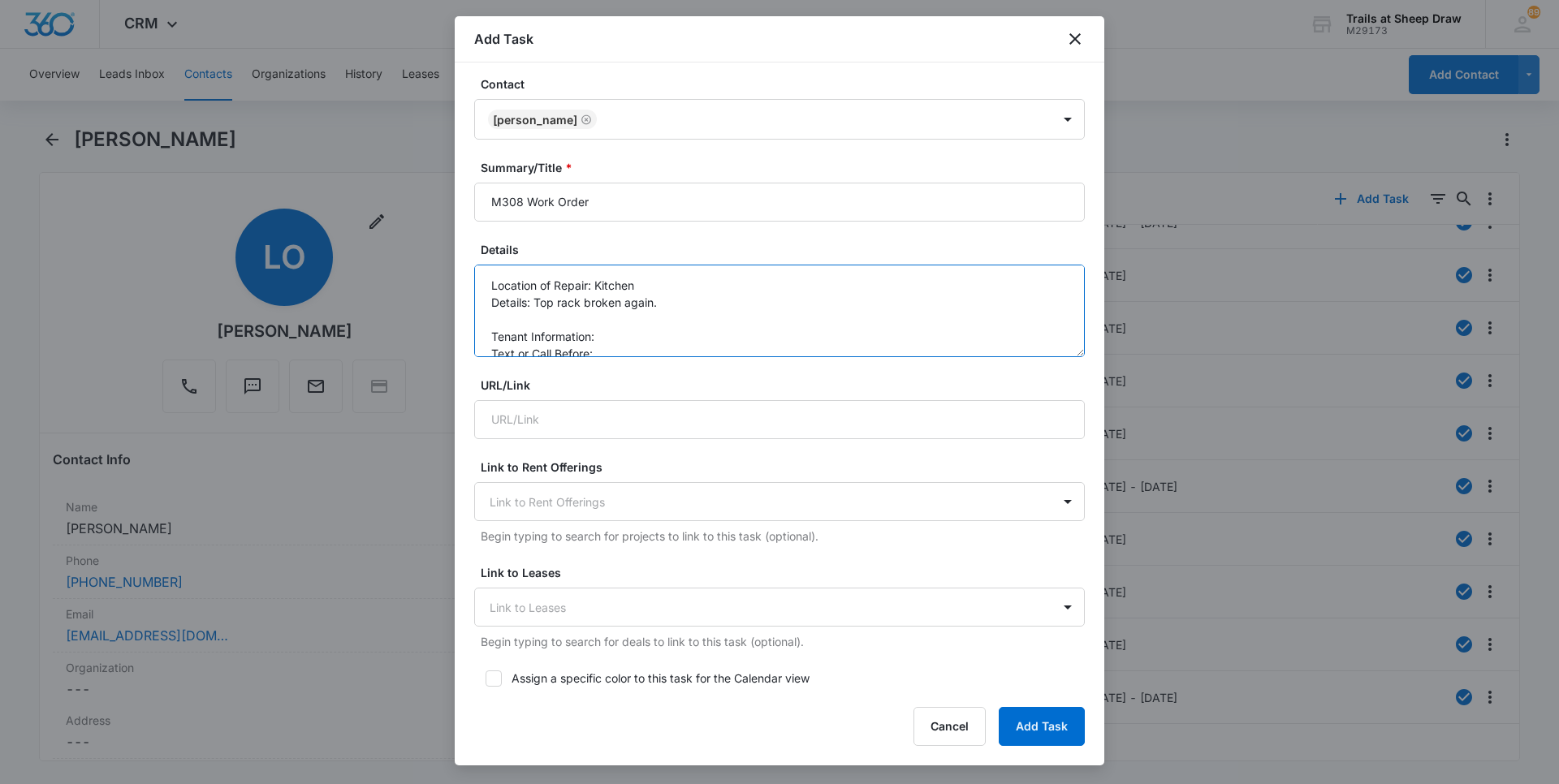 click on "Location of Repair: Kitchen
Details: Top rack broken again.
Tenant Information:
Text or Call Before:" at bounding box center [780, 311] 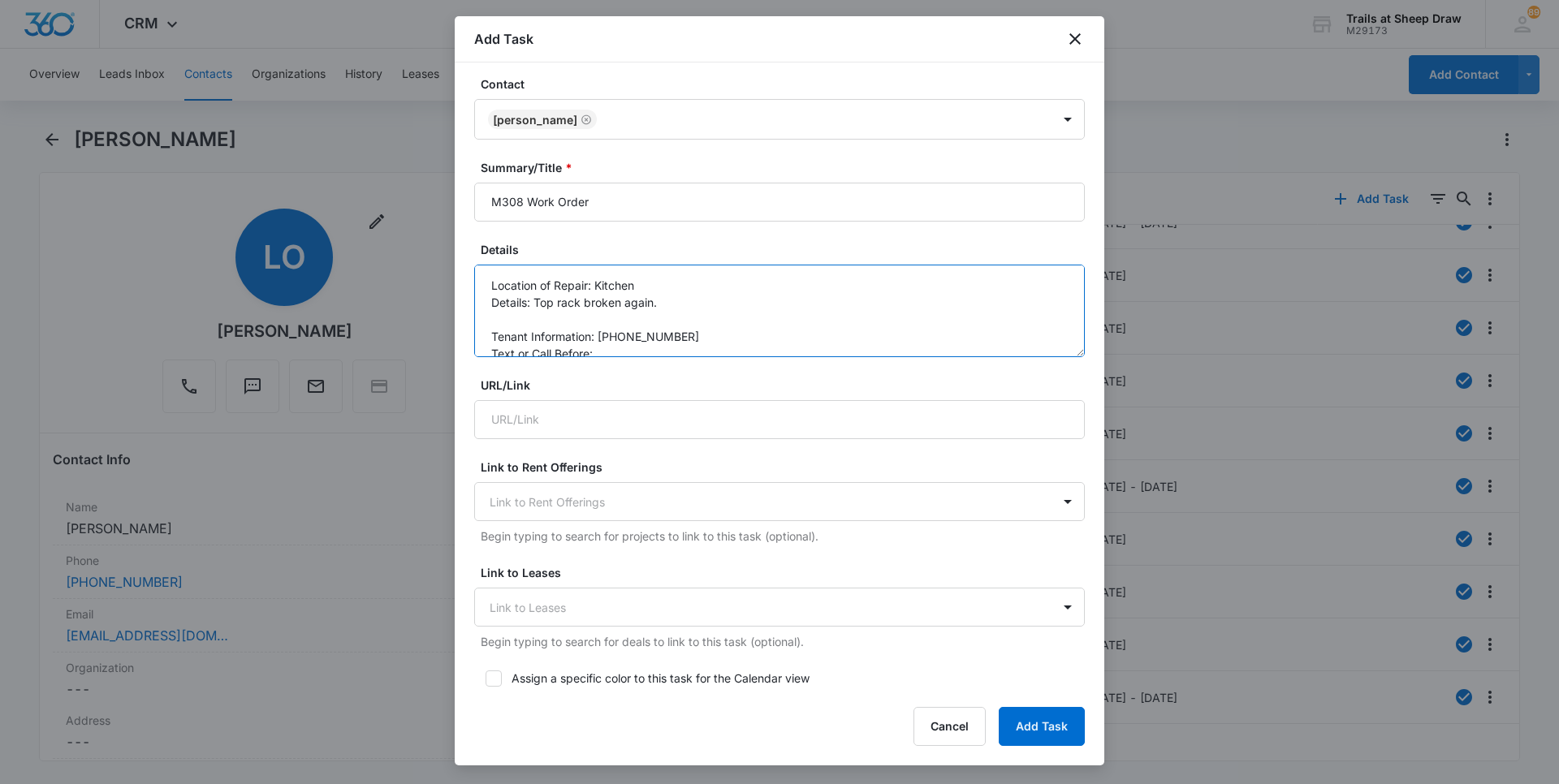 scroll, scrollTop: 17, scrollLeft: 0, axis: vertical 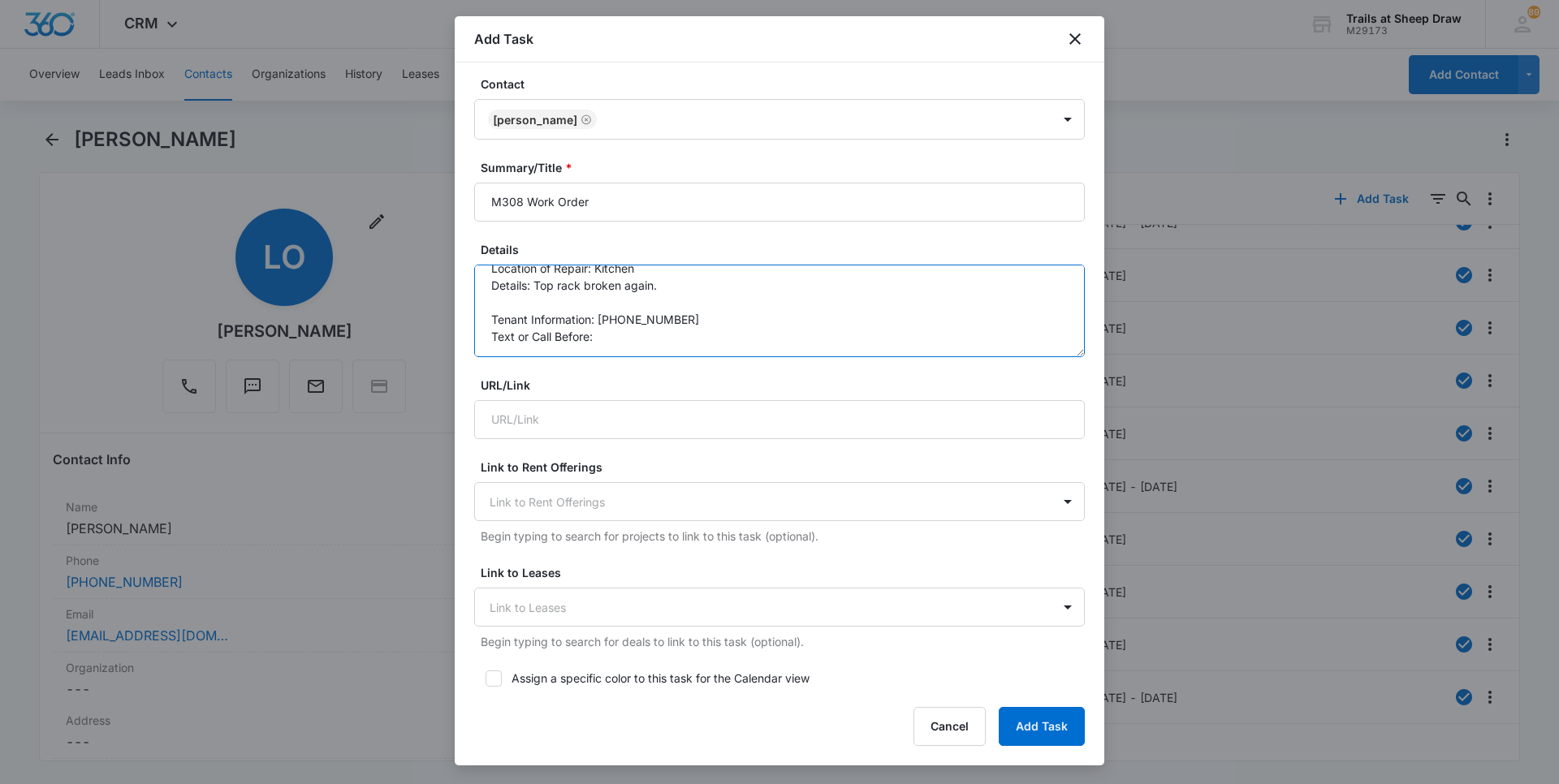 click on "Location of Repair: Kitchen
Details: Top rack broken again.
Tenant Information: [PHONE_NUMBER]
Text or Call Before:" at bounding box center [780, 311] 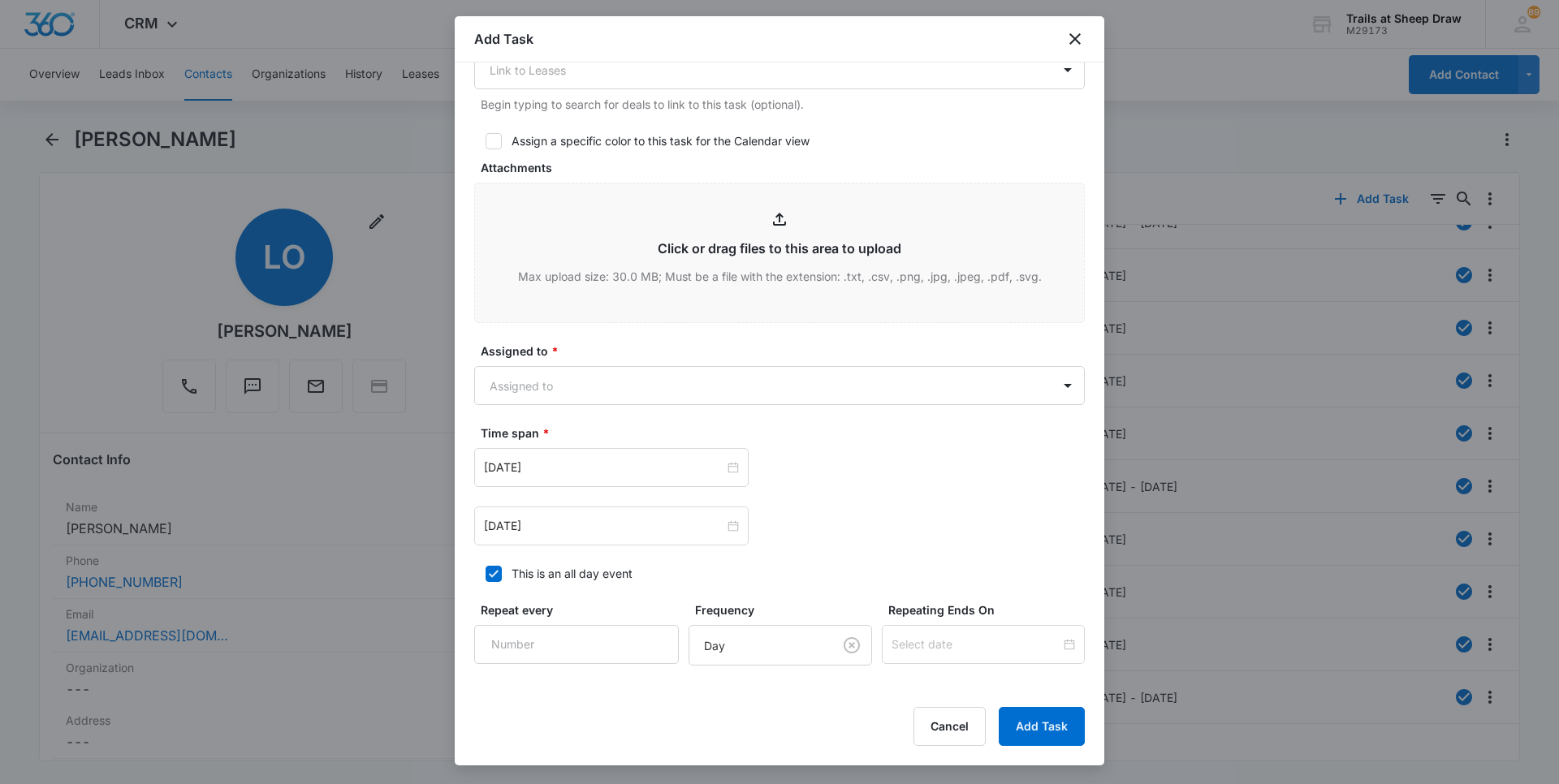 scroll, scrollTop: 730, scrollLeft: 0, axis: vertical 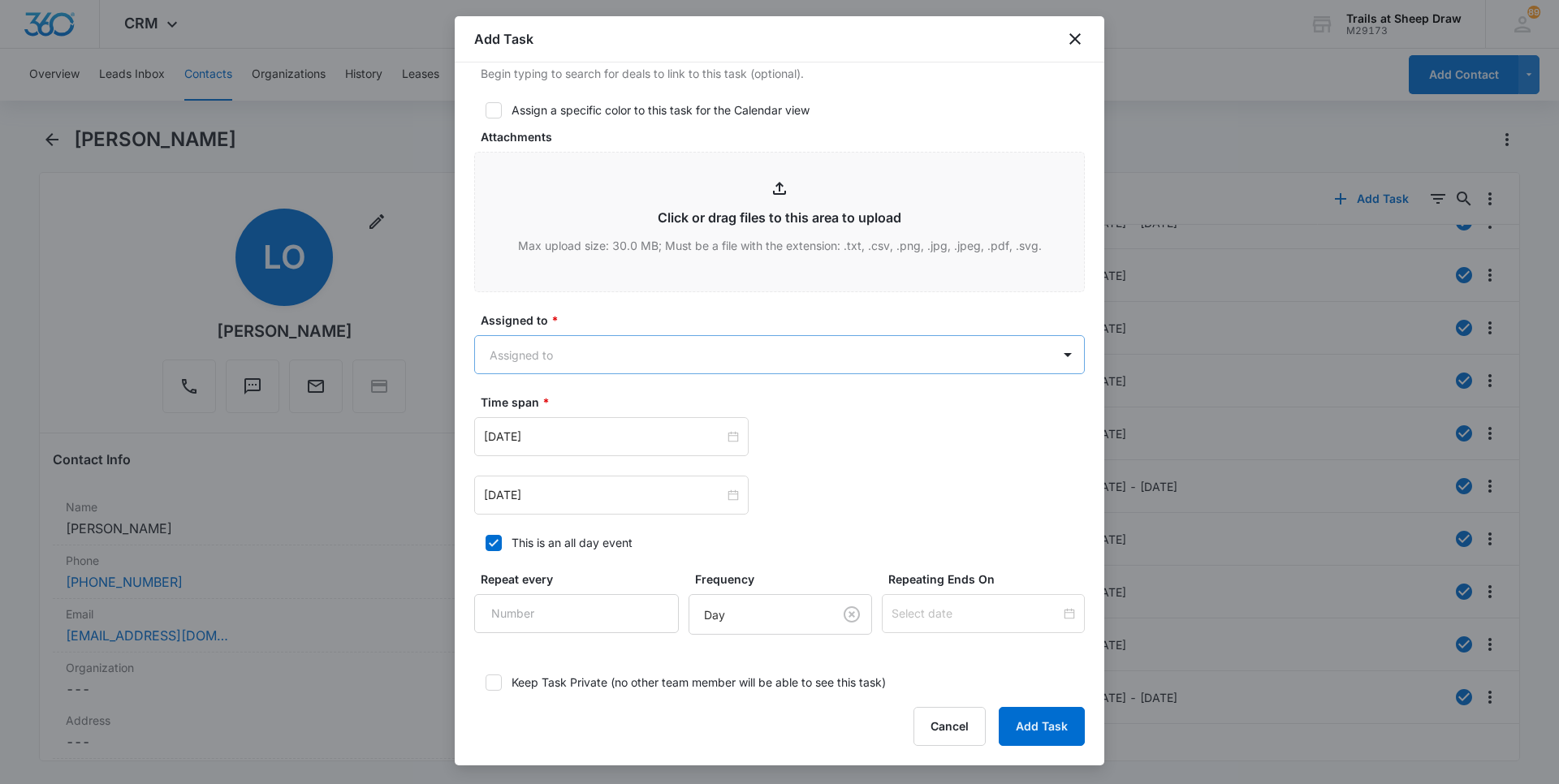 type on "Location of Repair: Kitchen
Details: Top rack broken again.
Tenant Information: [PHONE_NUMBER]
Text or Call Before: Text" 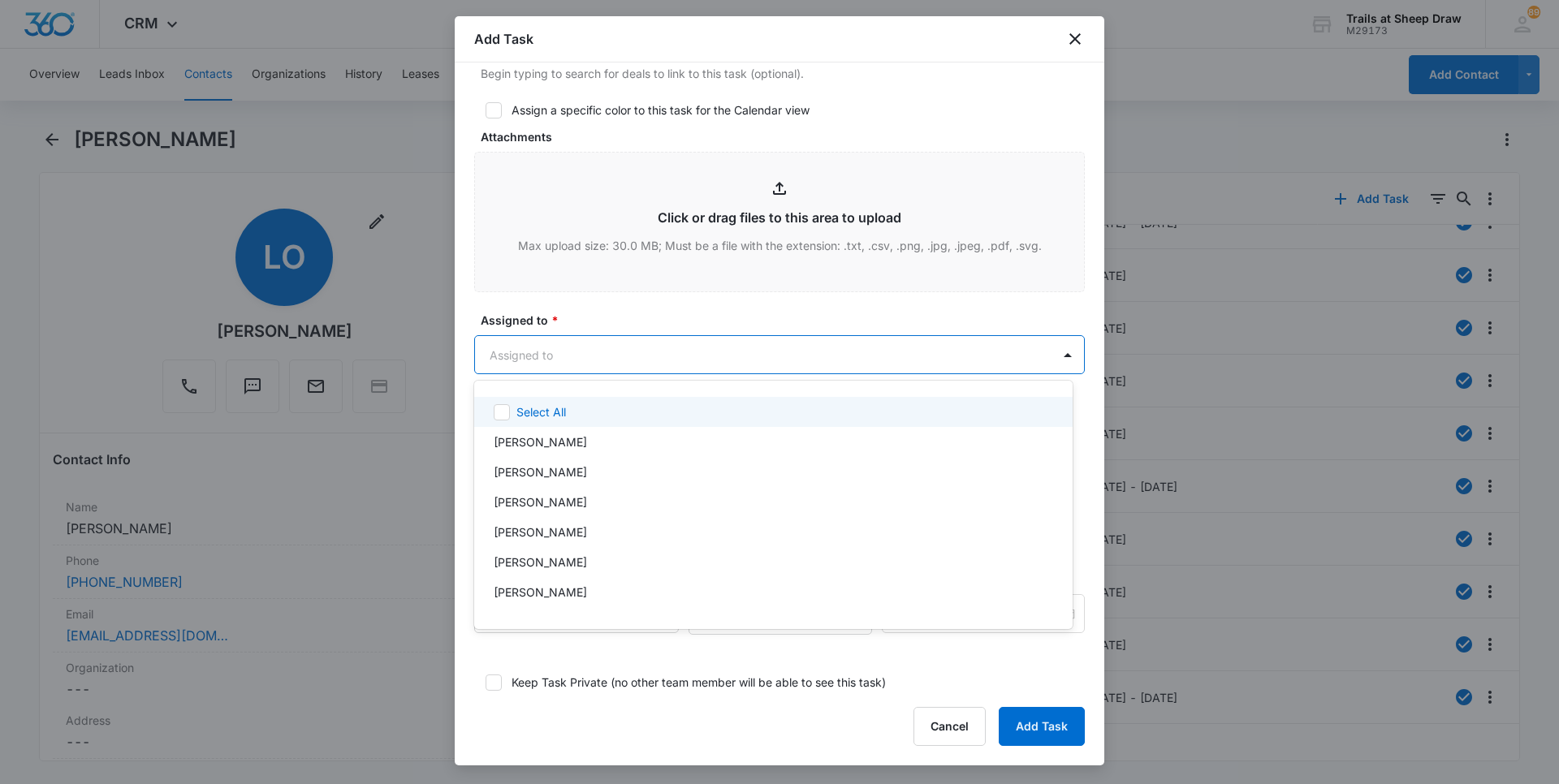 click on "CRM Apps Reputation Websites Forms CRM Email Social Content Ads Intelligence Files Brand Settings Trails at Sheep Draw M29173 Your Accounts View All 89 TM [PERSON_NAME] [EMAIL_ADDRESS][DOMAIN_NAME] My Profile 89 Notifications Support Logout Terms & Conditions   •   Privacy Policy Overview Leads Inbox Contacts Organizations History Leases Rent Offerings Tasks Calendar Lists Reports Settings Add Contact [PERSON_NAME] Remove LO [PERSON_NAME] Contact Info Name Cancel Save Changes [PERSON_NAME] Phone Cancel Save Changes [PHONE_NUMBER] Email Cancel Save Changes [EMAIL_ADDRESS][DOMAIN_NAME] Organization Cancel Save Changes --- Address Cancel Save Changes --- Details Source Cancel Save Changes Walk-In / Drive By Contact Type Cancel Save Changes Current Resident Contact Status Cancel Save Changes Current Resident Assigned To Cancel Save Changes [PERSON_NAME] Tags Cancel Save Changes --- Next Contact Date Cancel Save Changes --- Color Tag Current Color: Cancel Save Changes Payments ID ID 4629 Created Notes Cancel --- ---" at bounding box center [780, 392] 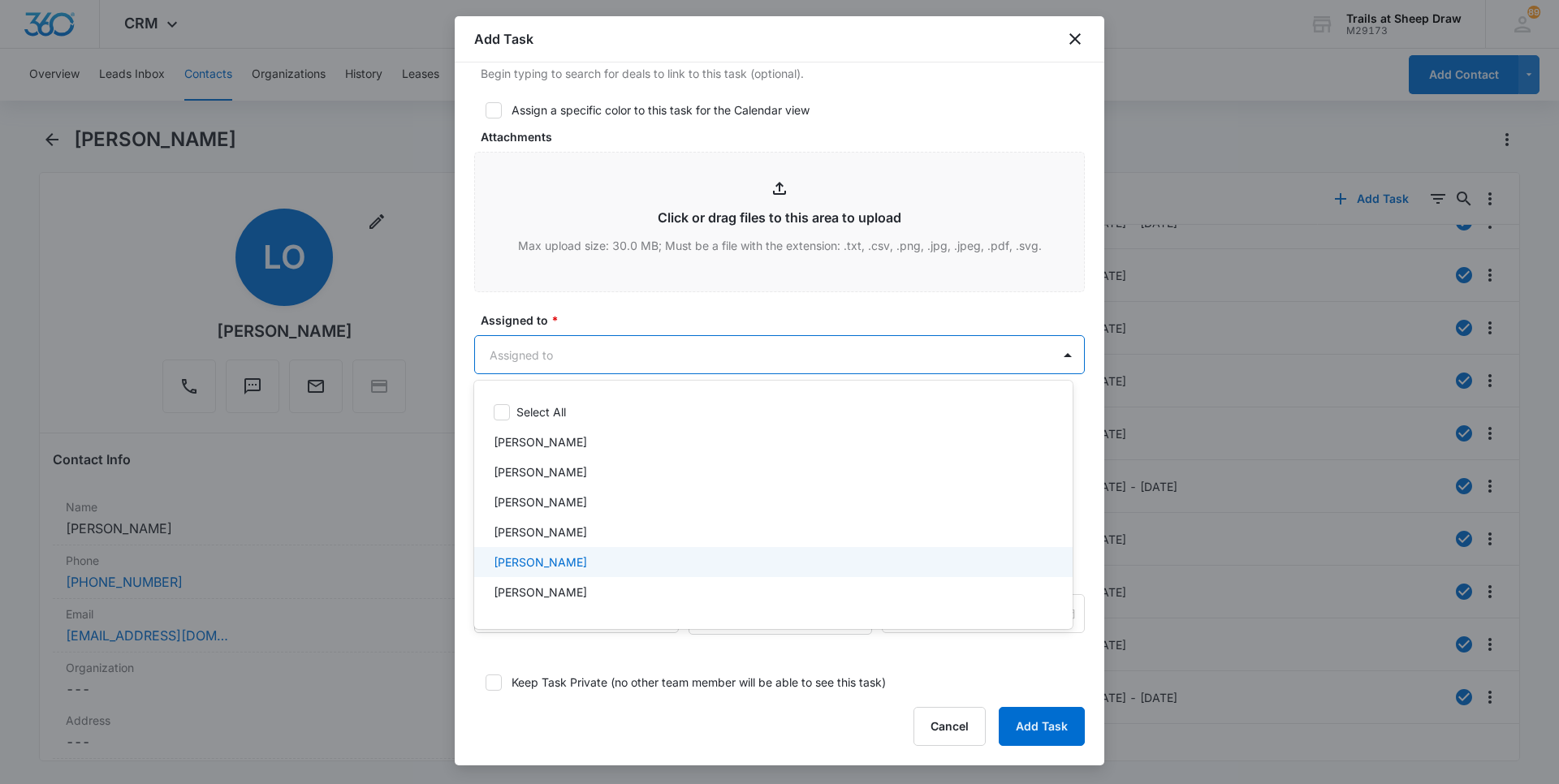 click on "[PERSON_NAME]" at bounding box center [540, 562] 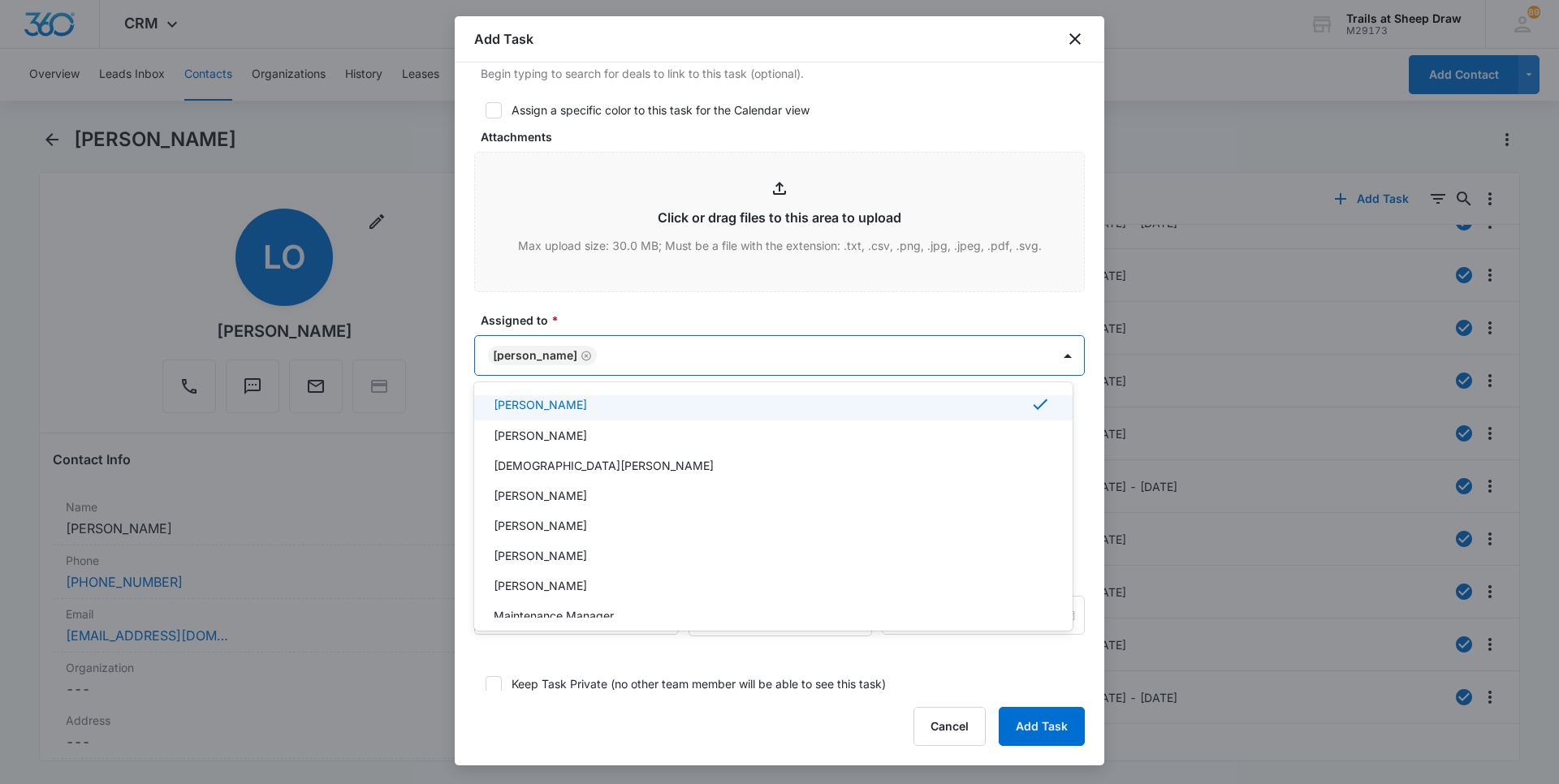 scroll, scrollTop: 162, scrollLeft: 0, axis: vertical 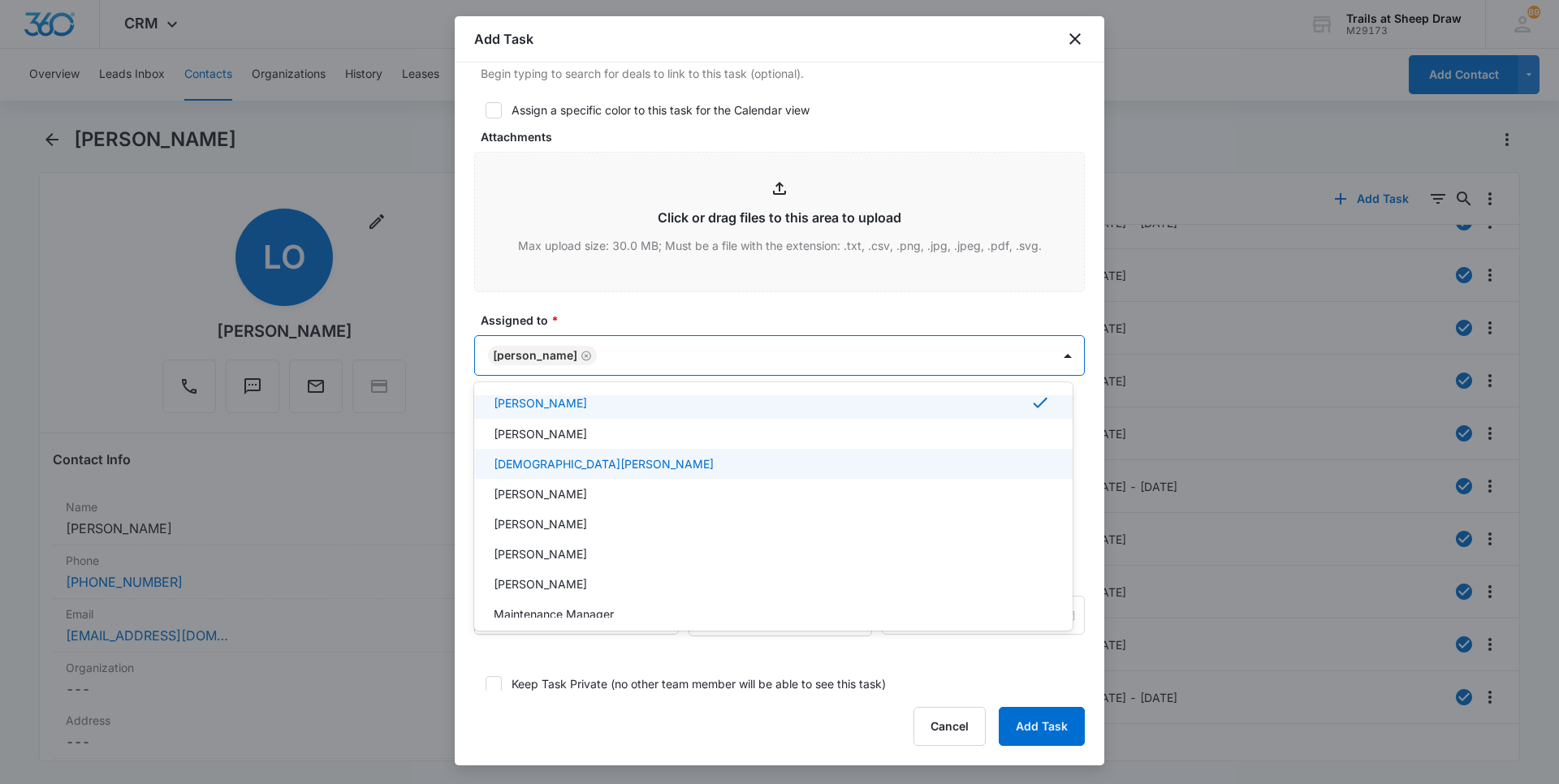 click on "[DEMOGRAPHIC_DATA][PERSON_NAME]" at bounding box center [603, 463] 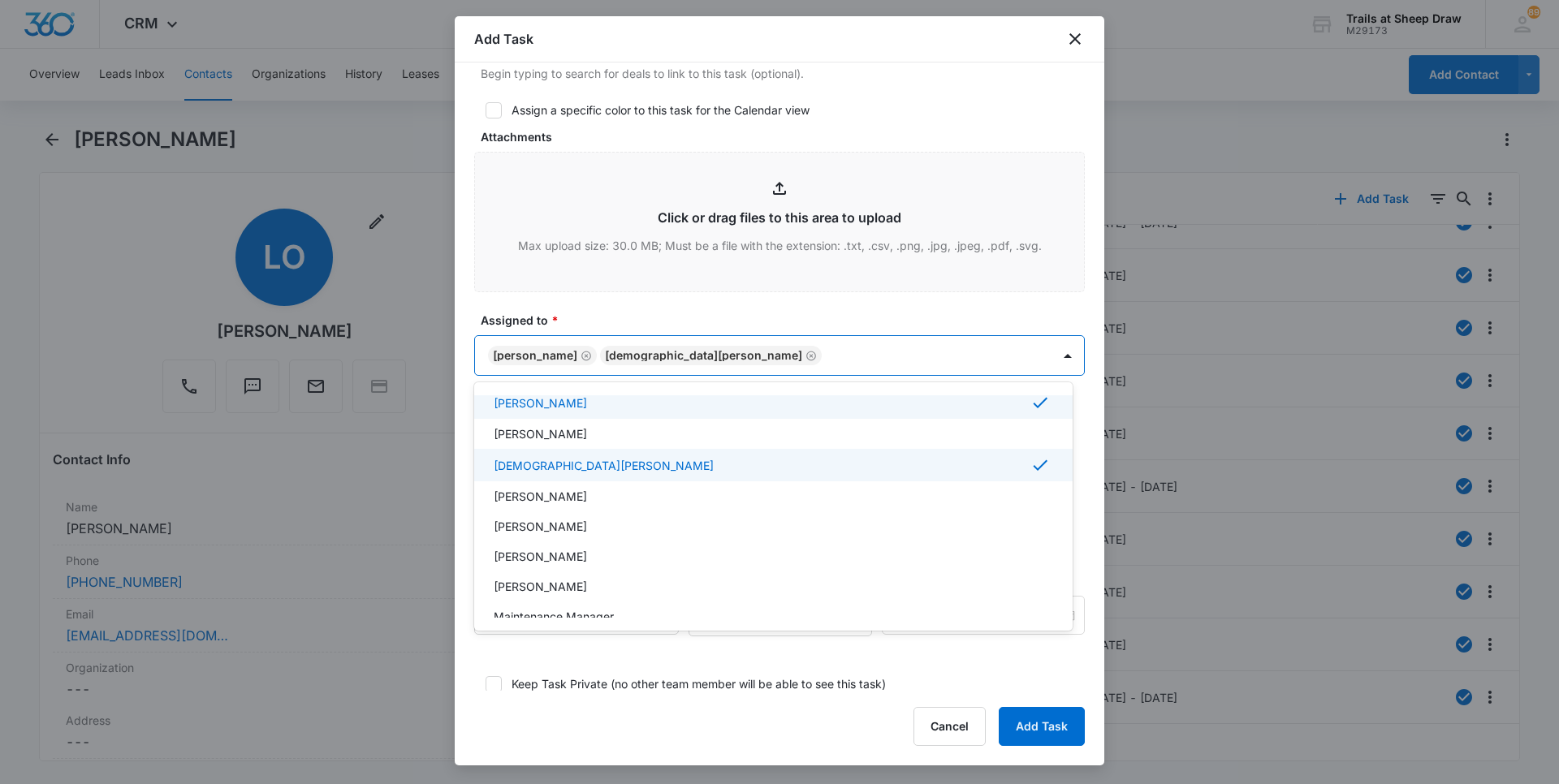 click at bounding box center [780, 392] 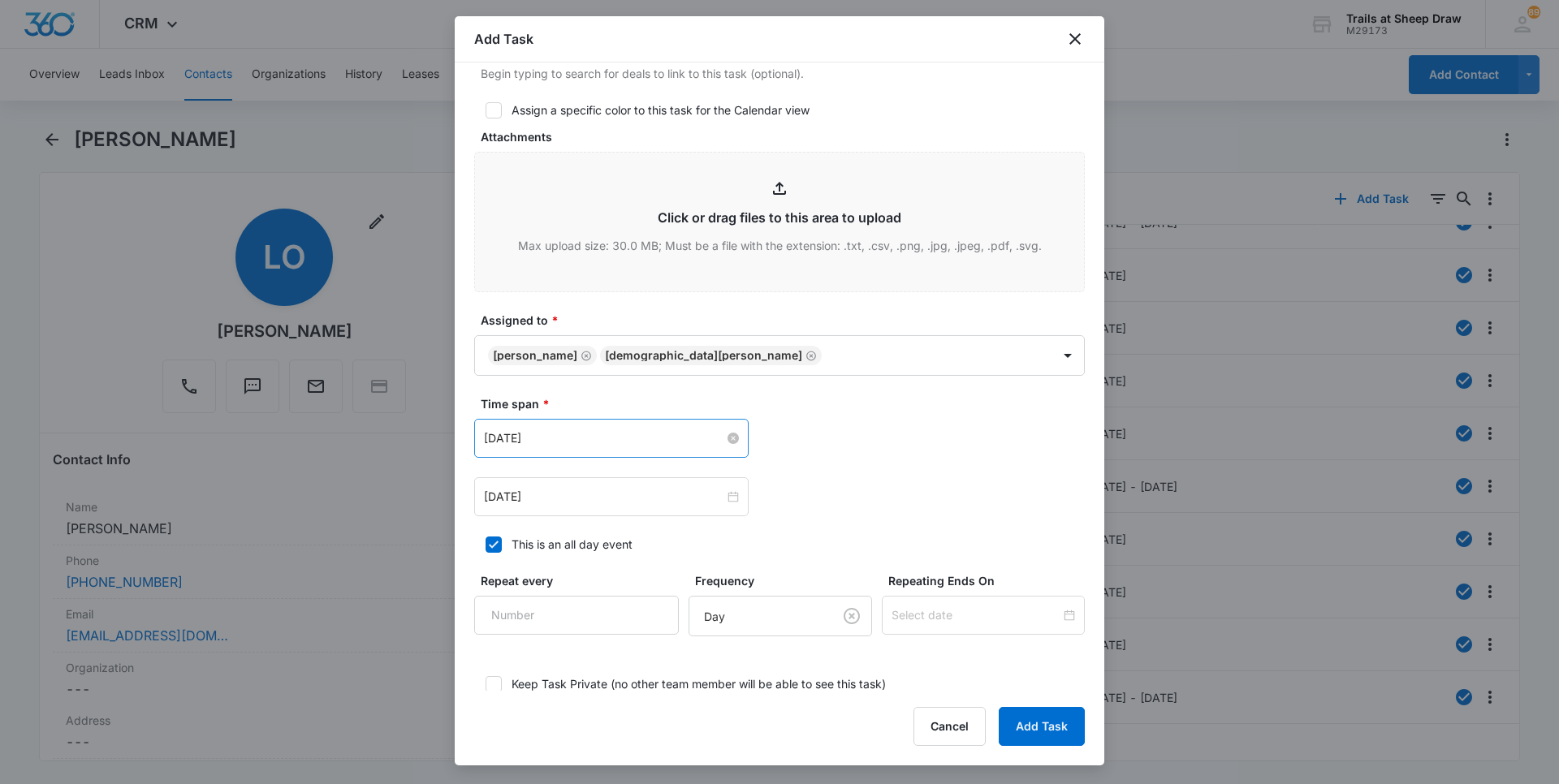 click on "[DATE]" at bounding box center (604, 438) 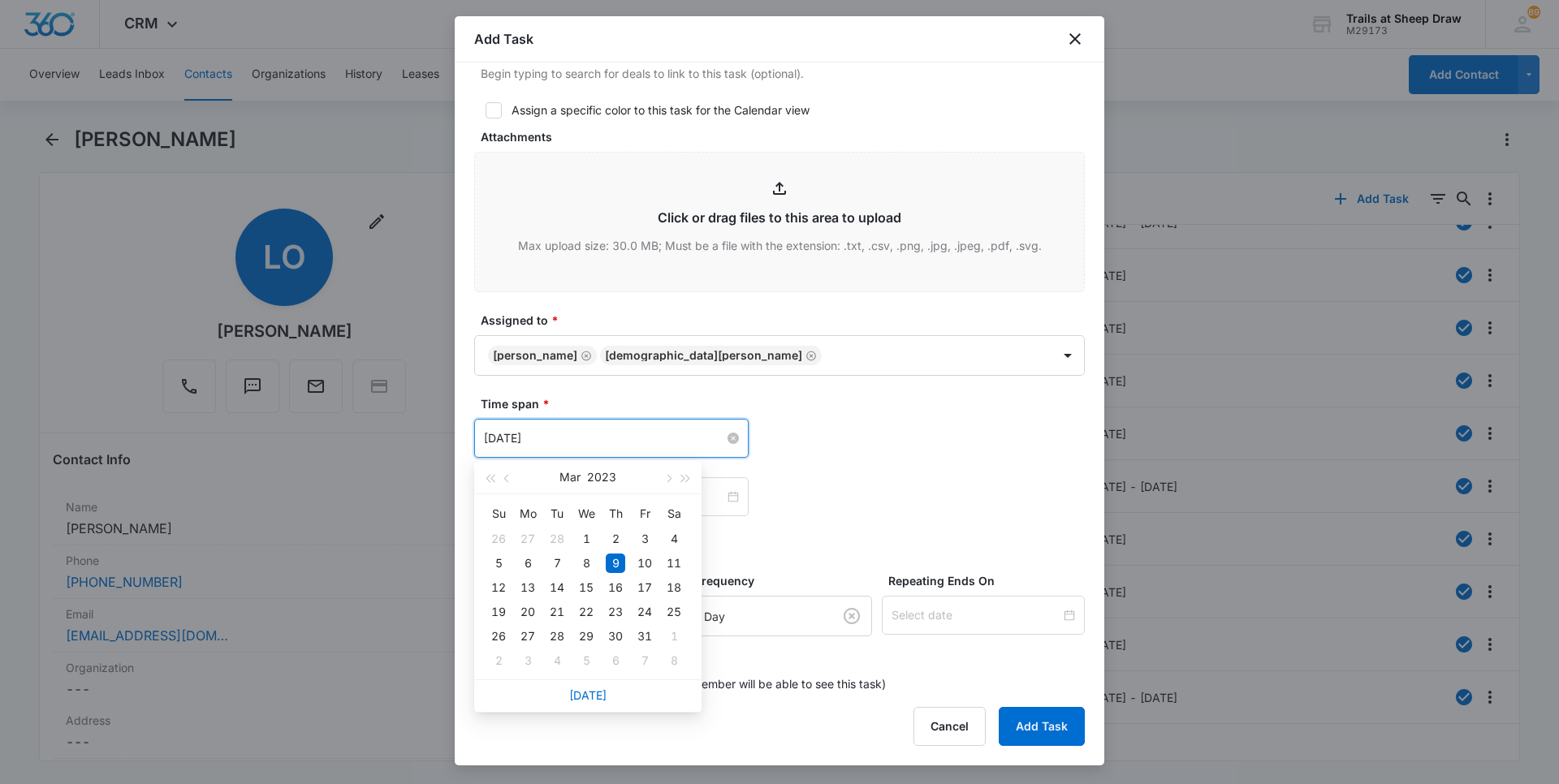 click on "[DATE]" at bounding box center [604, 438] 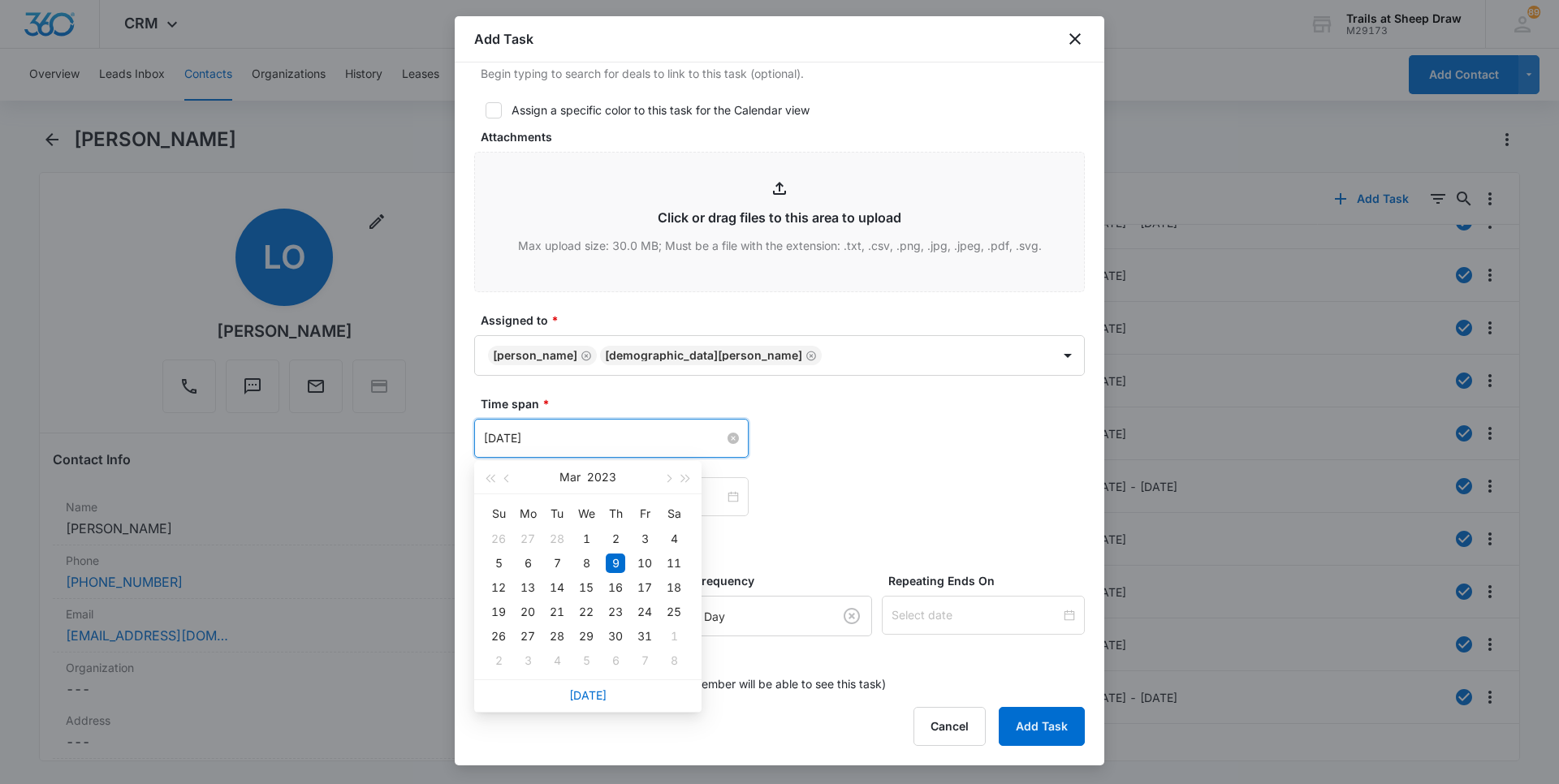 click on "[DATE]" at bounding box center [604, 438] 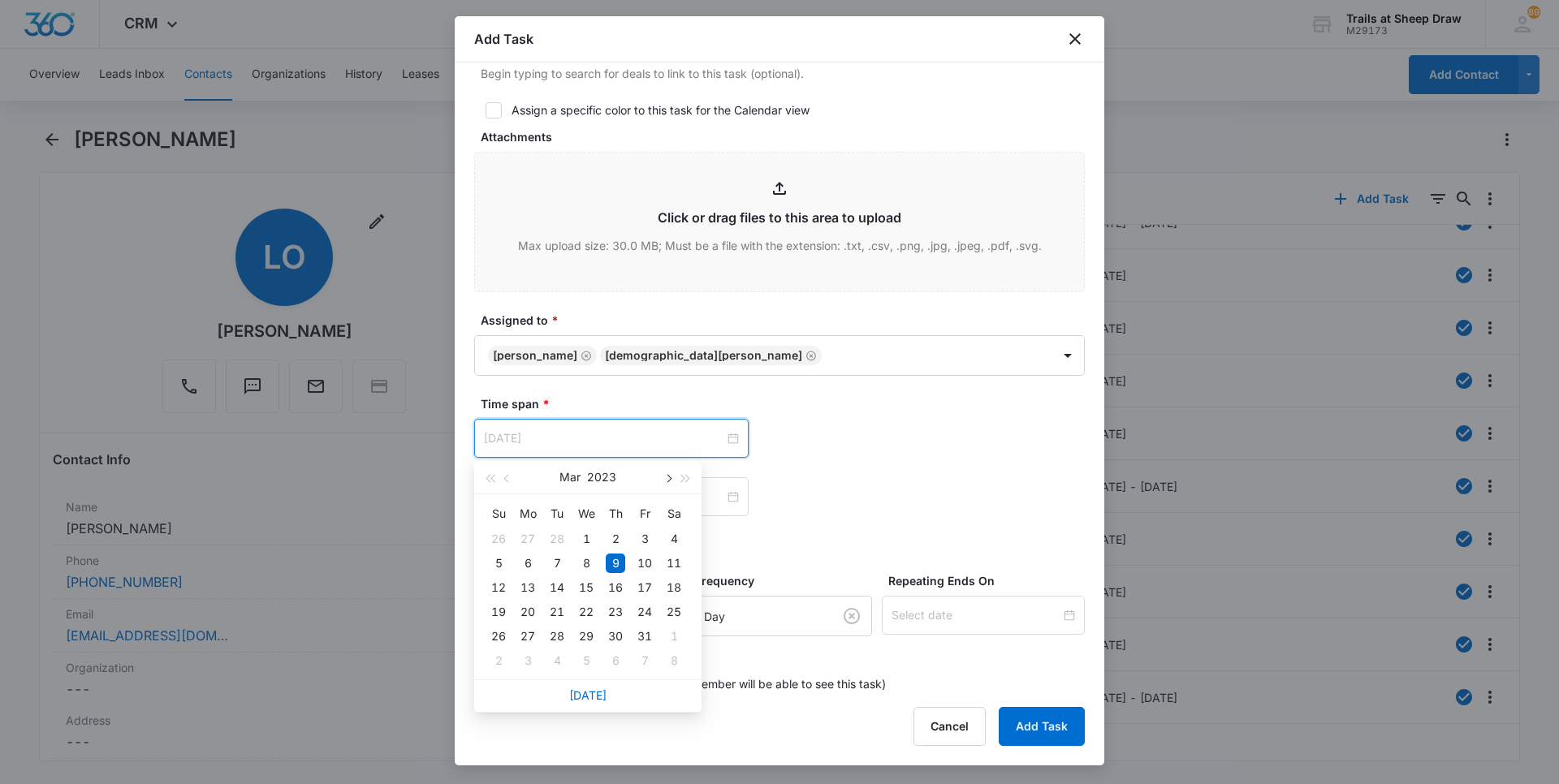 type on "[DATE]" 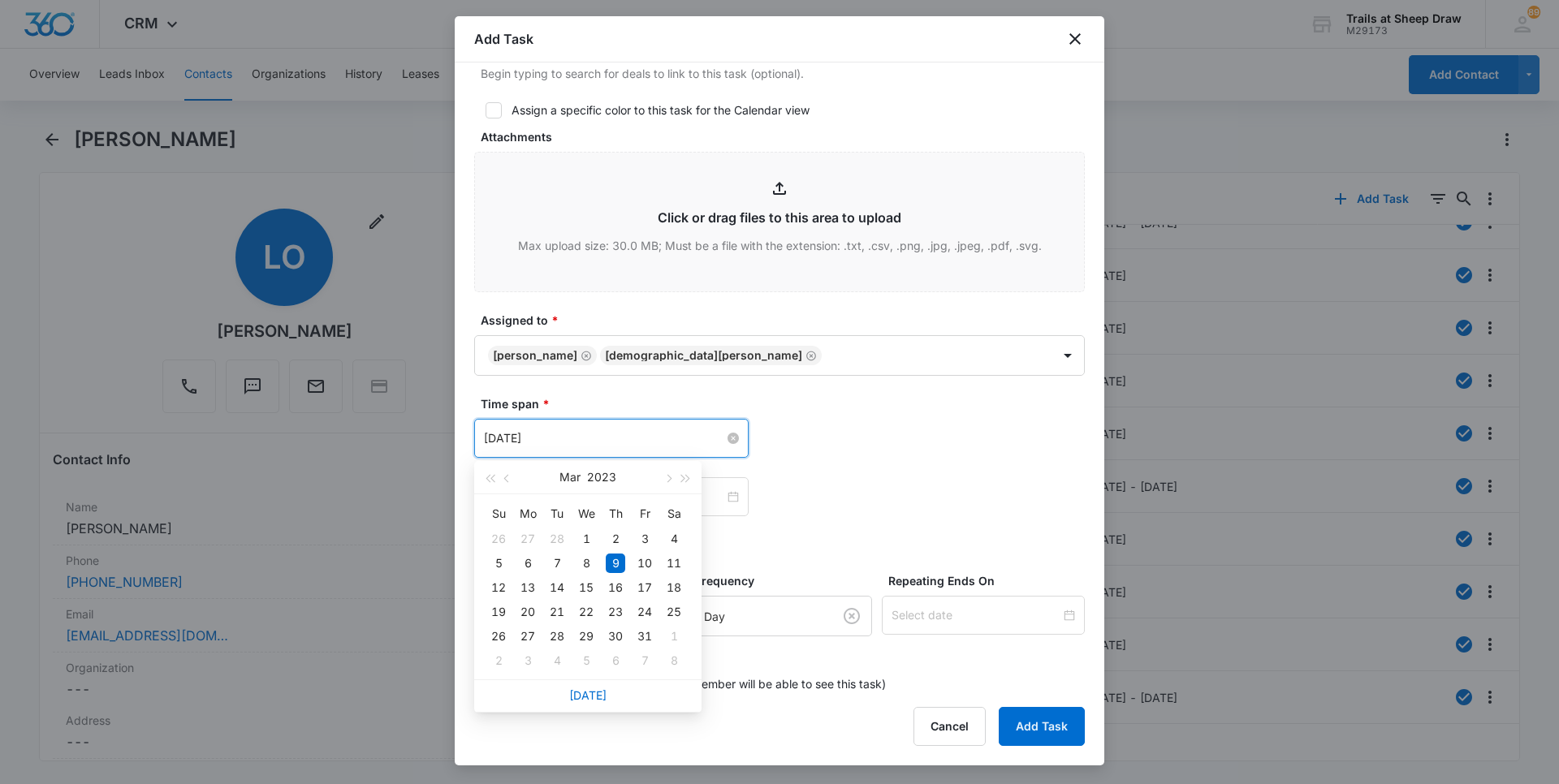 click on "[DATE]" at bounding box center [604, 438] 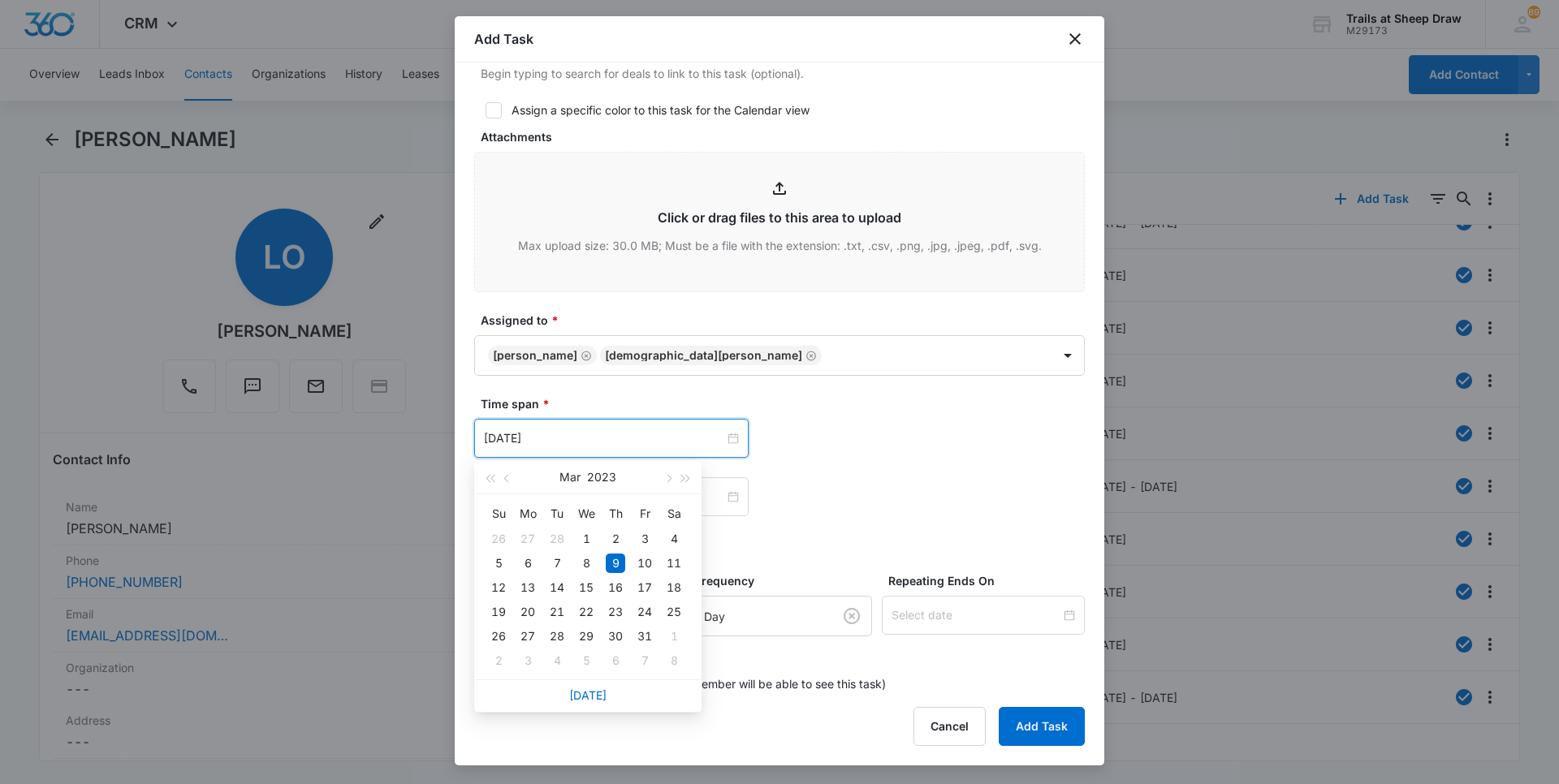 click on "[DATE]" at bounding box center (611, 438) 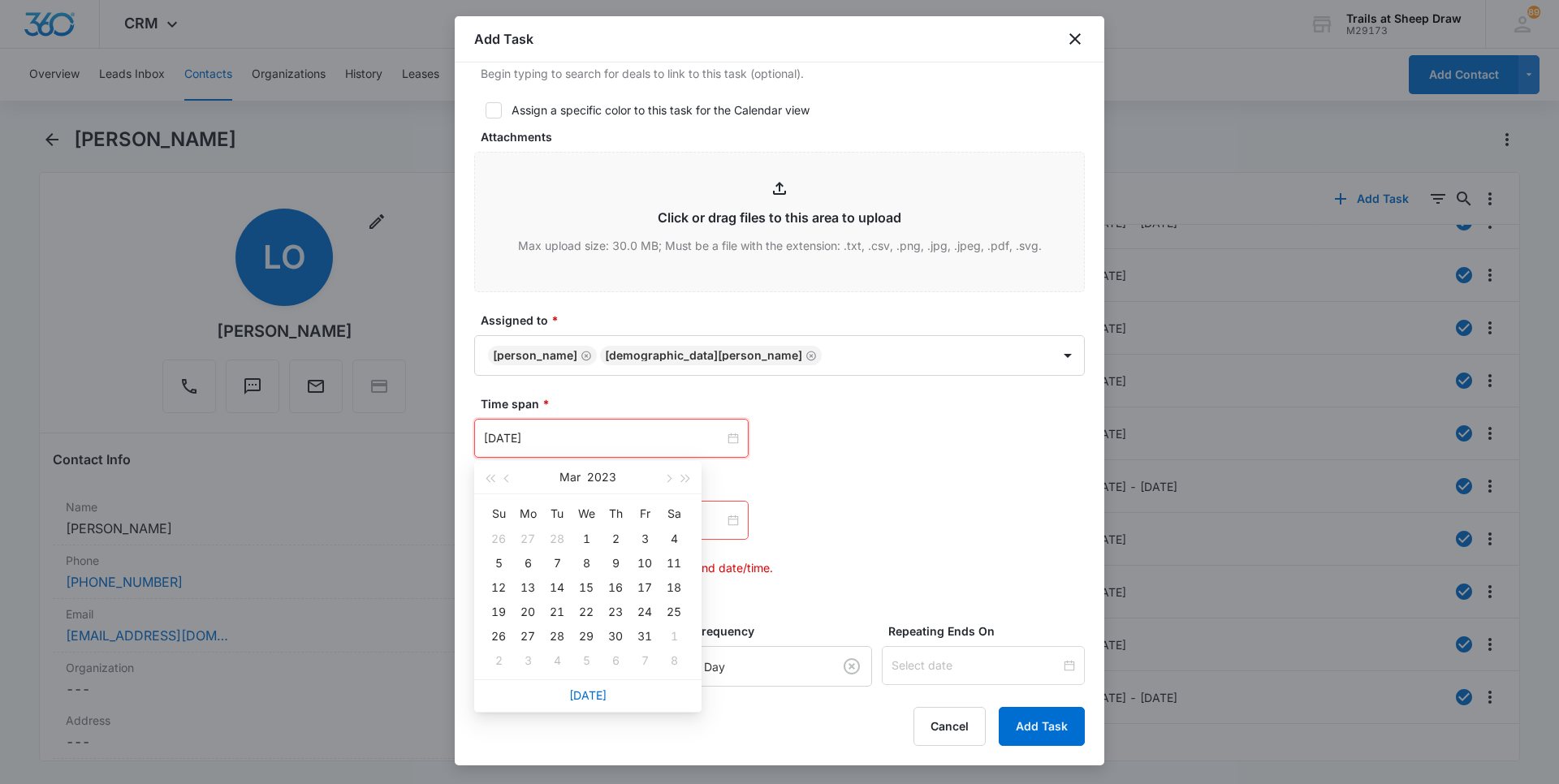 type 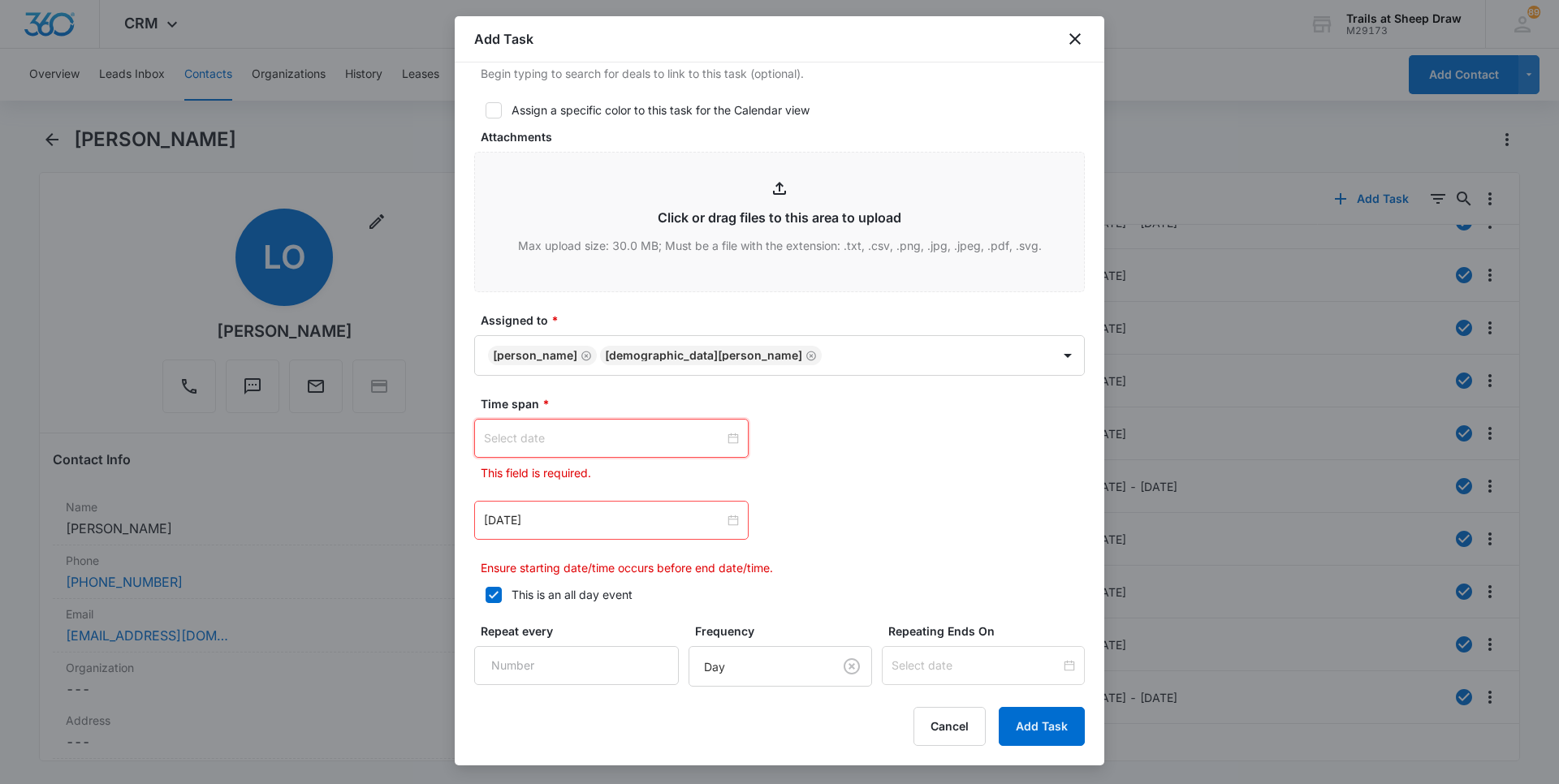 click at bounding box center [611, 438] 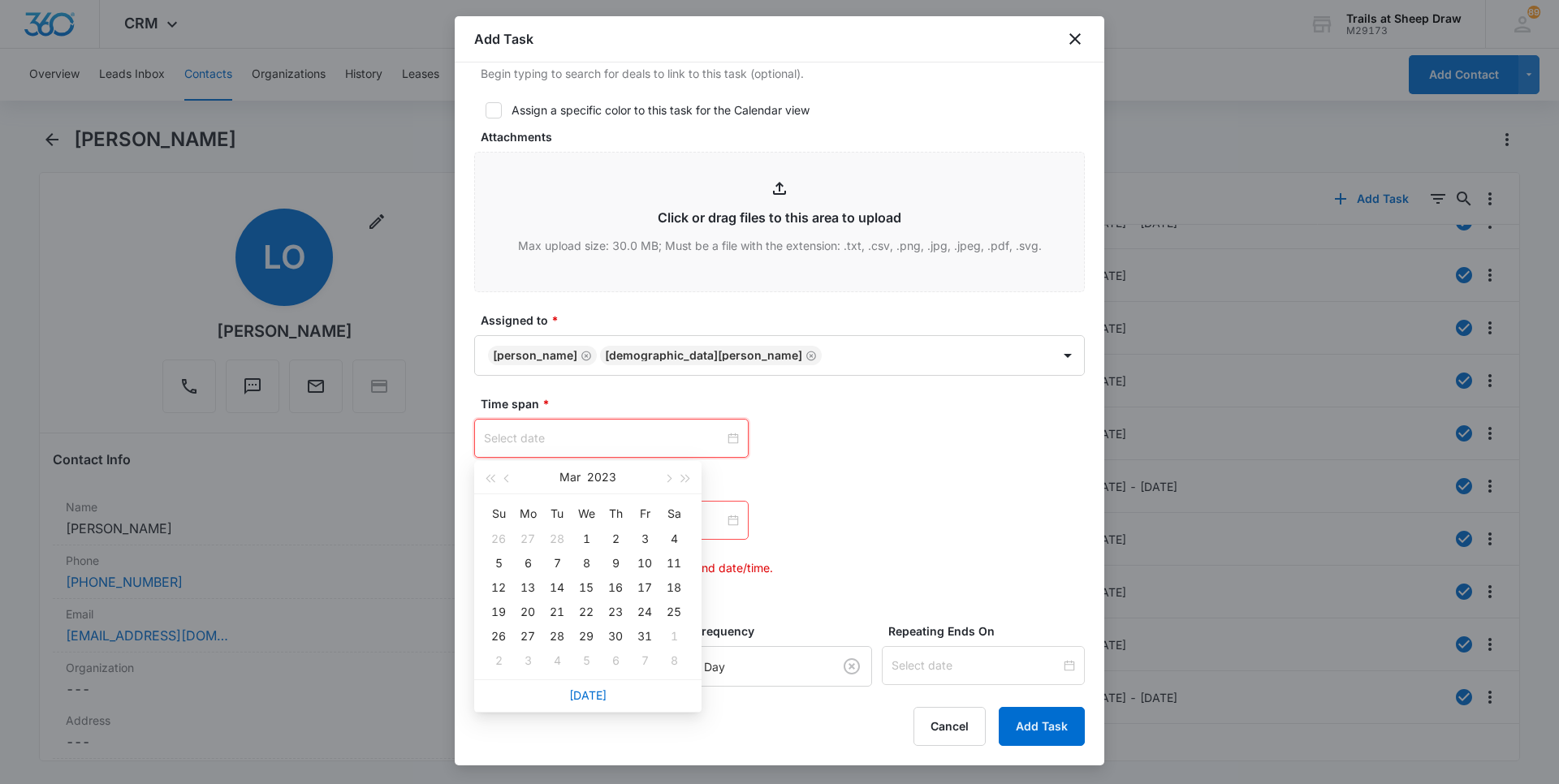click at bounding box center [611, 438] 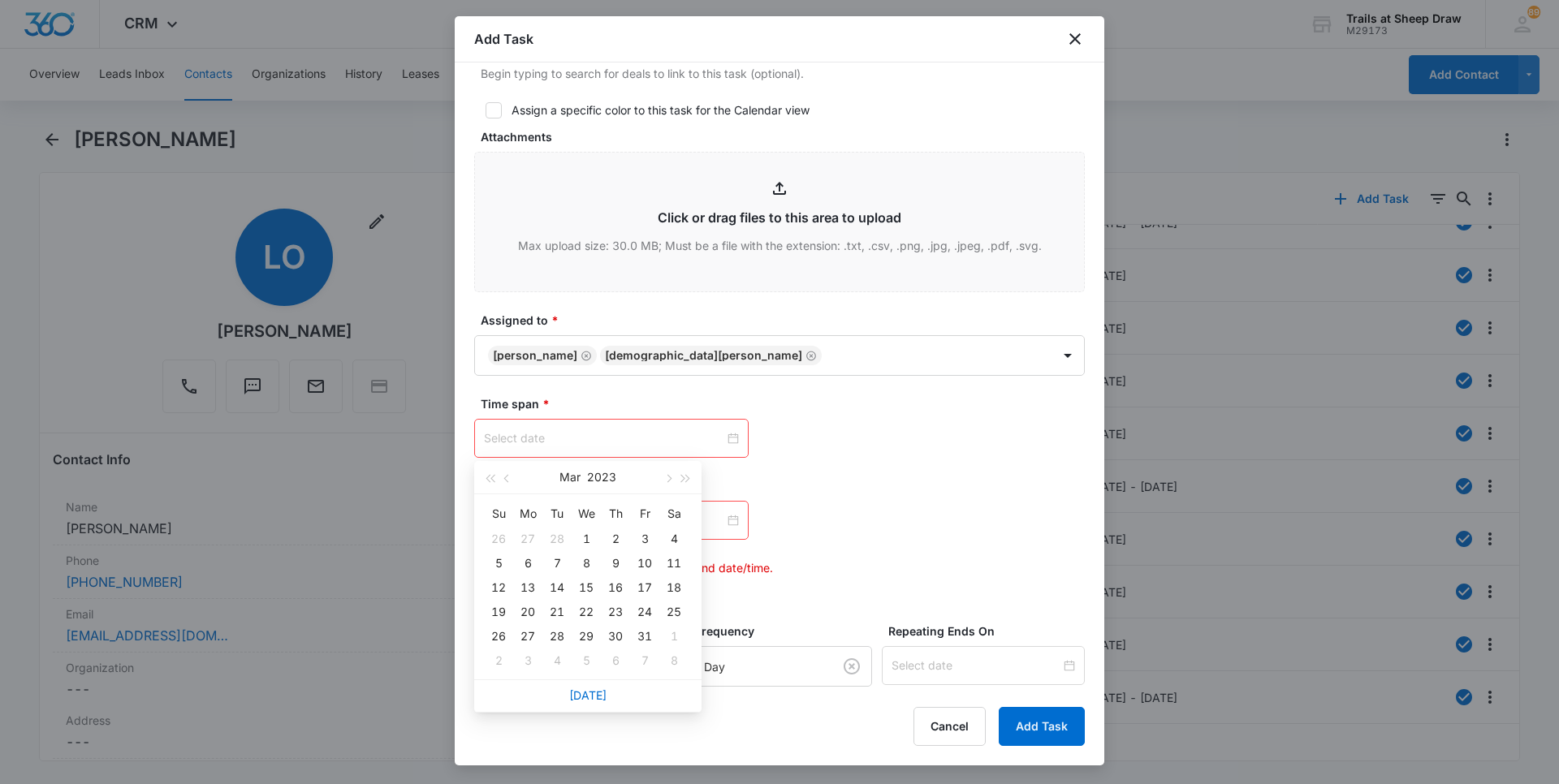 click on "[DATE] Su Mo Tu We Th Fr Sa 26 27 28 1 2 3 4 5 6 7 8 9 10 11 12 13 14 15 16 17 18 19 20 21 22 23 24 25 26 27 28 29 30 31 1 2 3 4 5 6 7 8 [DATE] This field is required." at bounding box center [780, 450] 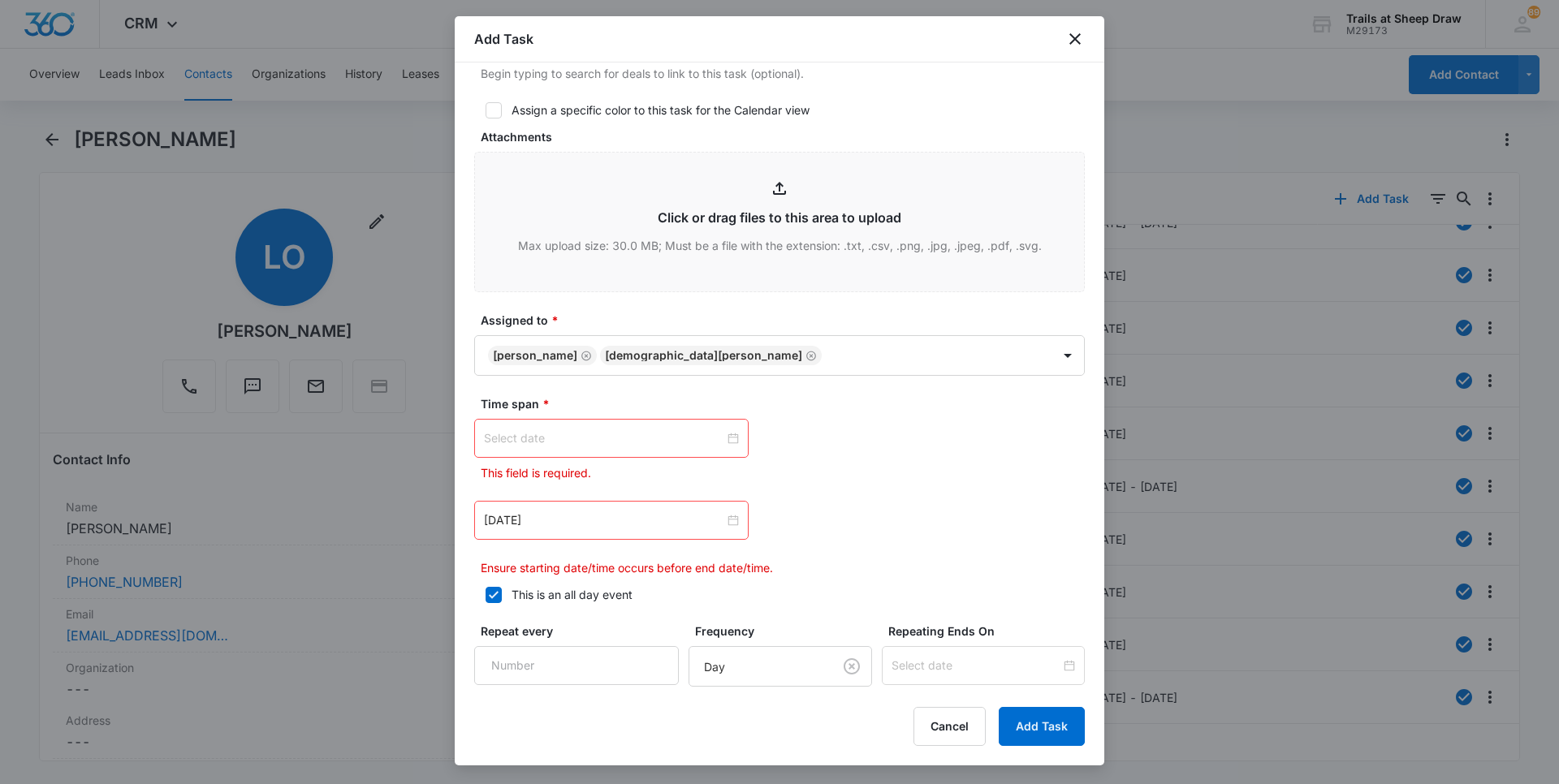 click at bounding box center (604, 438) 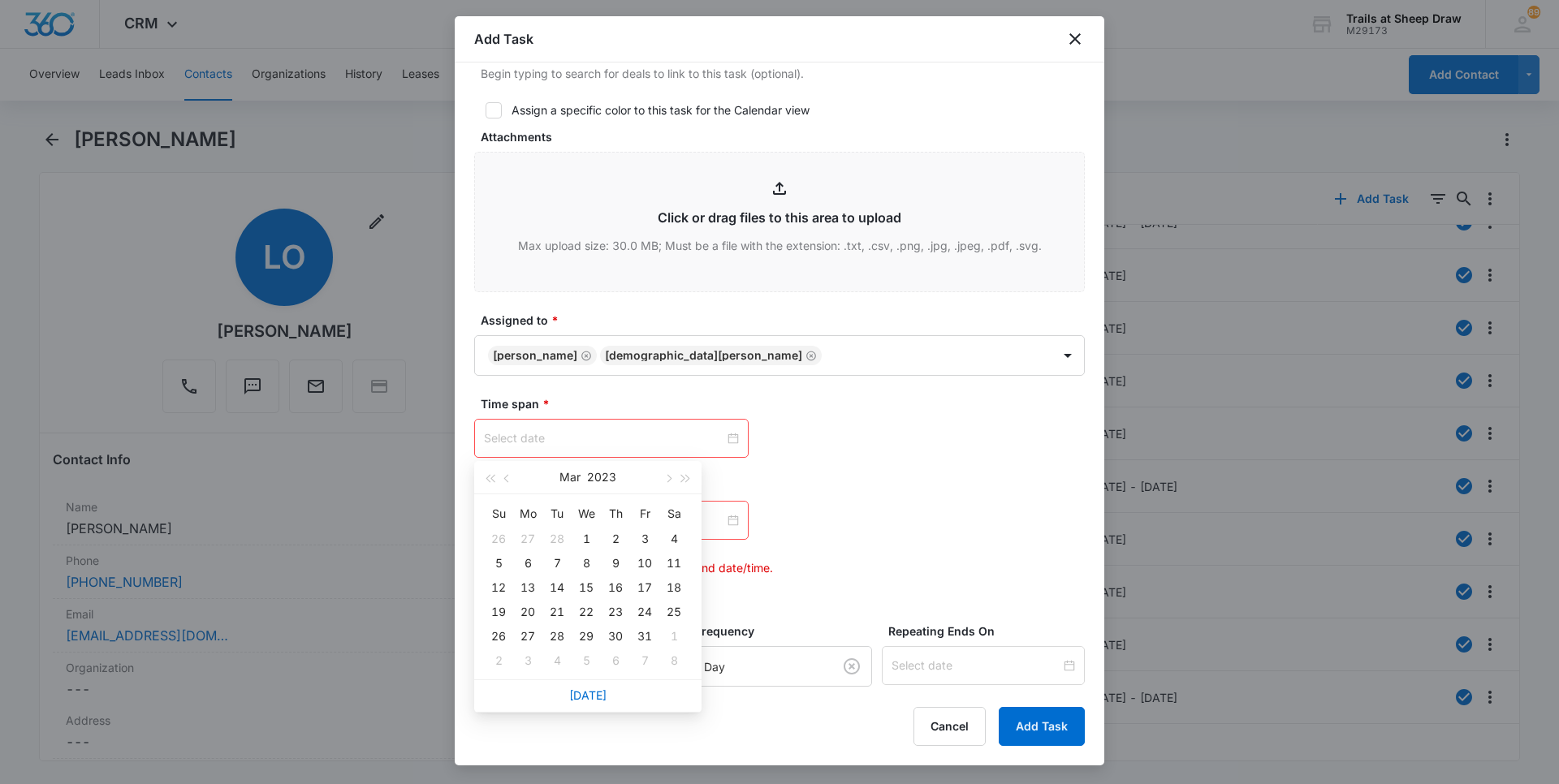 click on "This field is required." at bounding box center [630, 472] 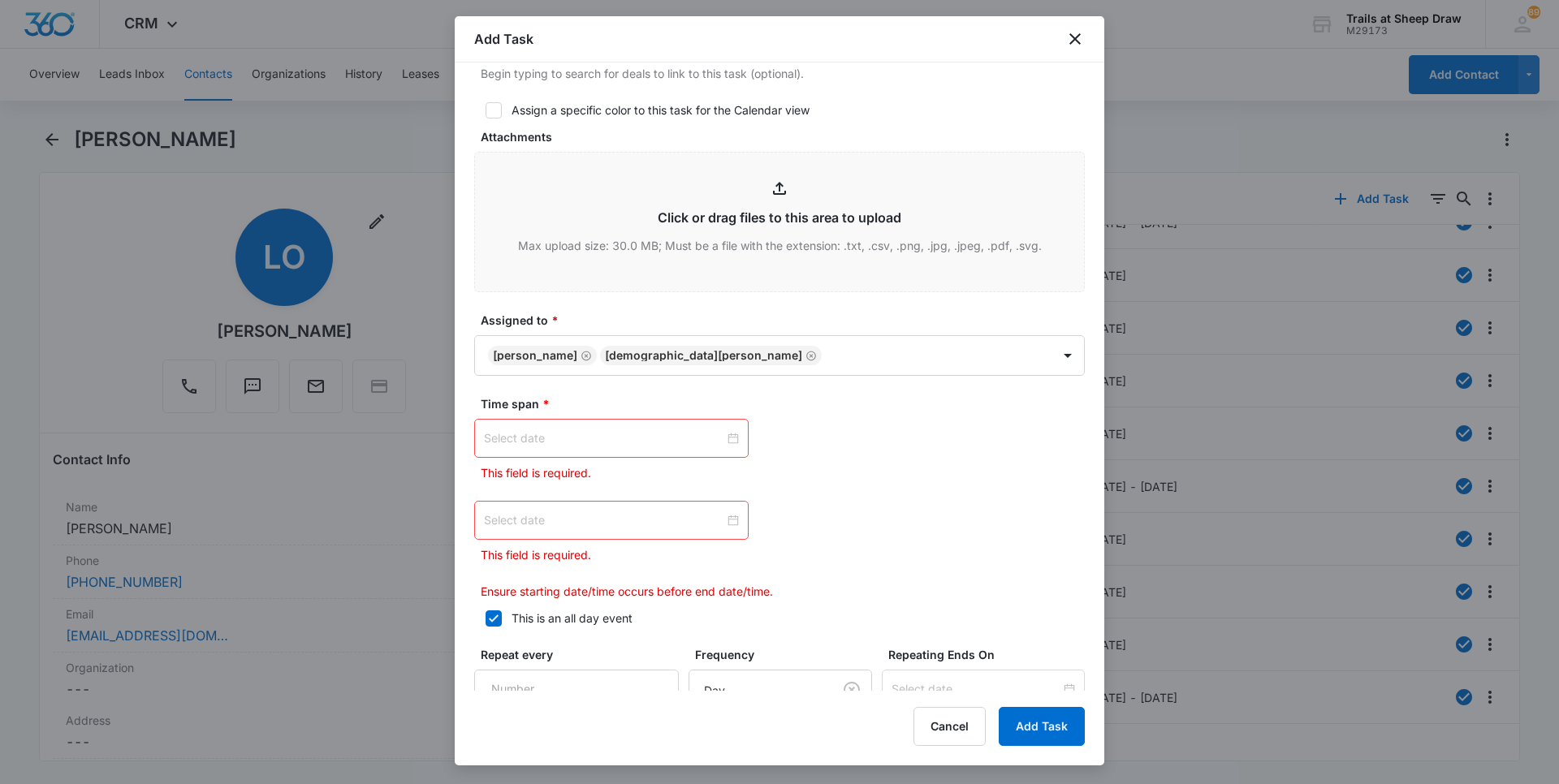 type 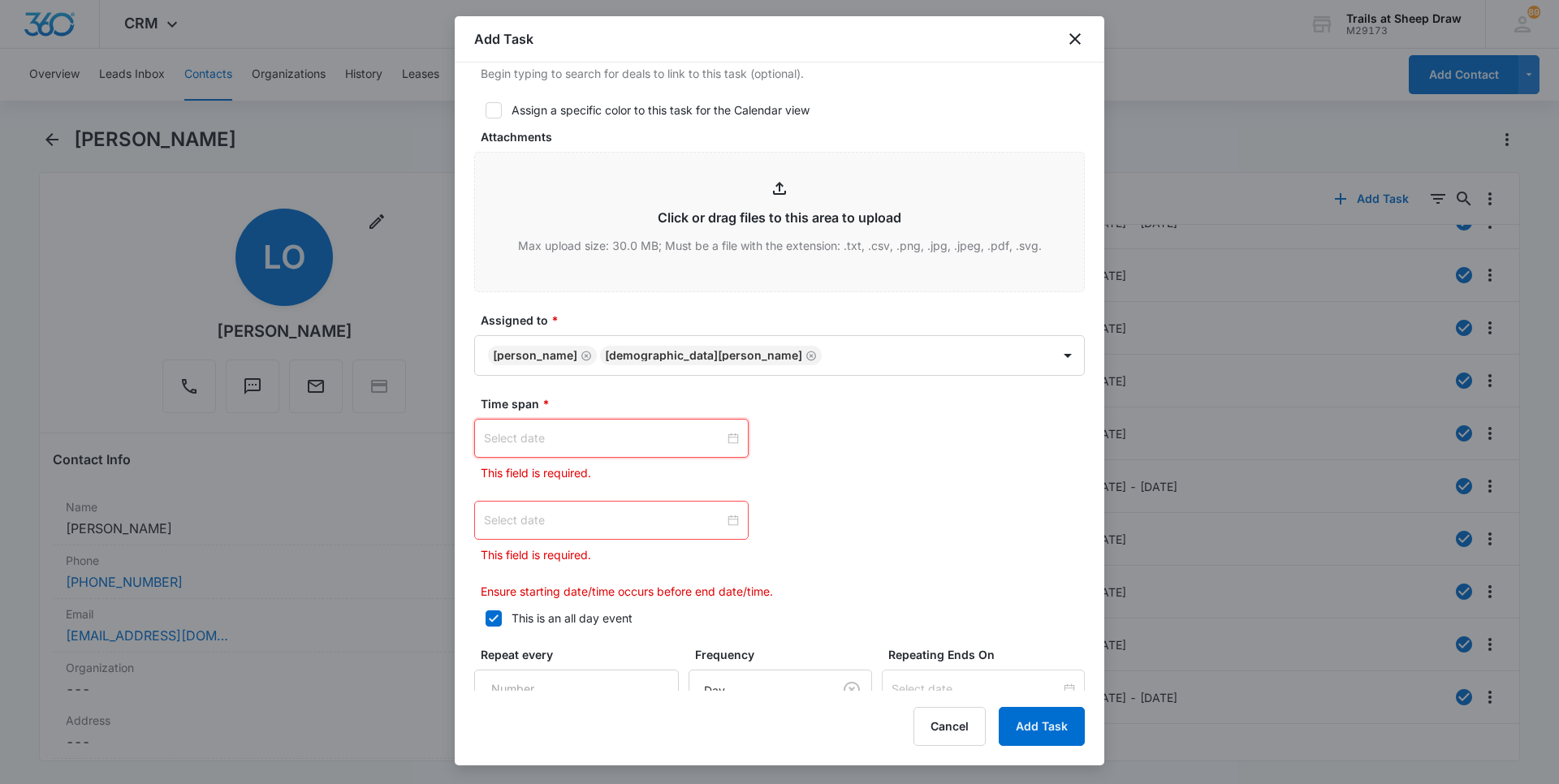 click at bounding box center [604, 438] 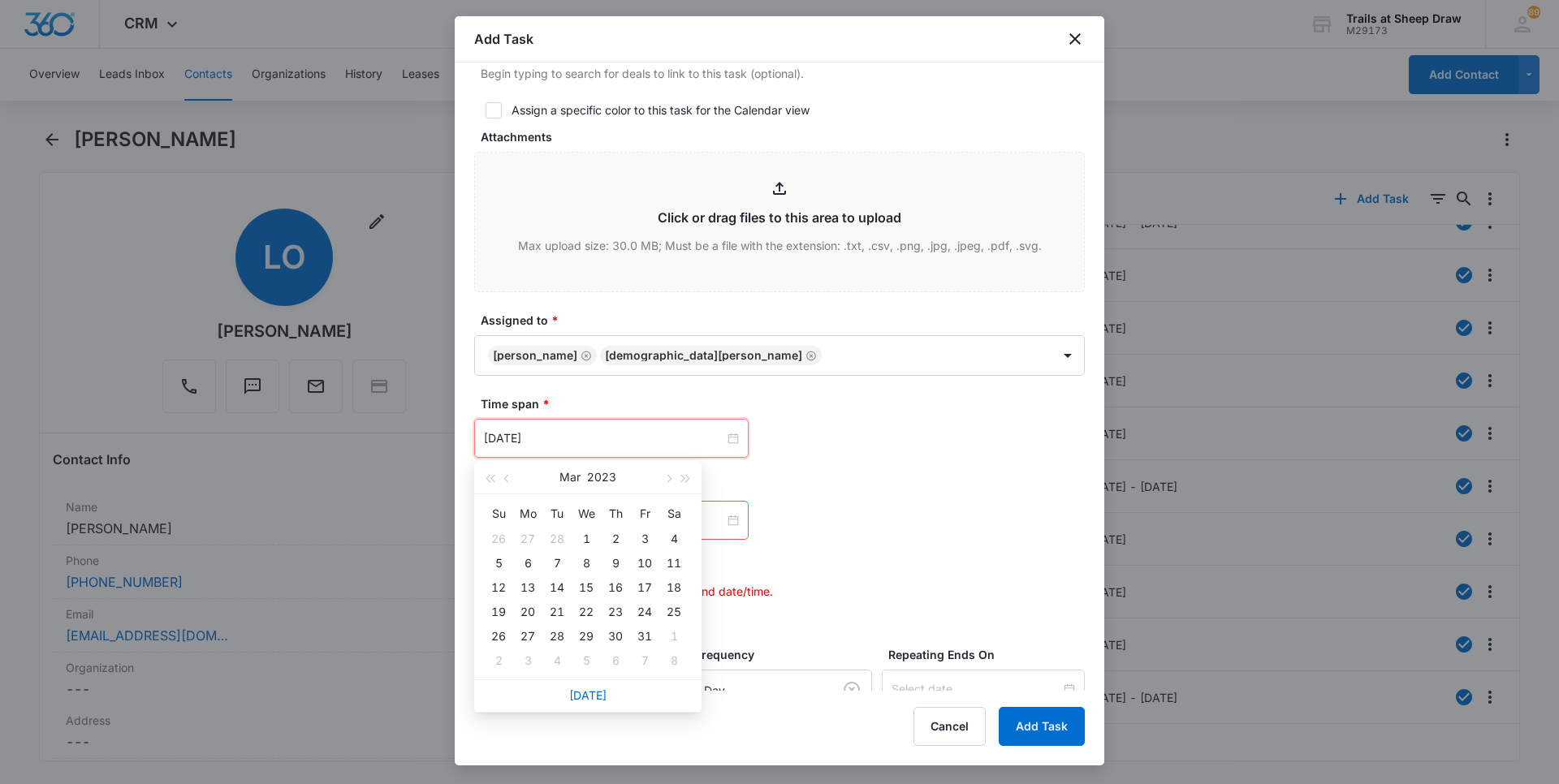type on "[DATE]" 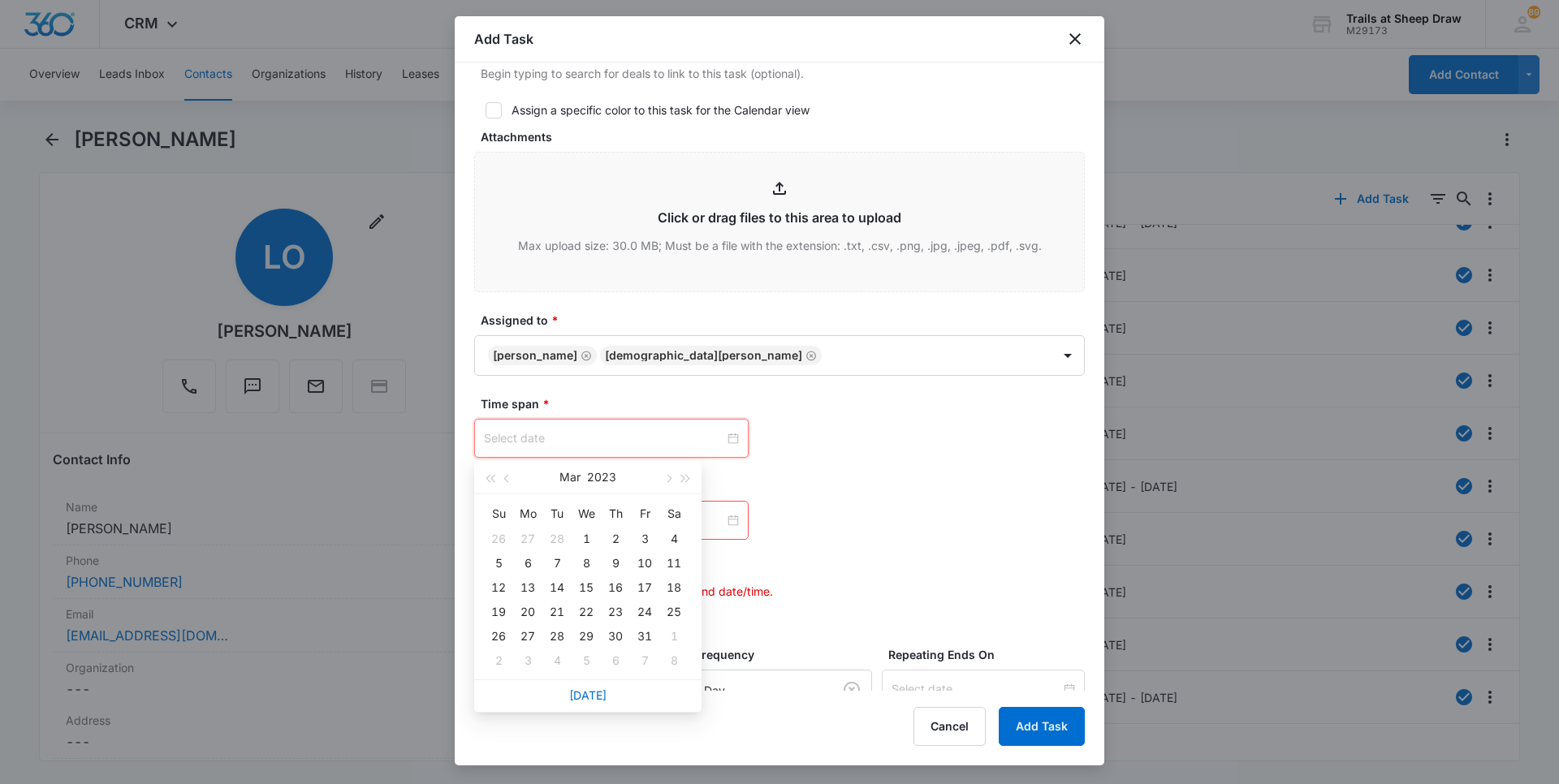 click on "Select Template  Work Order  Create Task Templates in  Settings Flag this task as urgent Contact [PERSON_NAME] Summary/Title * M308 Work Order Details Location of Repair: Kitchen
Details: Top rack broken again.
Tenant Information: [PHONE_NUMBER]
Text or Call Before: Text URL/Link Link to Rent Offerings Link to Rent Offerings Begin typing to search for projects to link to this task (optional). Link to Leases Link to Leases Begin typing to search for deals to link to this task (optional). Assign a specific color to this task for the Calendar view Color Tag Current Color: Attachments Click or drag files to this area to upload Max upload size: 30.0  MB; Must be a file with the extension: .txt, .csv, .png, .jpg, .jpeg, .pdf, .svg.   Assigned to * [PERSON_NAME] [PERSON_NAME] Time span * [DATE] Su Mo Tu We Th Fr Sa 26 27 28 1 2 3 4 5 6 7 8 9 10 11 12 13 14 15 16 17 18 19 20 21 22 23 24 25 26 27 28 29 30 31 1 2 3 4 5 6 7 8 [DATE] This field is required. This field is required. This is an all day event Frequency" at bounding box center (780, 100) 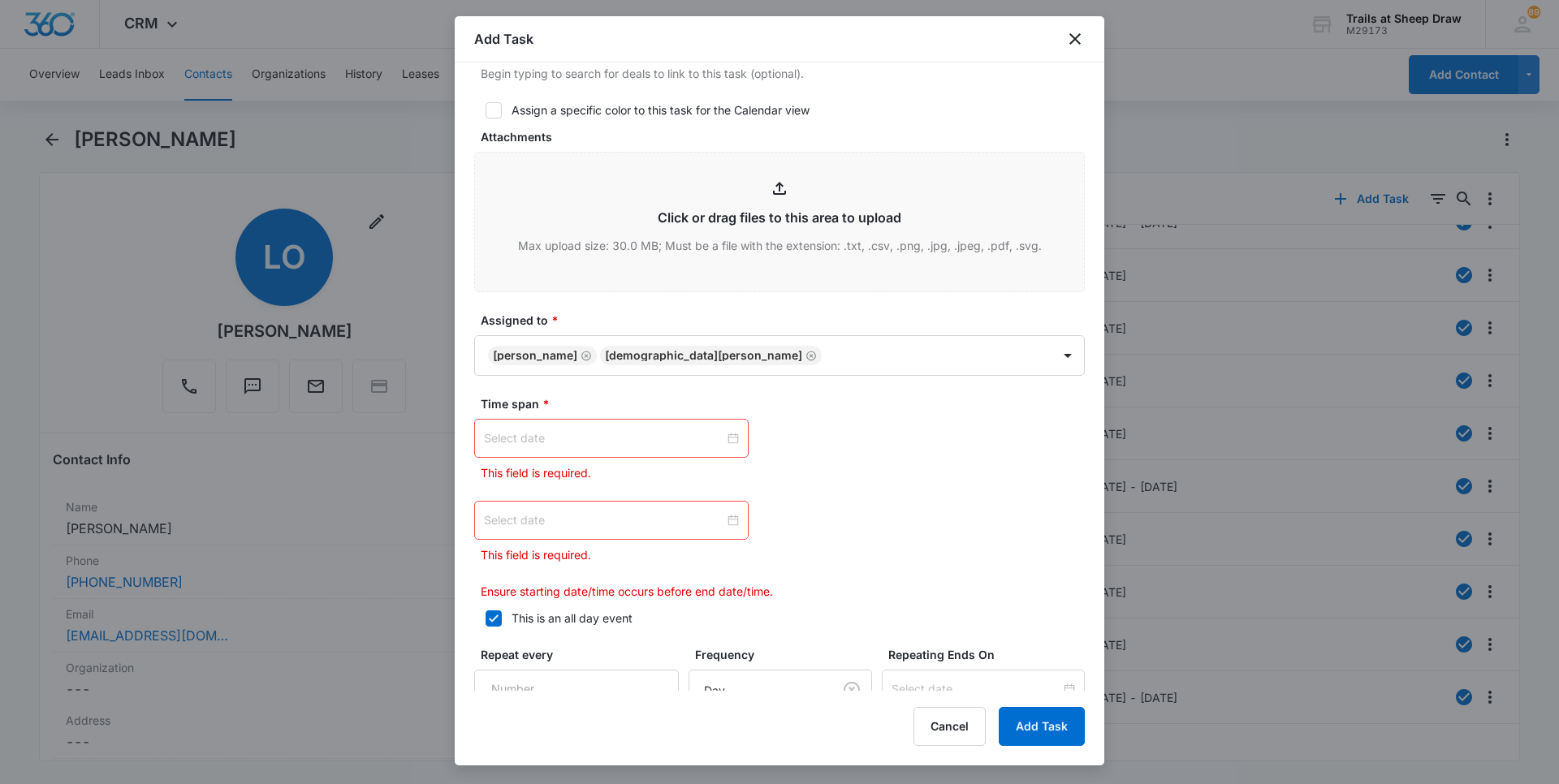 drag, startPoint x: 718, startPoint y: 418, endPoint x: 720, endPoint y: 428, distance: 10.198039 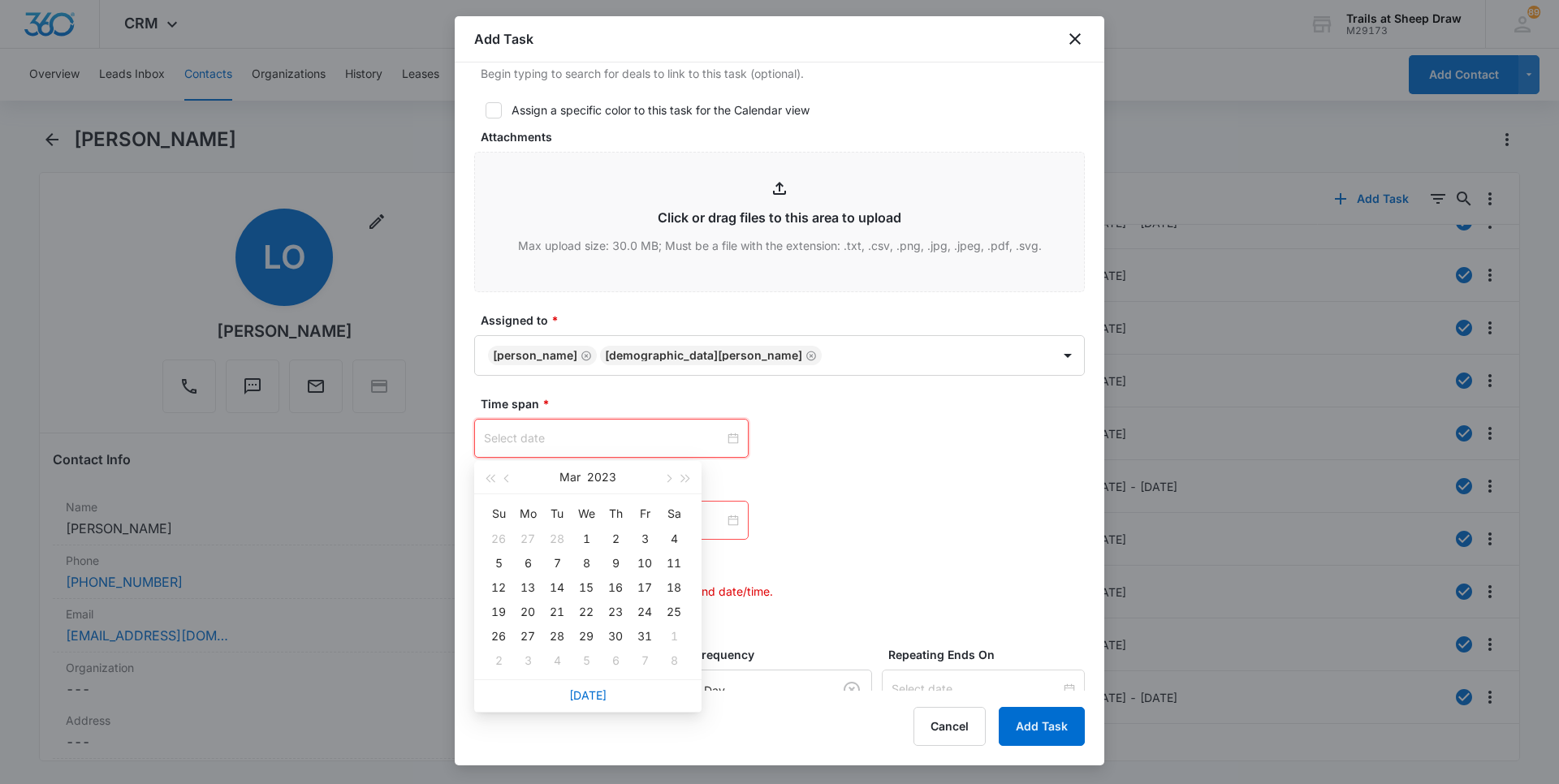 click at bounding box center [611, 438] 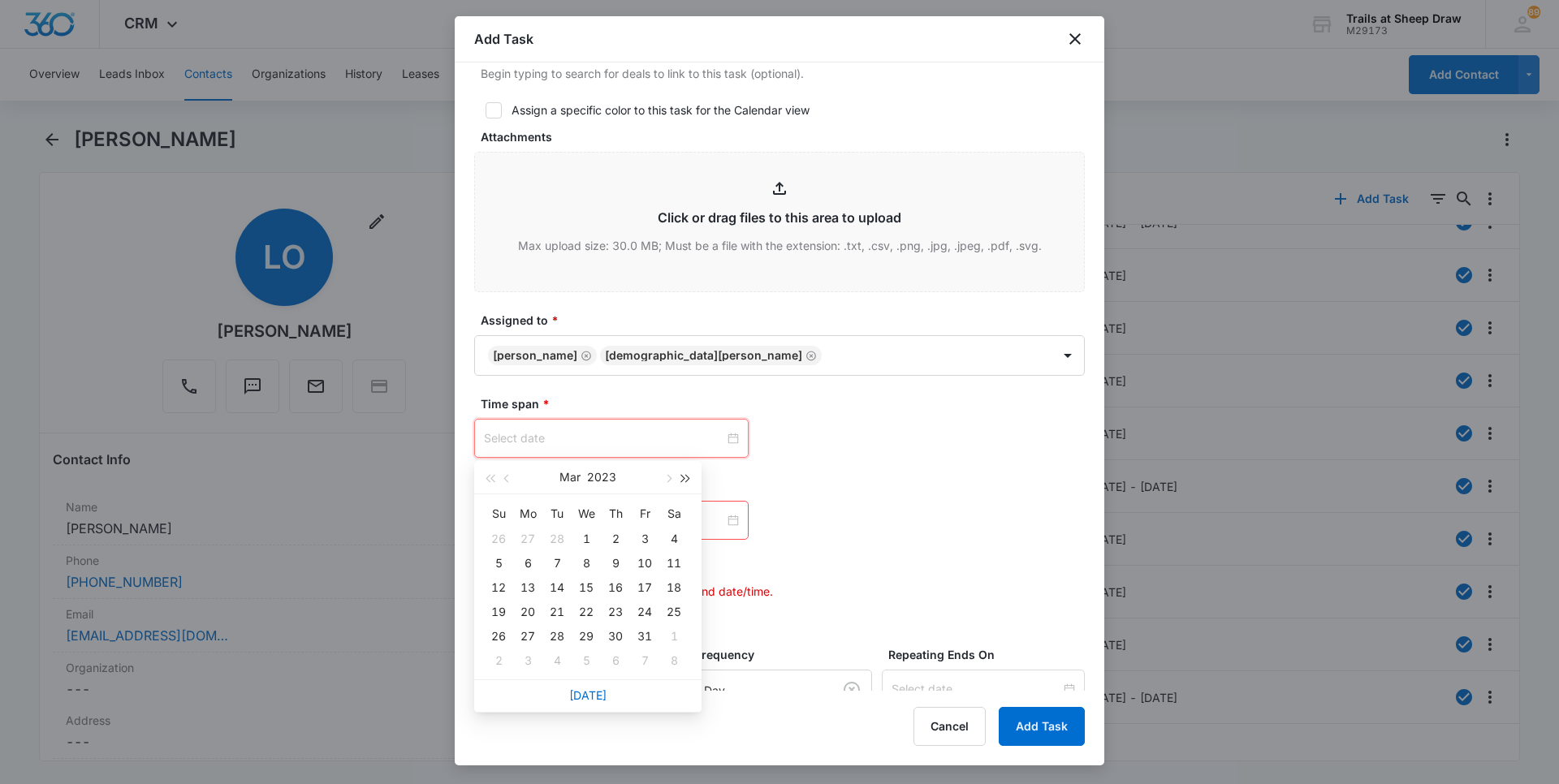 click at bounding box center (686, 479) 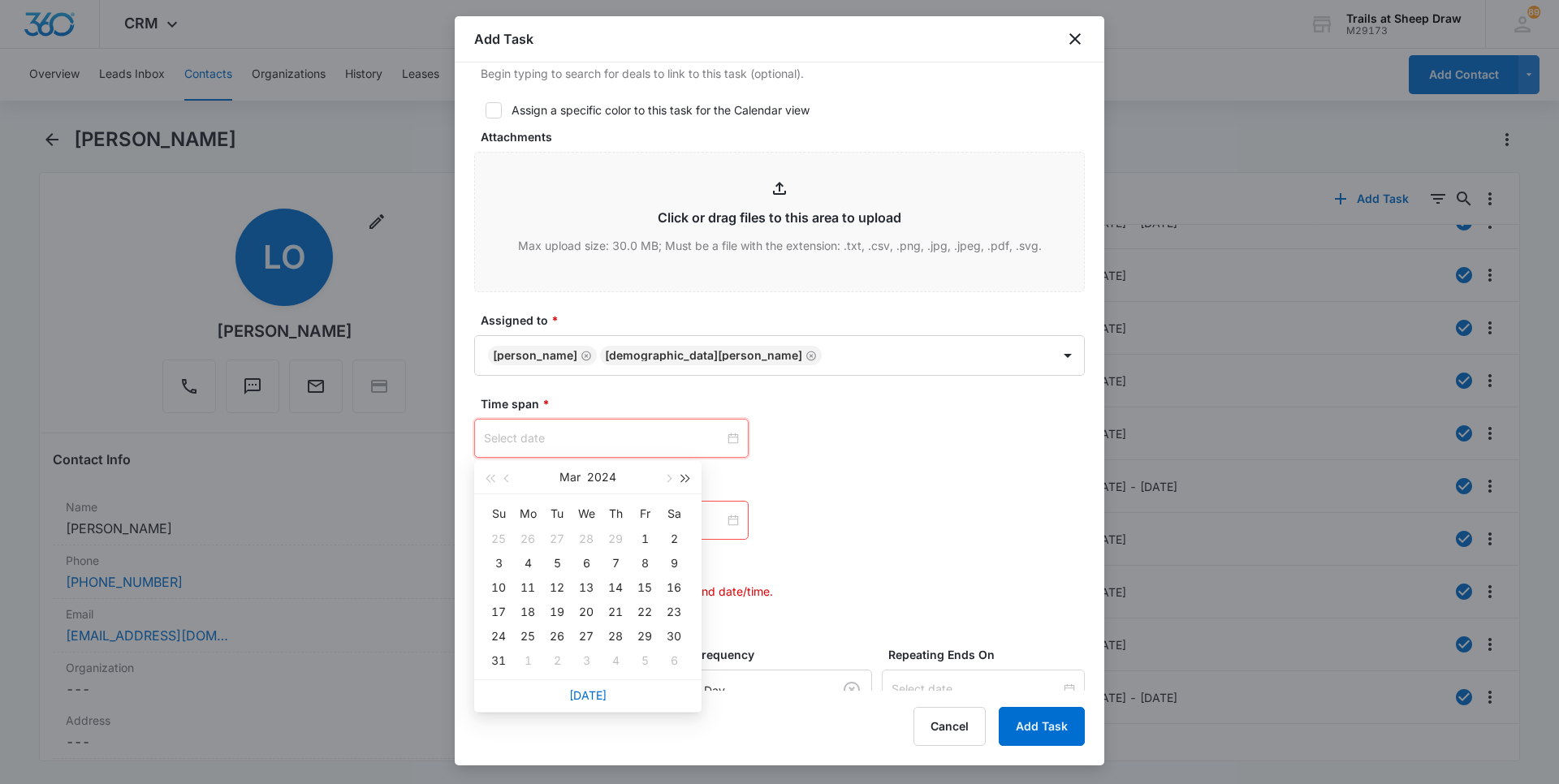 click at bounding box center [686, 479] 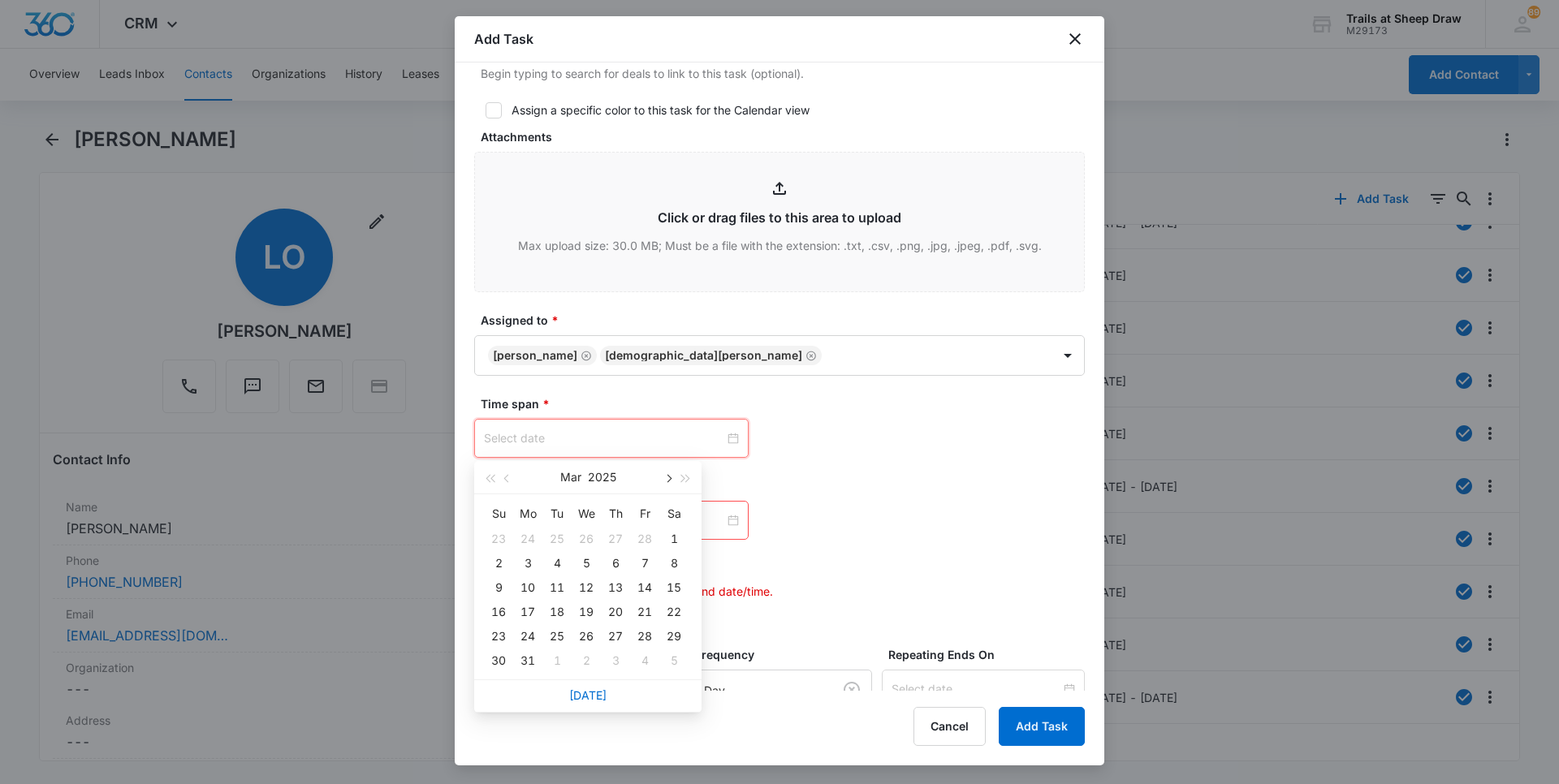 click at bounding box center [667, 479] 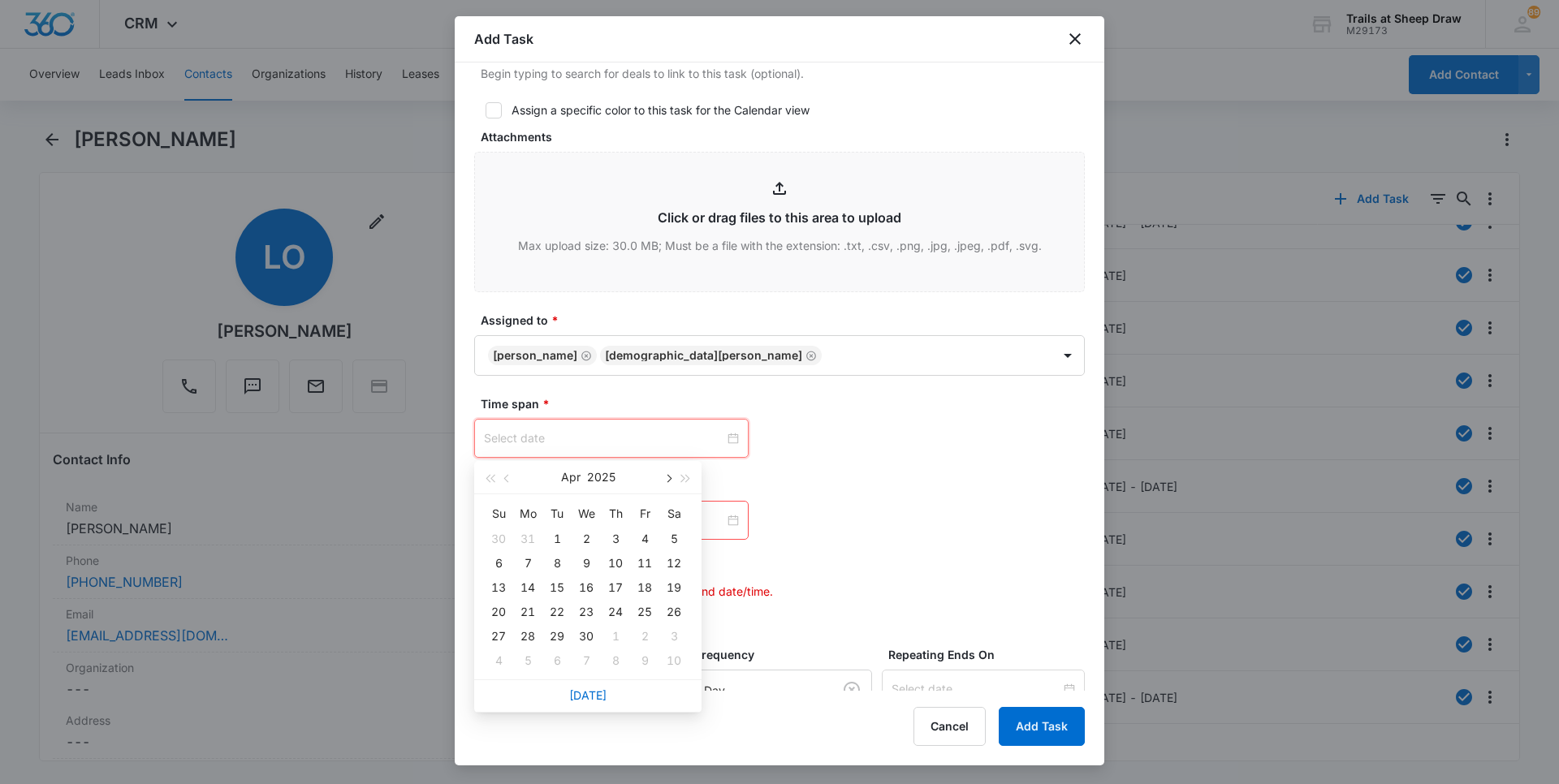 click at bounding box center [667, 479] 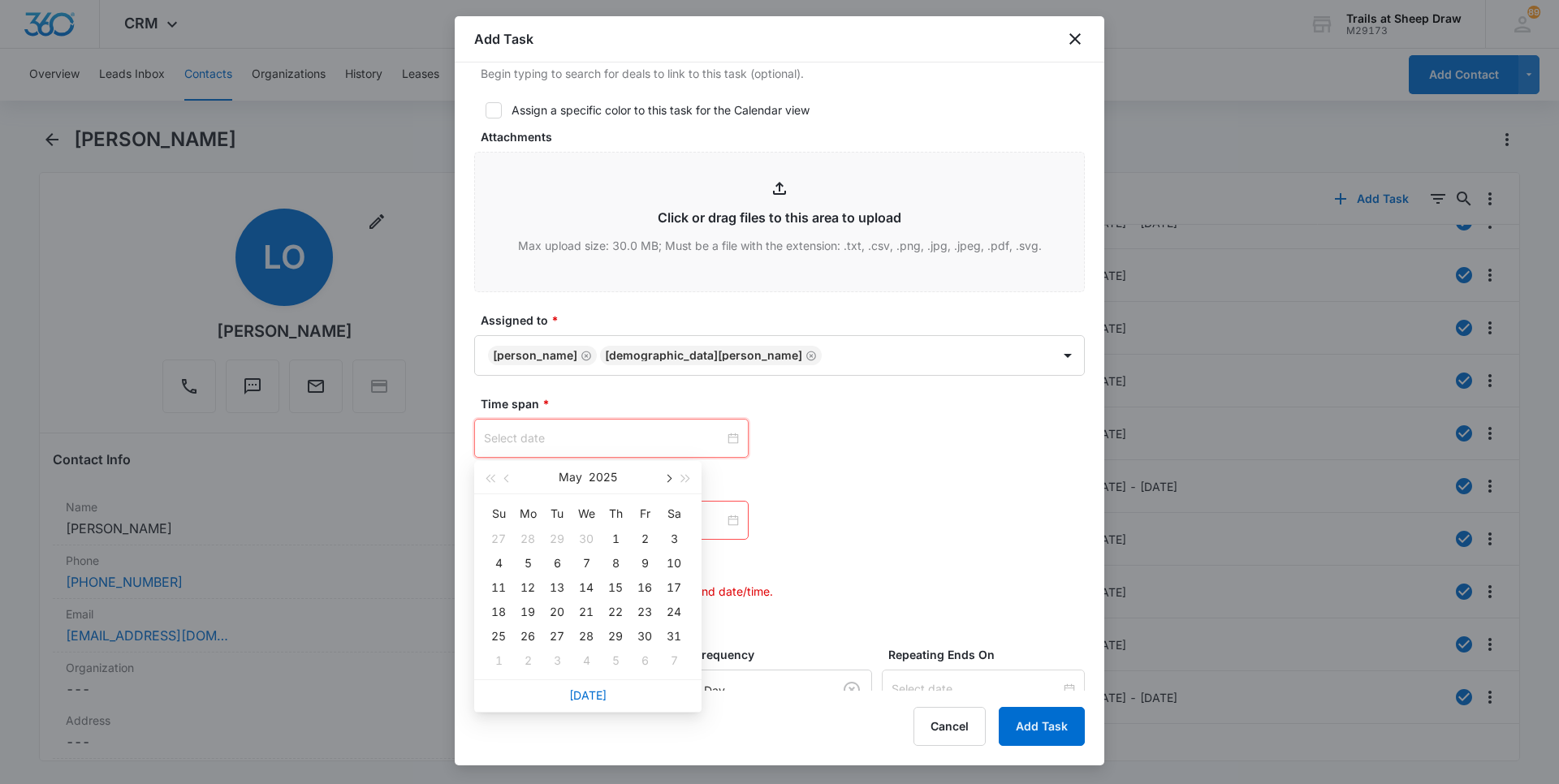 click at bounding box center [667, 479] 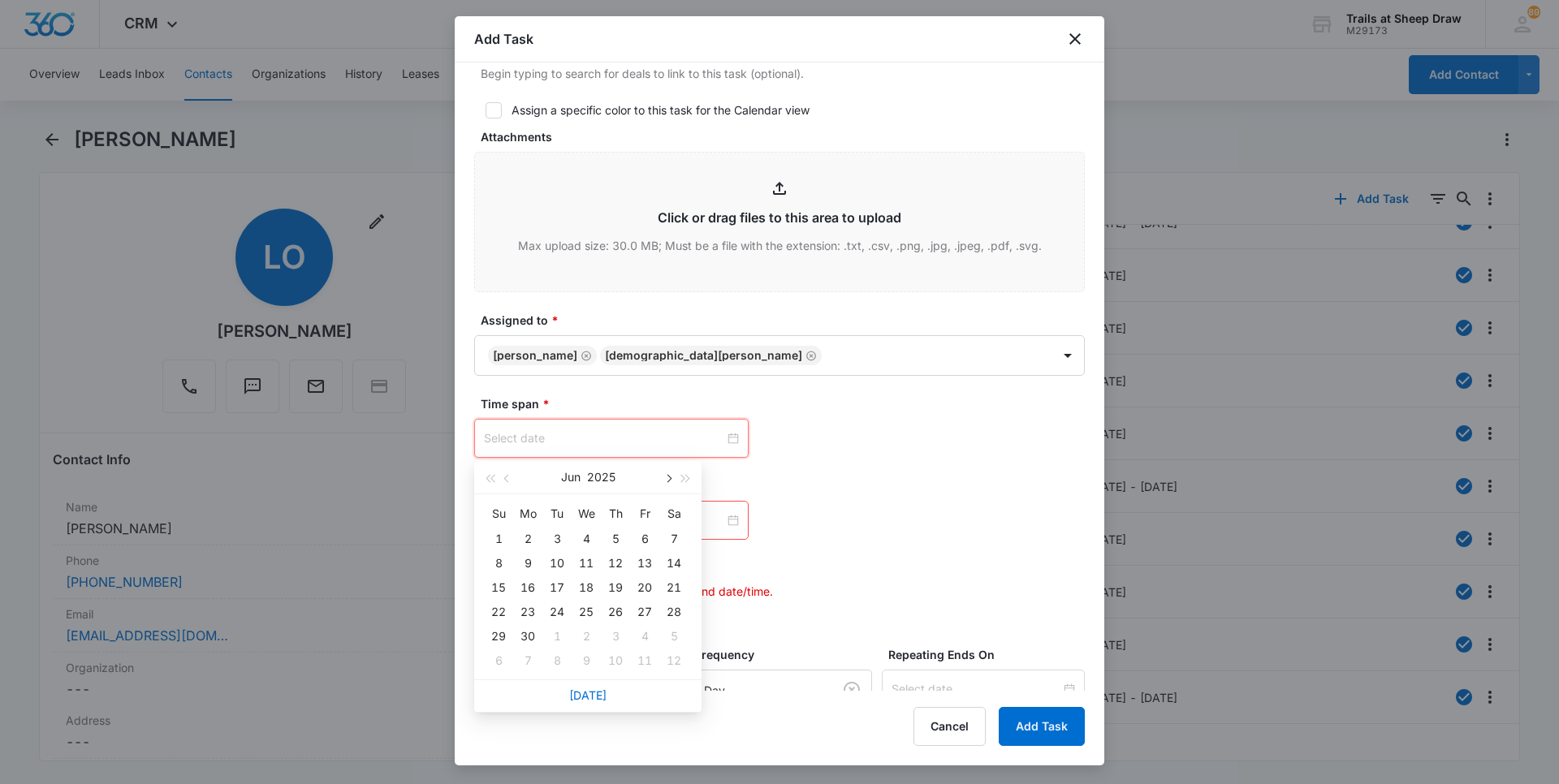 click at bounding box center [667, 479] 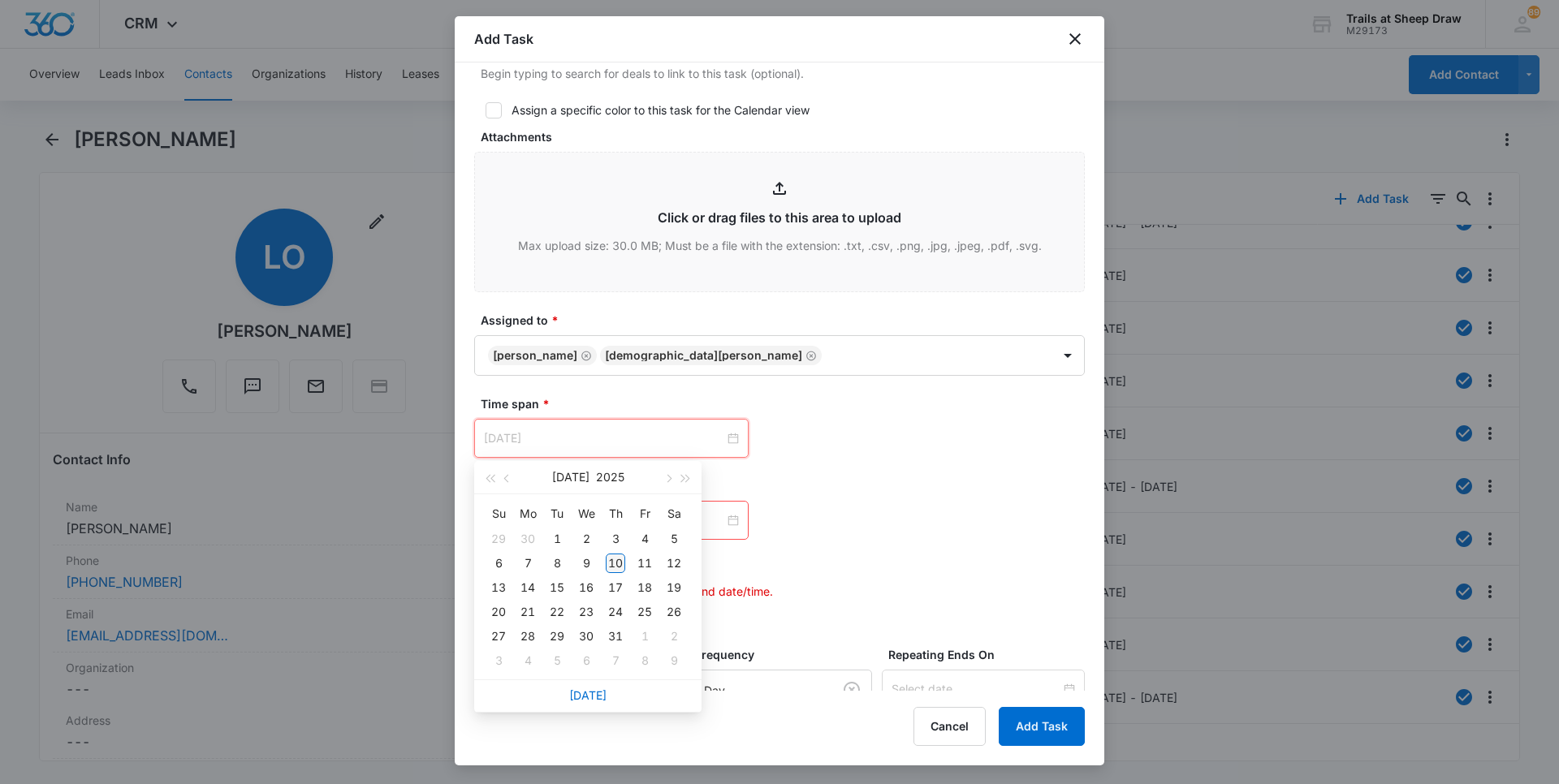 type on "[DATE]" 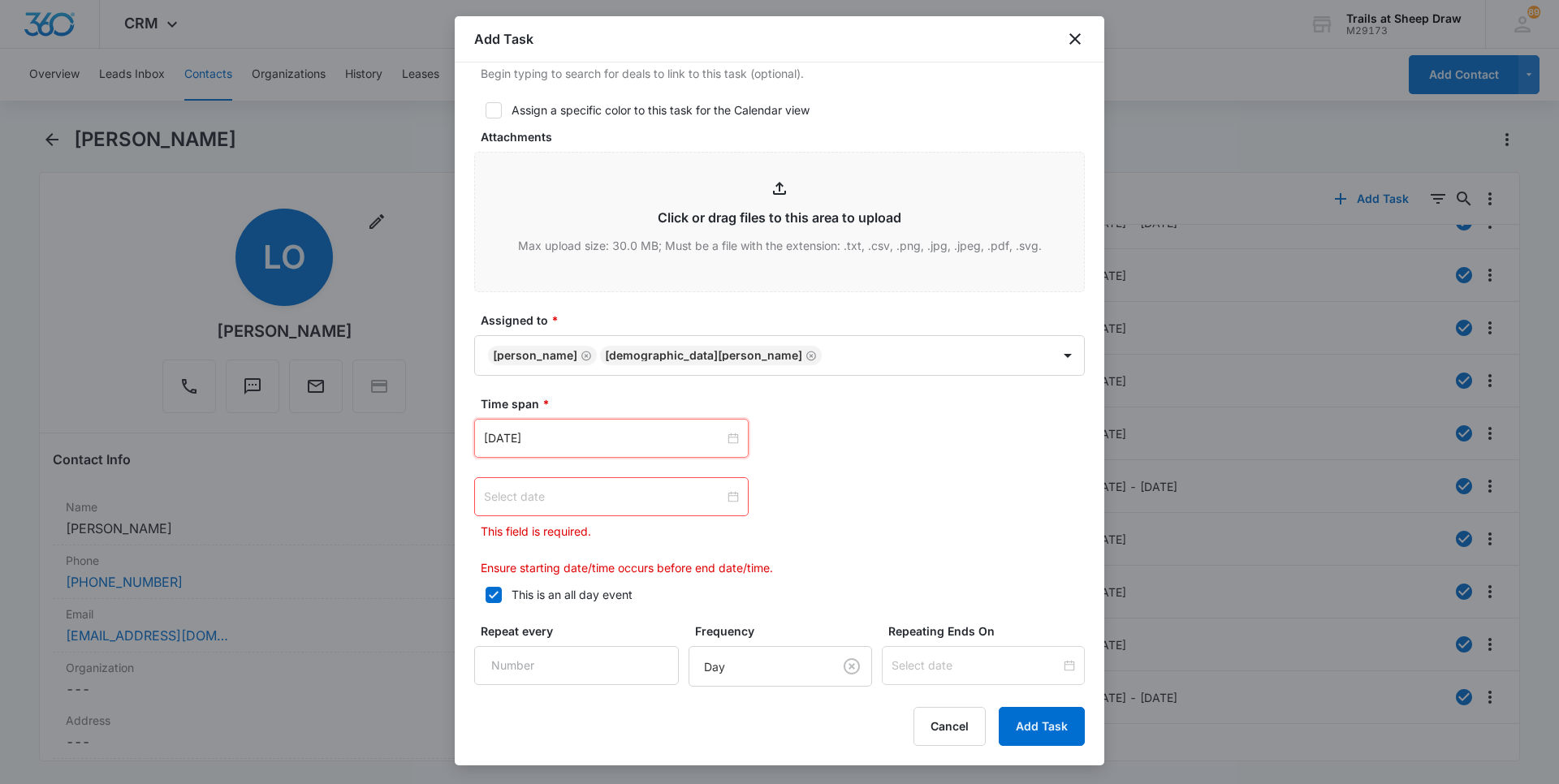 click at bounding box center (611, 497) 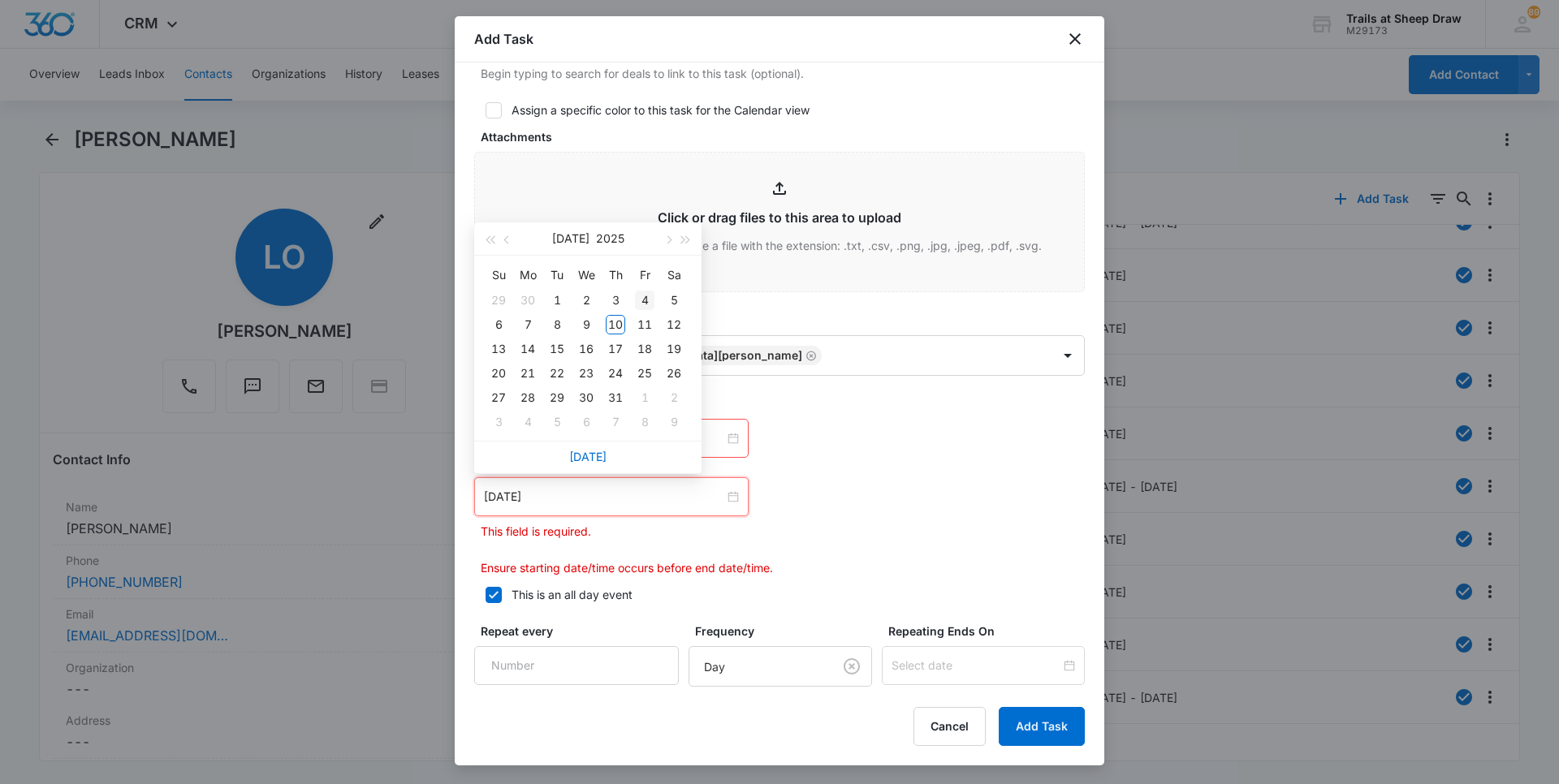 type on "[DATE]" 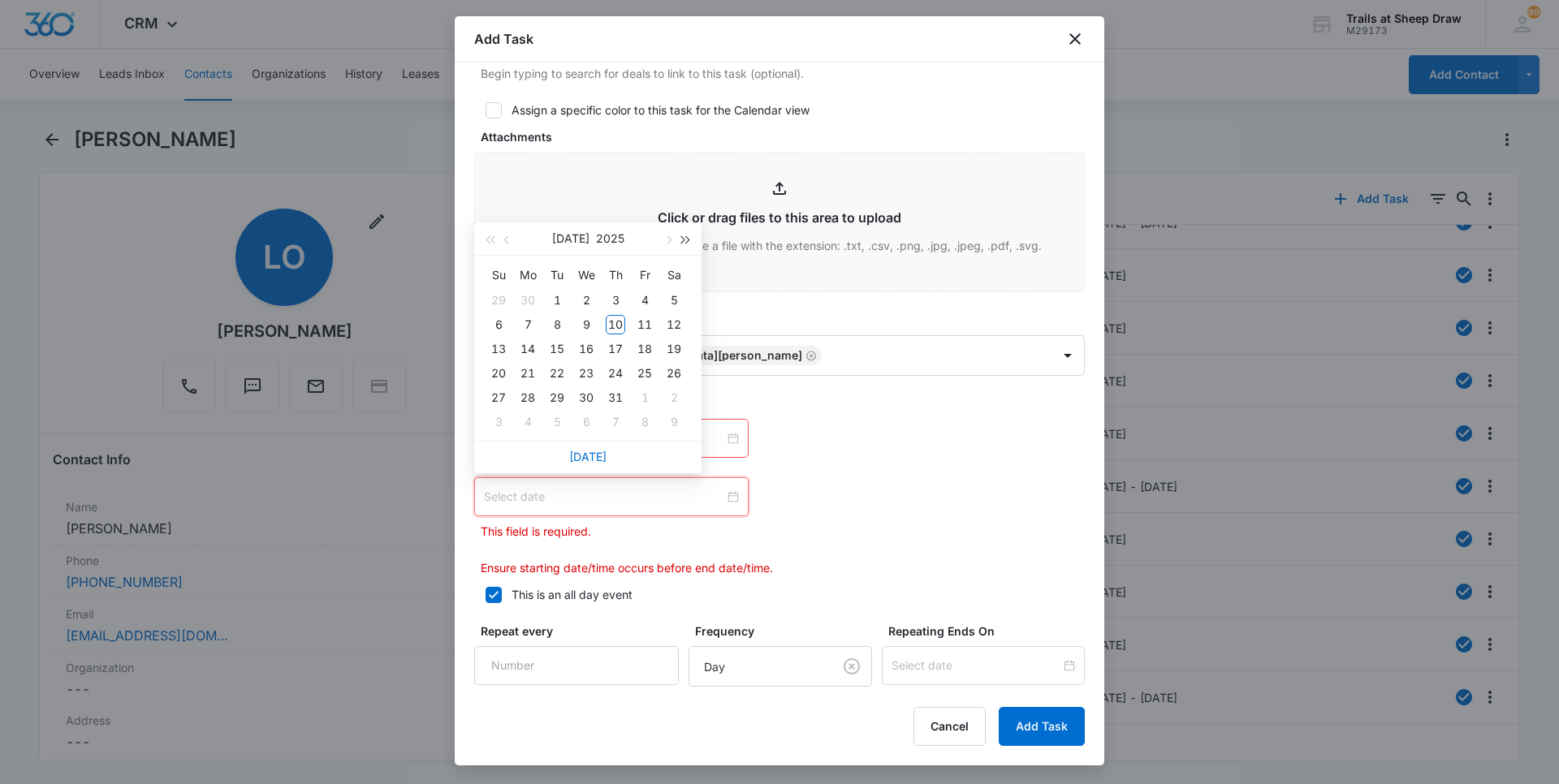 click at bounding box center (686, 240) 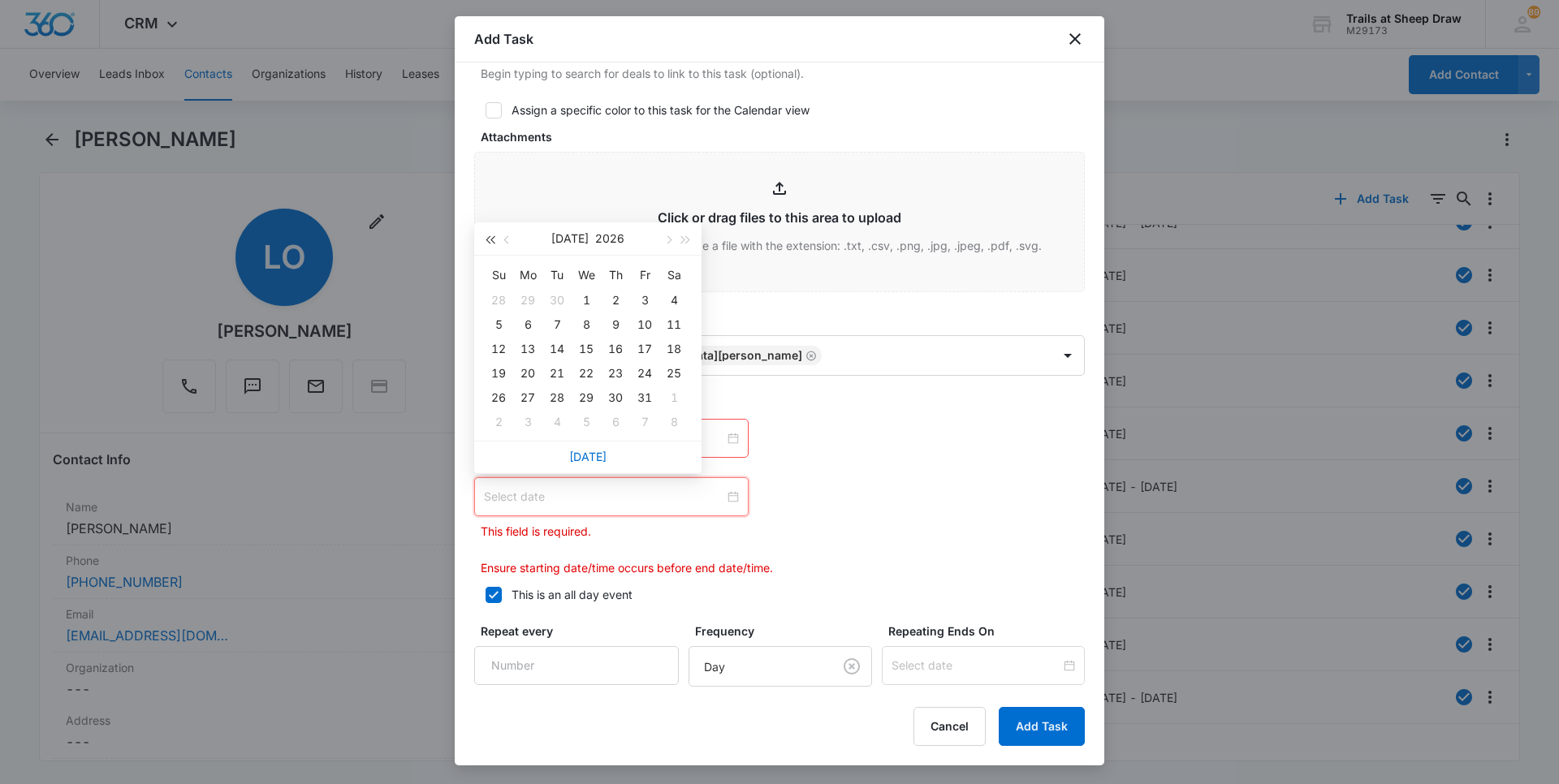 click at bounding box center (490, 240) 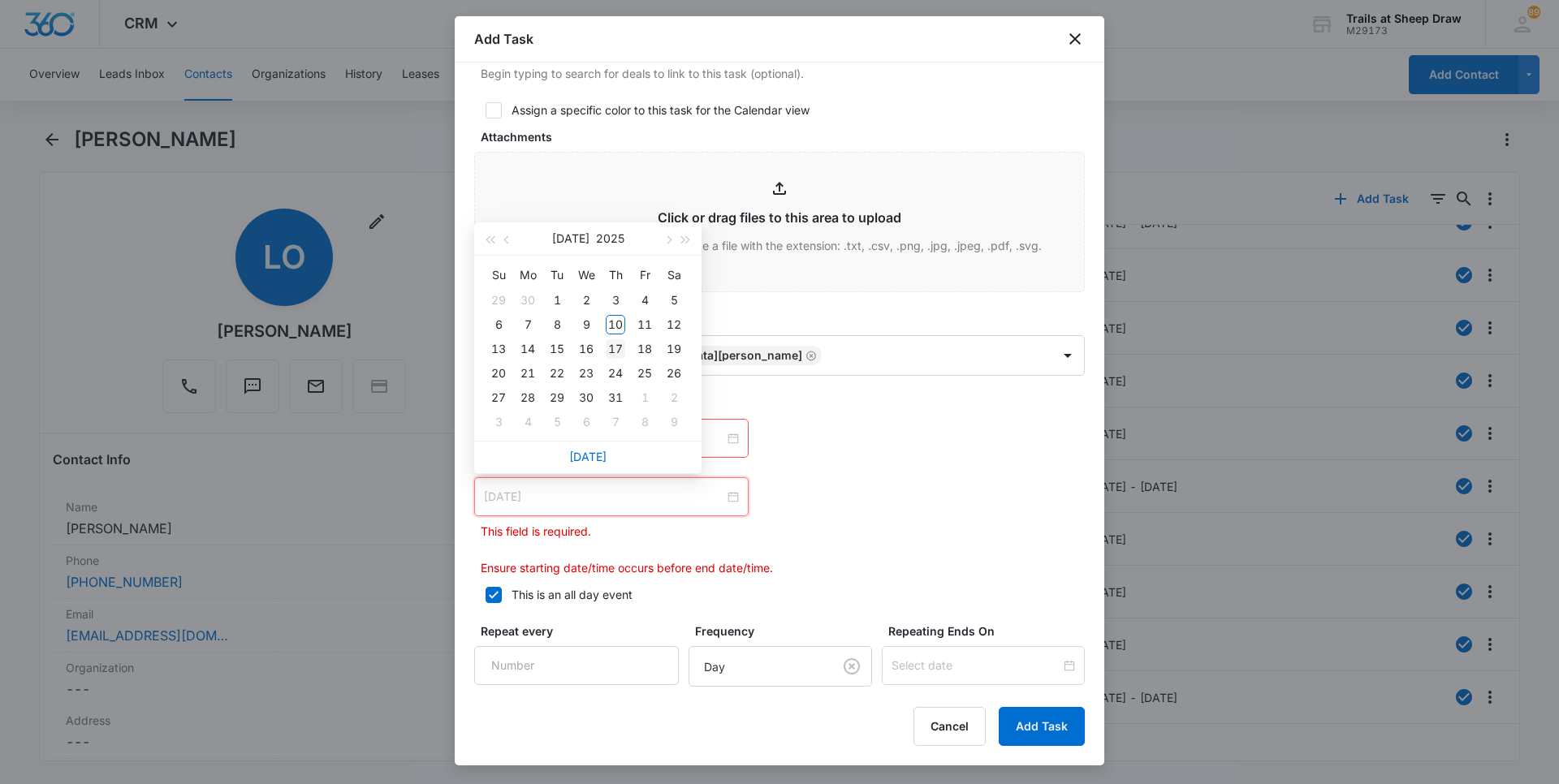 type on "[DATE]" 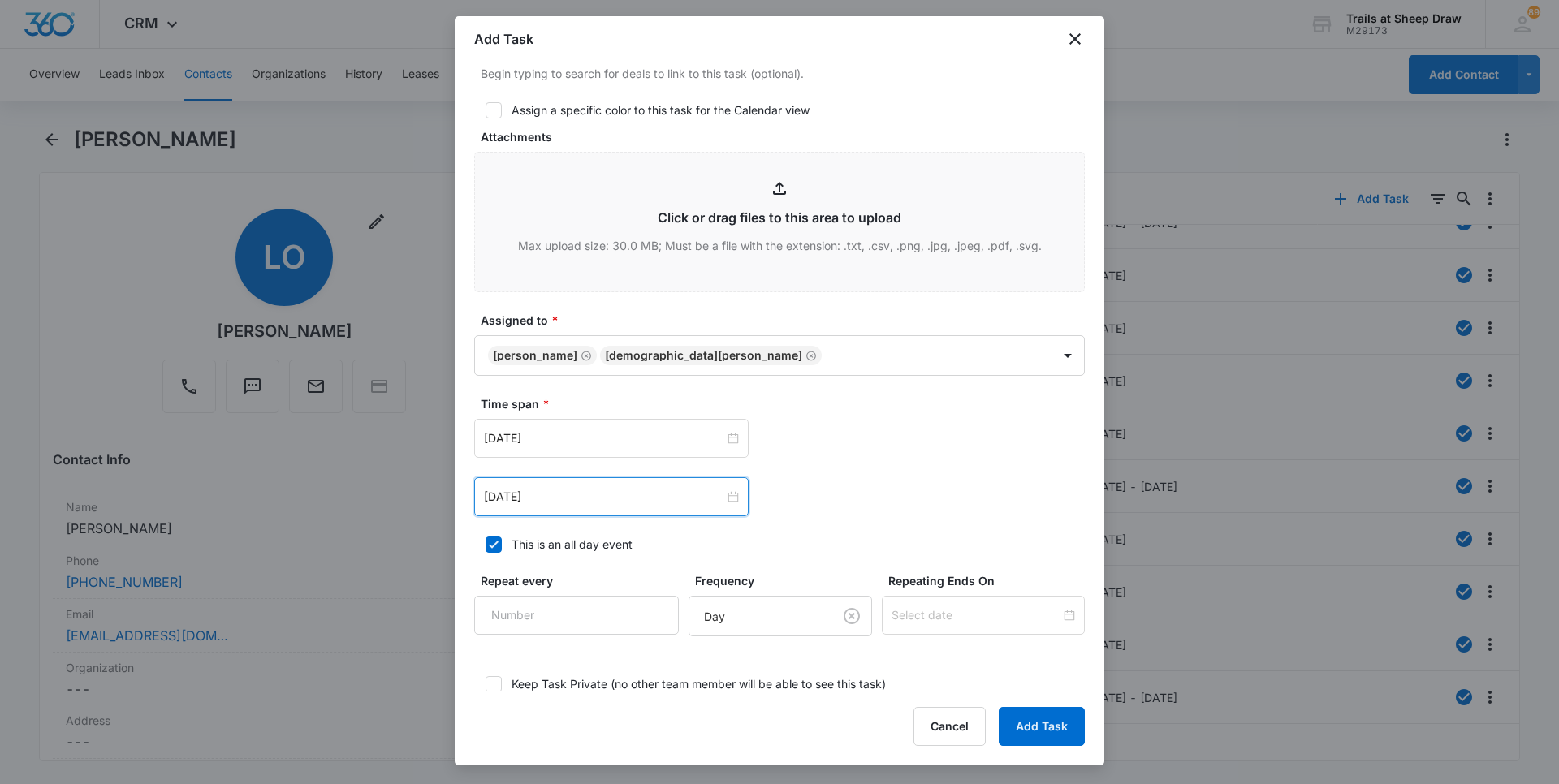 click on "[DATE] [DATE] Su Mo Tu We Th Fr Sa 29 30 1 2 3 4 5 6 7 8 9 10 11 12 13 14 15 16 17 18 19 20 21 22 23 24 25 26 27 28 29 30 31 1 2 3 4 5 6 7 8 9 [DATE]" at bounding box center [780, 497] 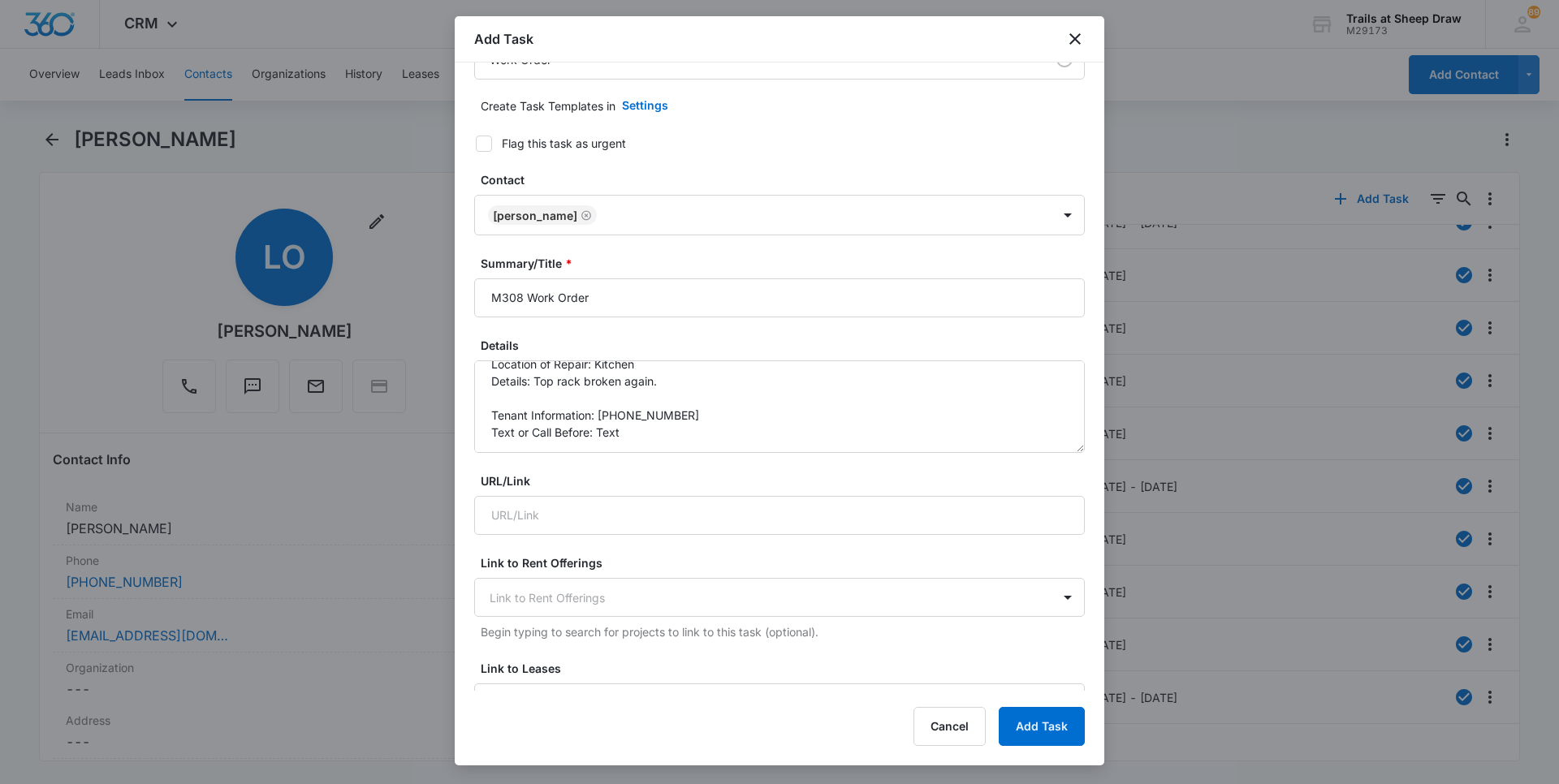 scroll, scrollTop: 22, scrollLeft: 0, axis: vertical 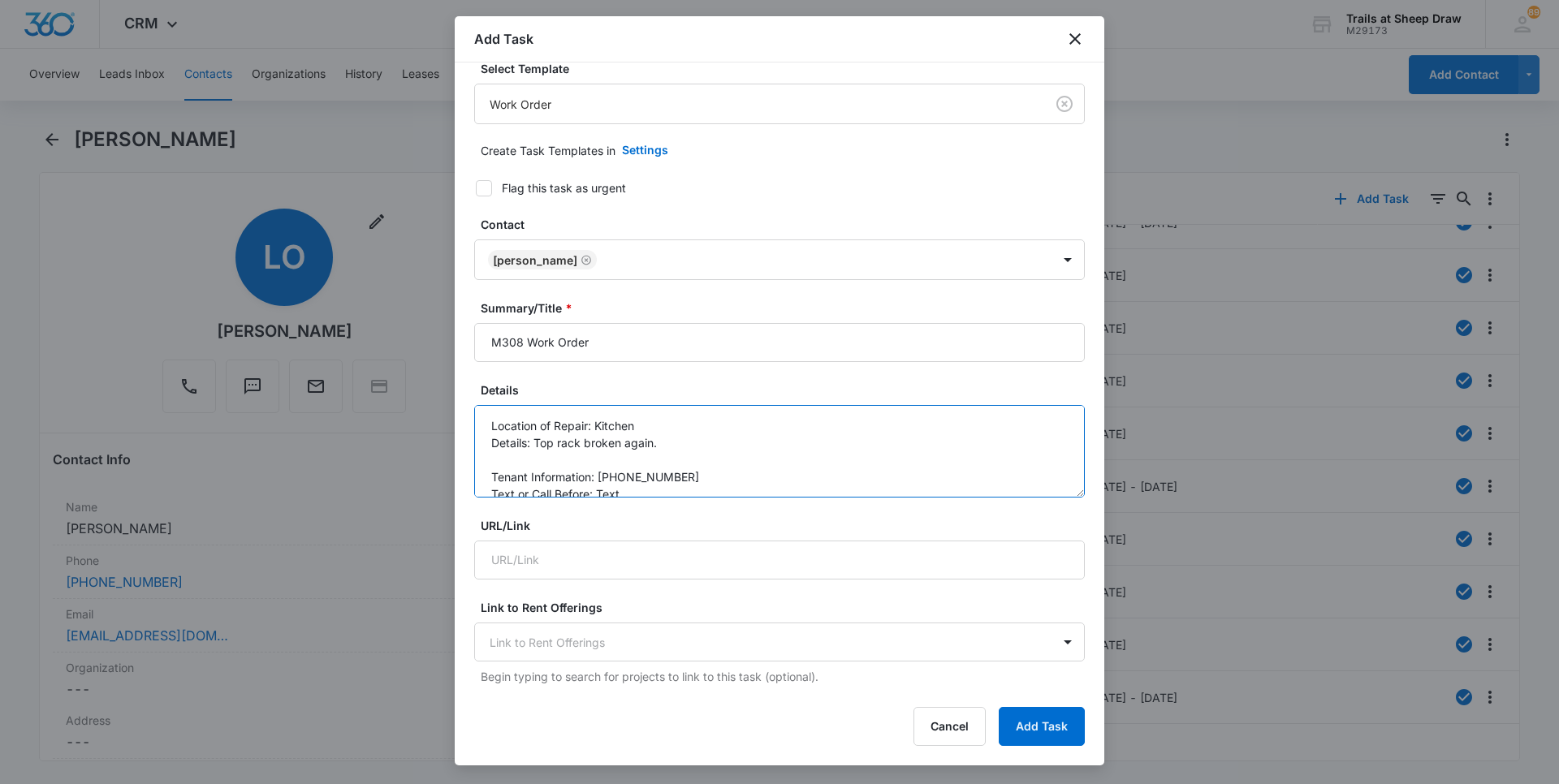 drag, startPoint x: 659, startPoint y: 443, endPoint x: 536, endPoint y: 442, distance: 123.00406 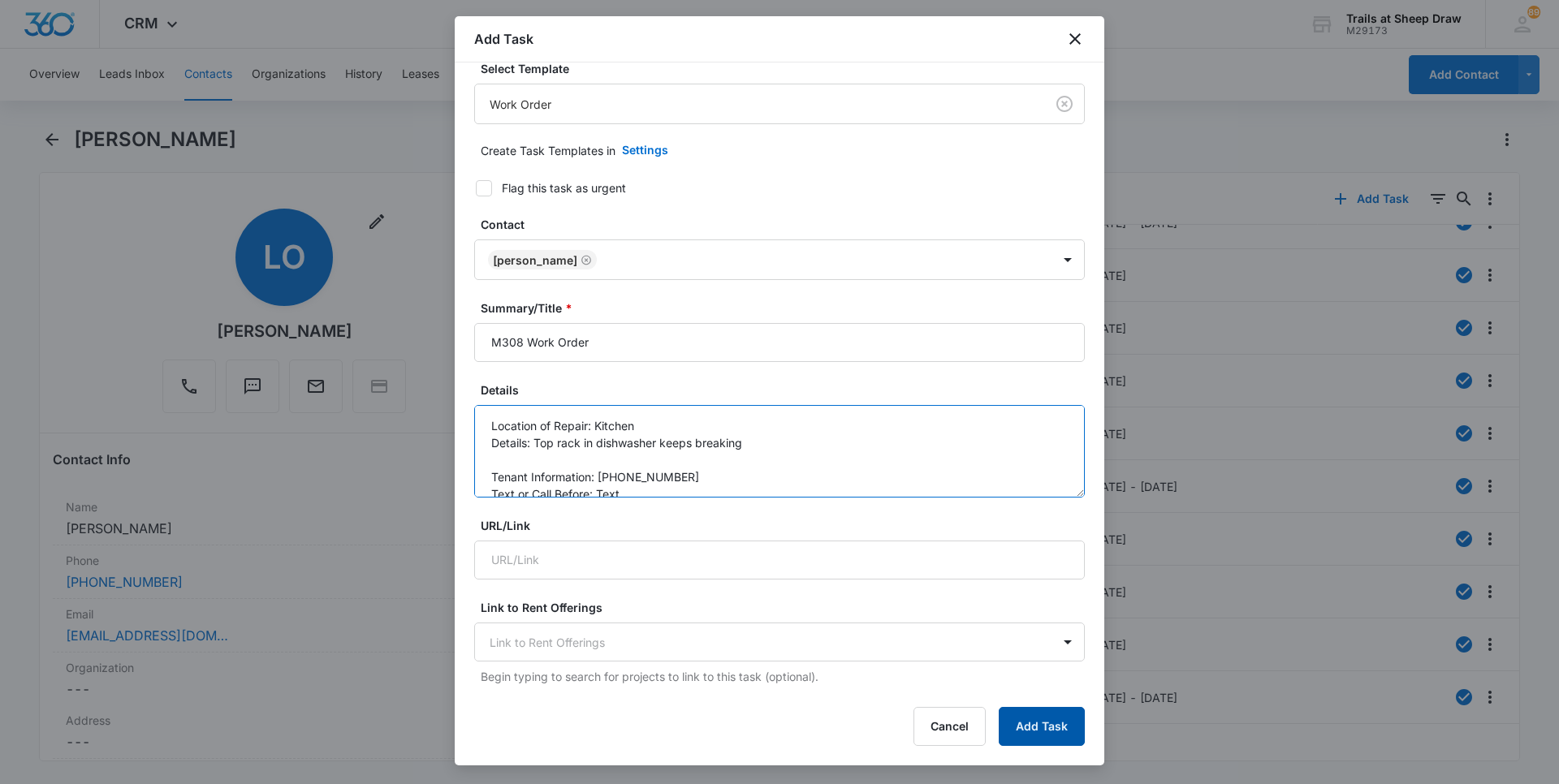 type on "Location of Repair: Kitchen
Details: Top rack in dishwasher keeps breaking
Tenant Information: [PHONE_NUMBER]
Text or Call Before: Text" 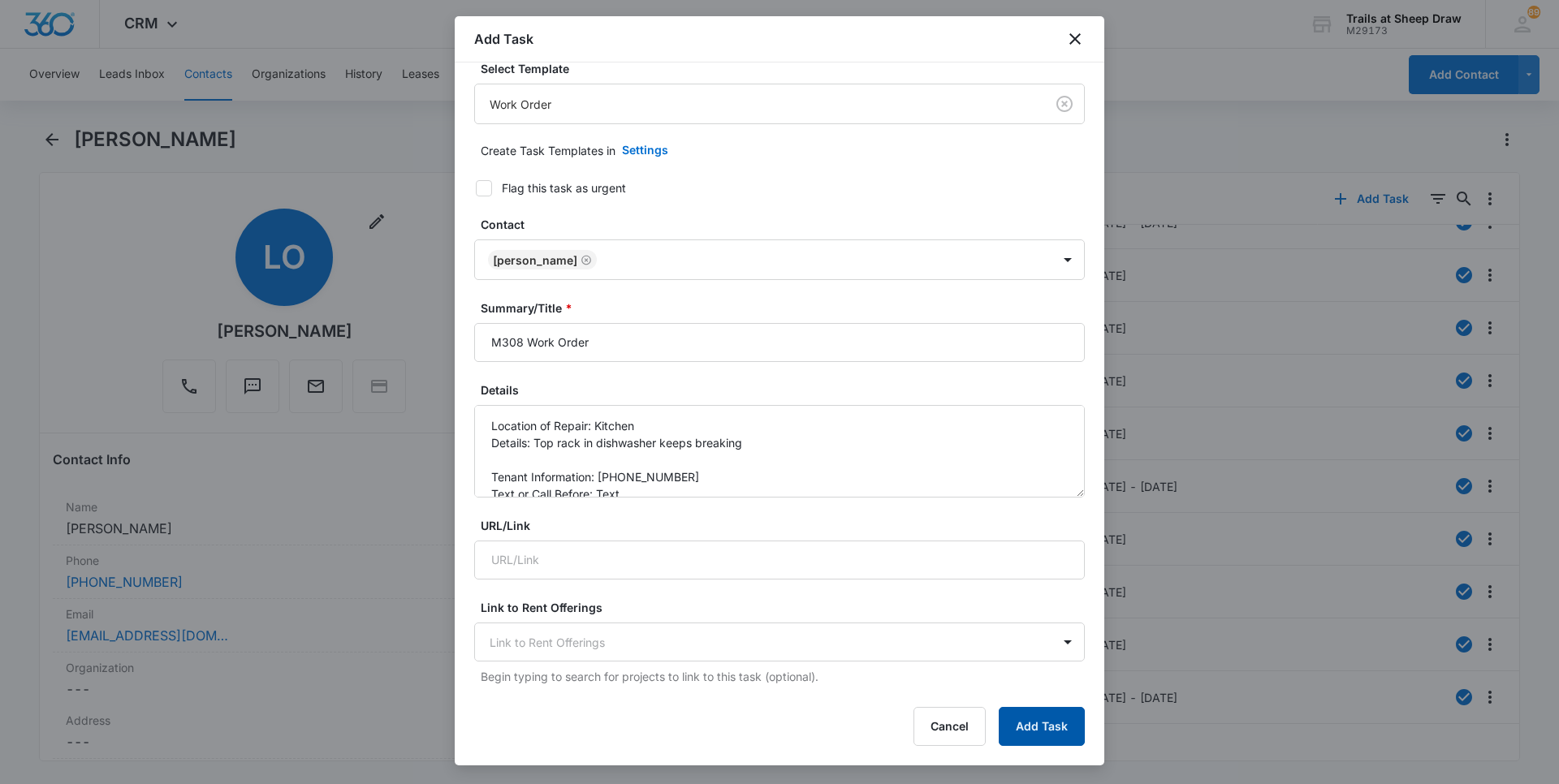 click on "Add Task" at bounding box center [1042, 726] 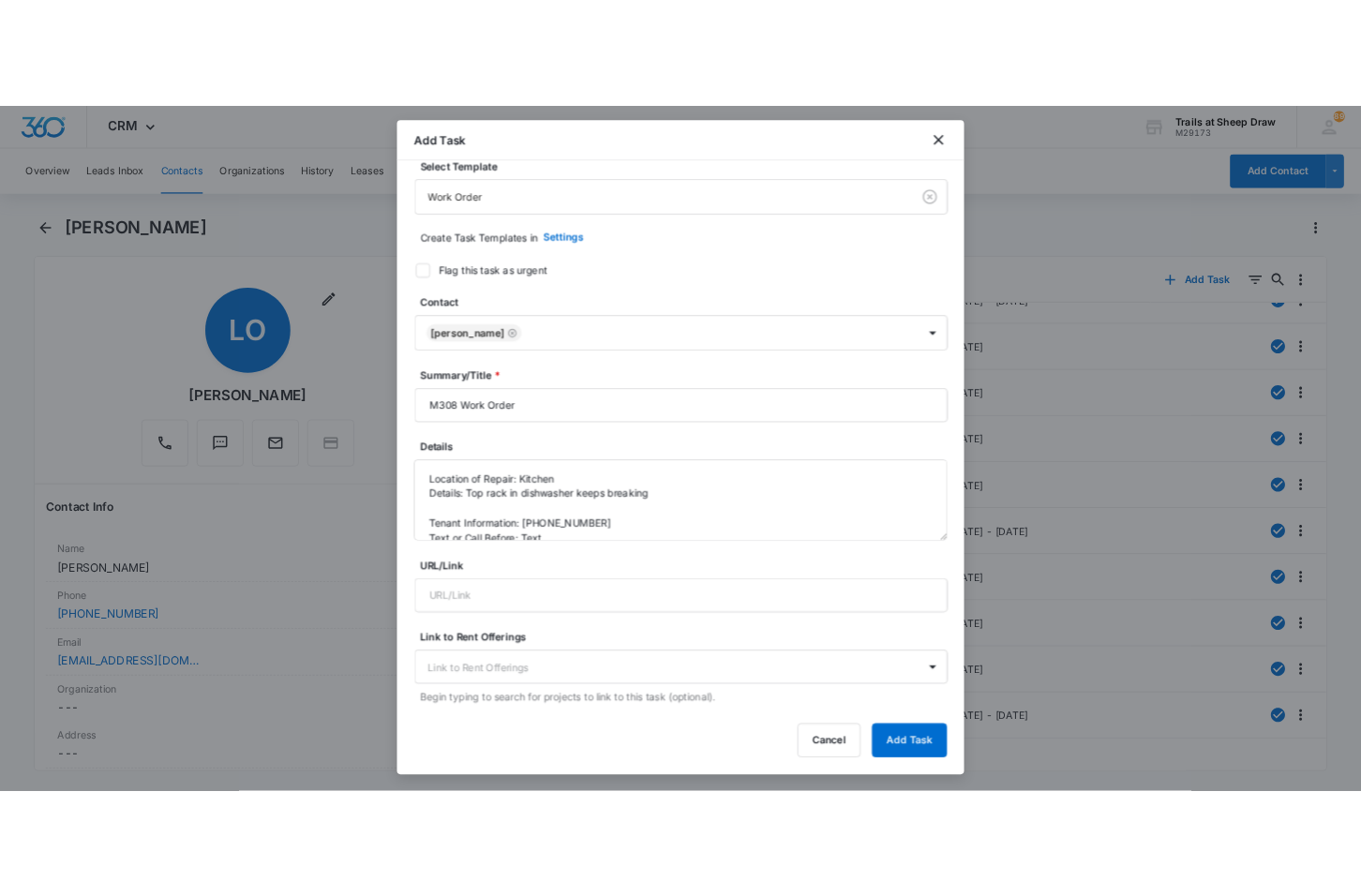 scroll, scrollTop: 0, scrollLeft: 0, axis: both 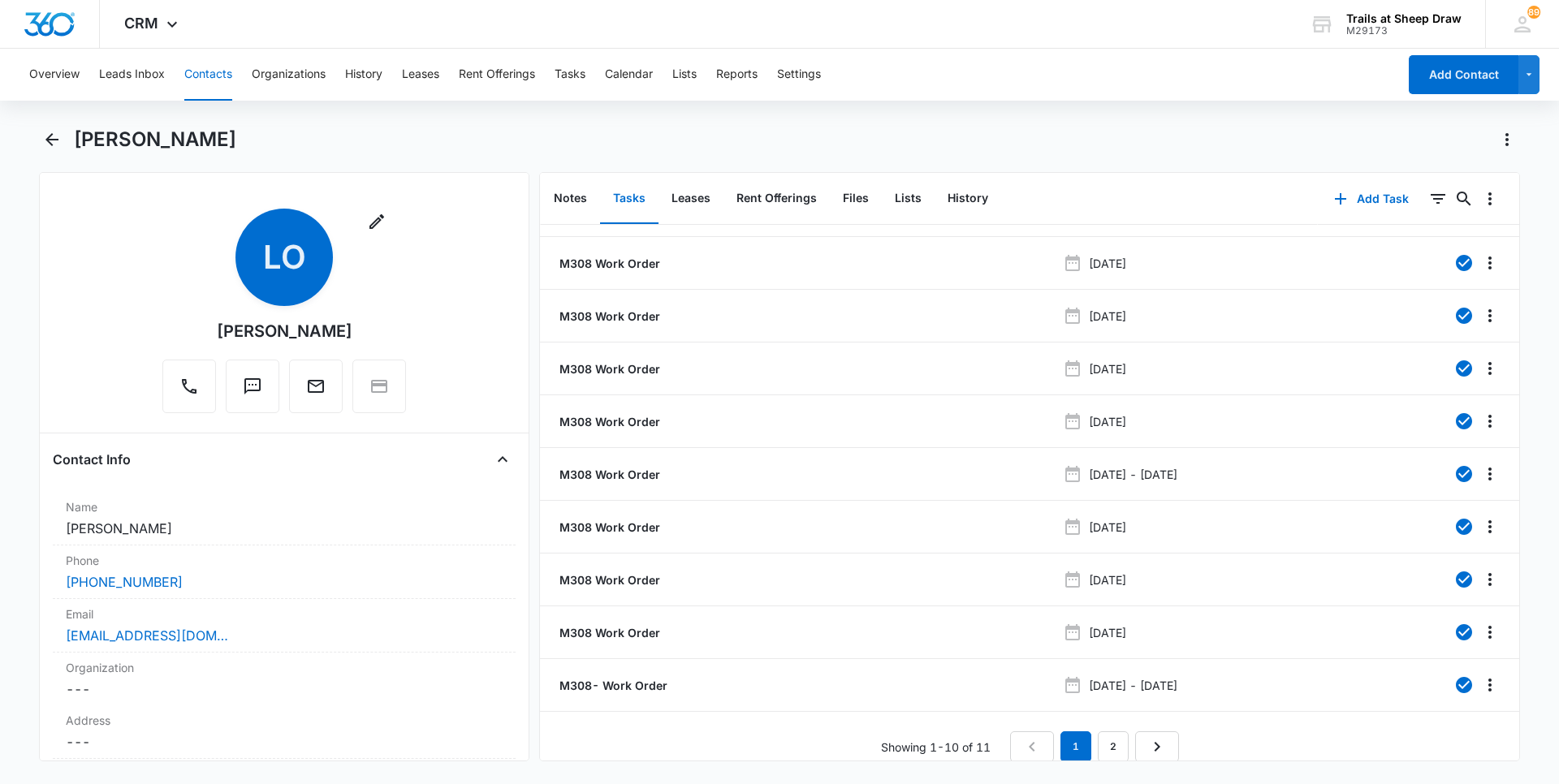 click on "Remove LO [PERSON_NAME] Contact Info Name Cancel Save Changes [PERSON_NAME] Phone Cancel Save Changes [PHONE_NUMBER] Email Cancel Save Changes [EMAIL_ADDRESS][DOMAIN_NAME] Organization Cancel Save Changes --- Address Cancel Save Changes --- Details Source Cancel Save Changes Walk-In / Drive By Contact Type Cancel Save Changes Current Resident Contact Status Cancel Save Changes Current Resident Assigned To Cancel Save Changes [PERSON_NAME] Tags Cancel Save Changes --- Next Contact Date Cancel Save Changes --- Color Tag Current Color: Cancel Save Changes Payments ID ID 4629 Created [DATE] 4:39pm Property Specific Items Notes Cancel Save Changes --- Unit Number Cancel Save Changes 546-M308 Group Cancel Save Changes --- Apartment Type Cancel Save Changes Bighorn Additional Contact Info Additional Phone Number Cancel Save Changes --- Additional E-Mail Address Cancel Save Changes --- Special Notes Cancel Save Changes --- Vehicle #1 Information Cancel Save Changes 2014 Infinity QX80 (Maroon) Vehicle #1 Permit # No" at bounding box center [780, 467] 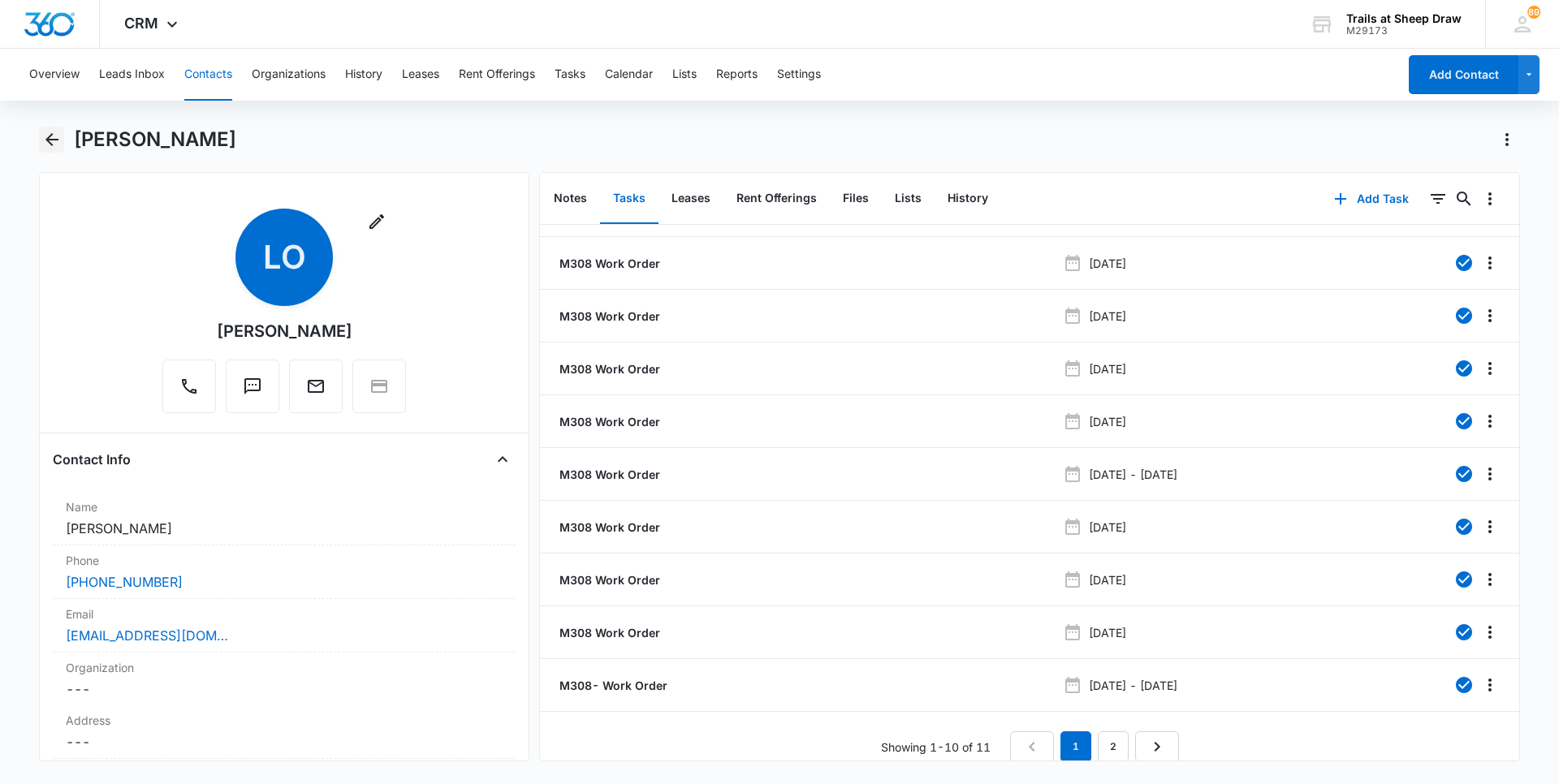 click 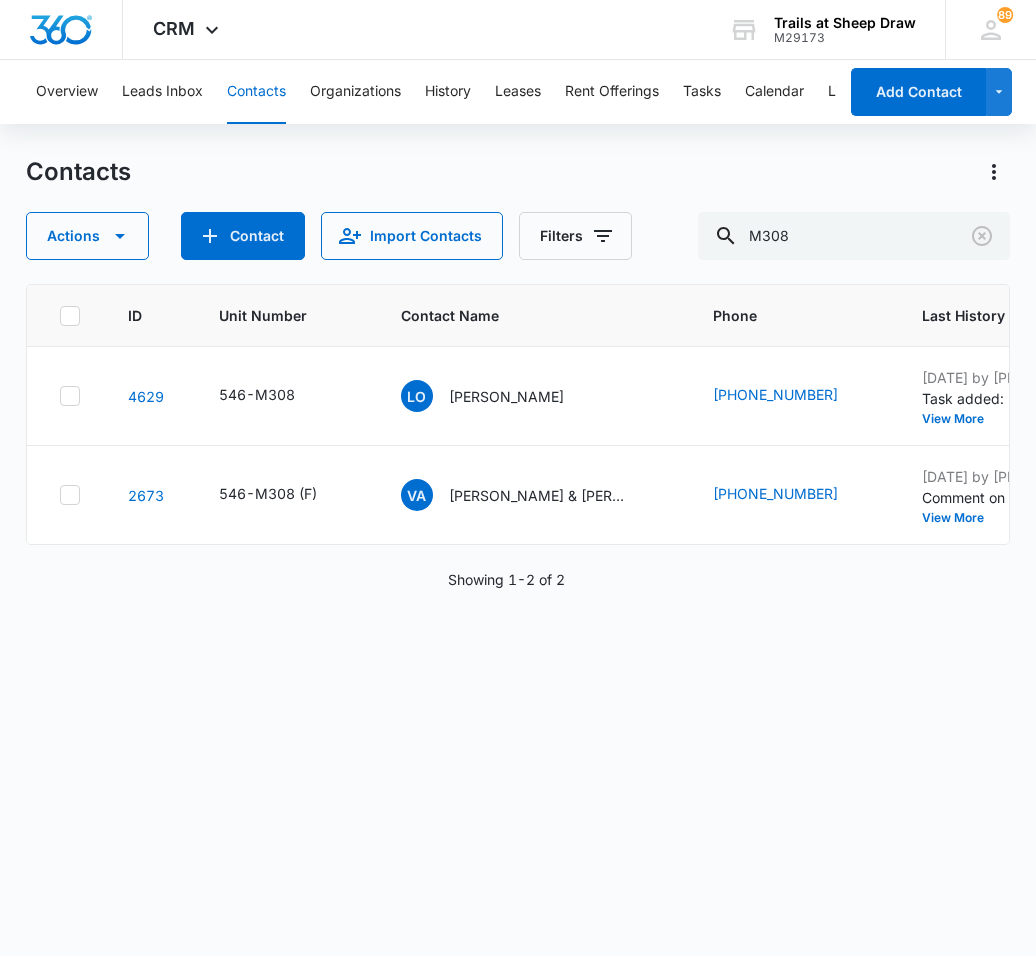 click on "Contacts" at bounding box center [256, 92] 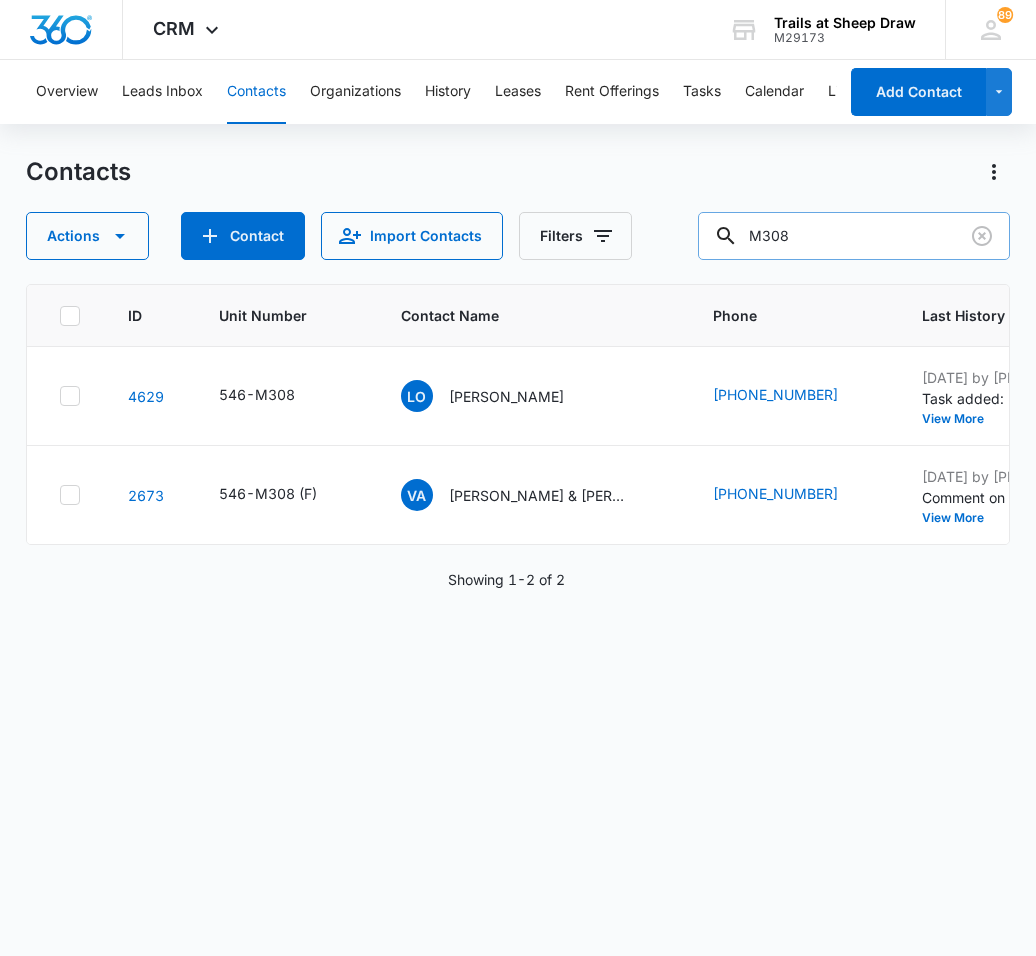 click on "M308" at bounding box center [854, 236] 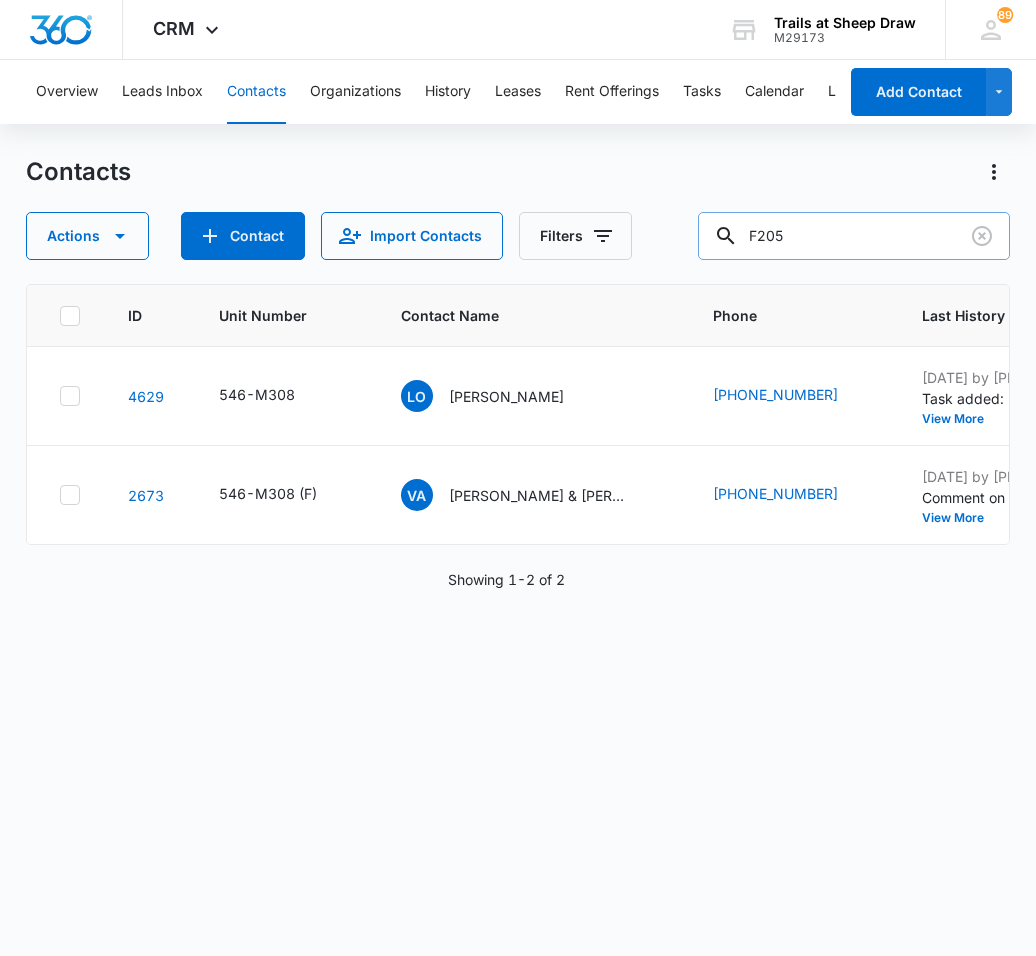 type on "F205" 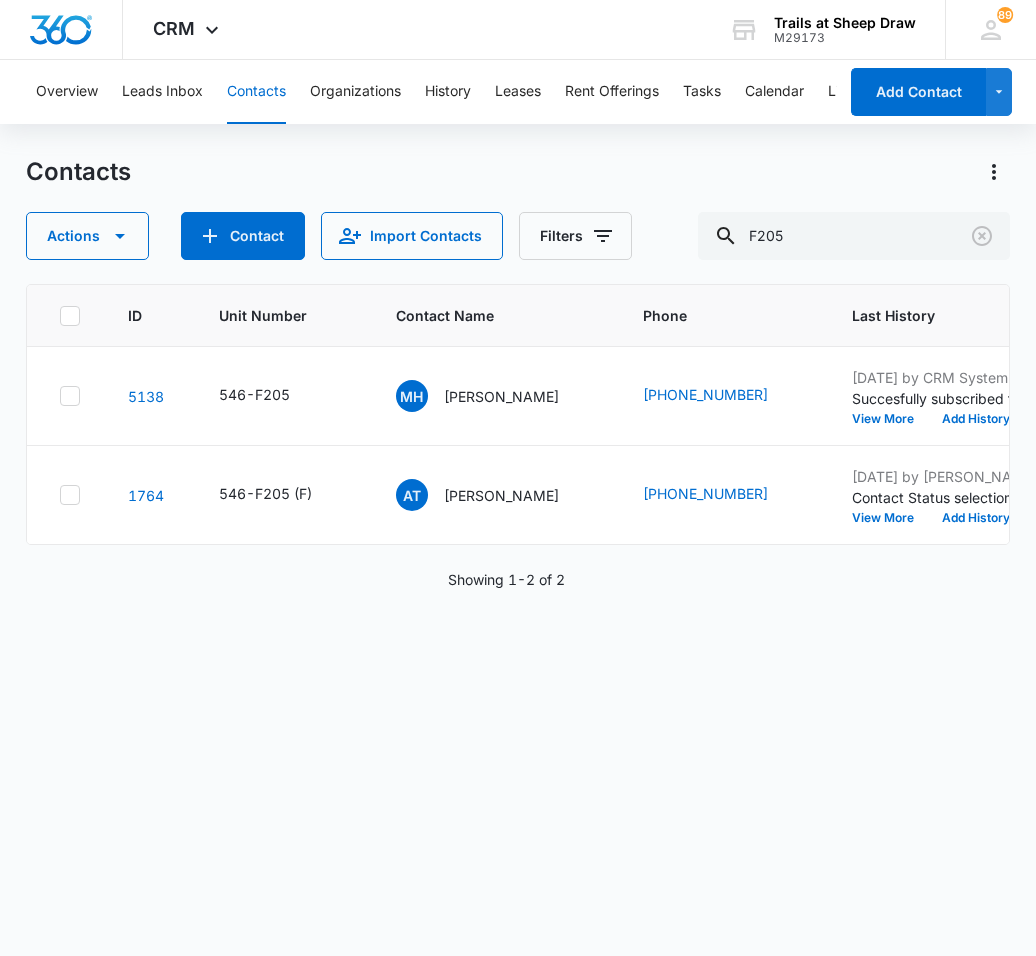 click on "ID Unit Number Contact Name Phone Last History Assigned To Contact Type Contact Status Apartment Type Pet Owner Renter's Insurance Company Xcel Energy Account Number (Electric) Atmos Energy Account Number (Gas) Vintage Corporation Listed as Additional Interest? 5138 546-F205 MH [PERSON_NAME] (970) 889-4078 [DATE] by CRM System Succesfully subscribed to "Email Subscribers". View More Add History [PERSON_NAME] Stocks Current Resident Current Resident Dall Yes Lemonade 53-001501183-0 3066496967 Yes 1764 546-F205 (F) AT [PERSON_NAME] (970) 405-5371 [DATE] by [PERSON_NAME] Contact Status selections changed; Current Resident was removed and Former Resident was added. View More Add History --- Former Resident Former Resident Dall No Accord See printed confirm. 4045051958 Yes Showing   1-2   of   2" at bounding box center (518, 607) 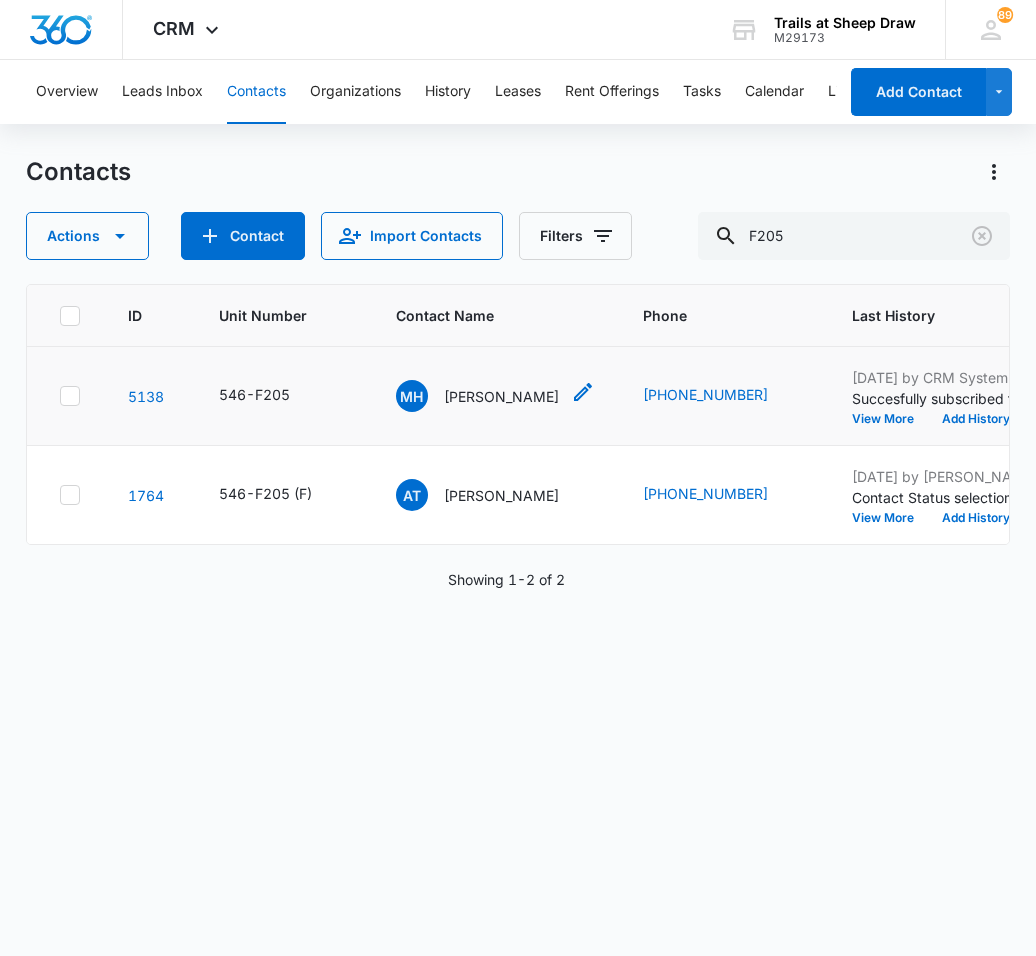 click on "[PERSON_NAME]" at bounding box center (501, 396) 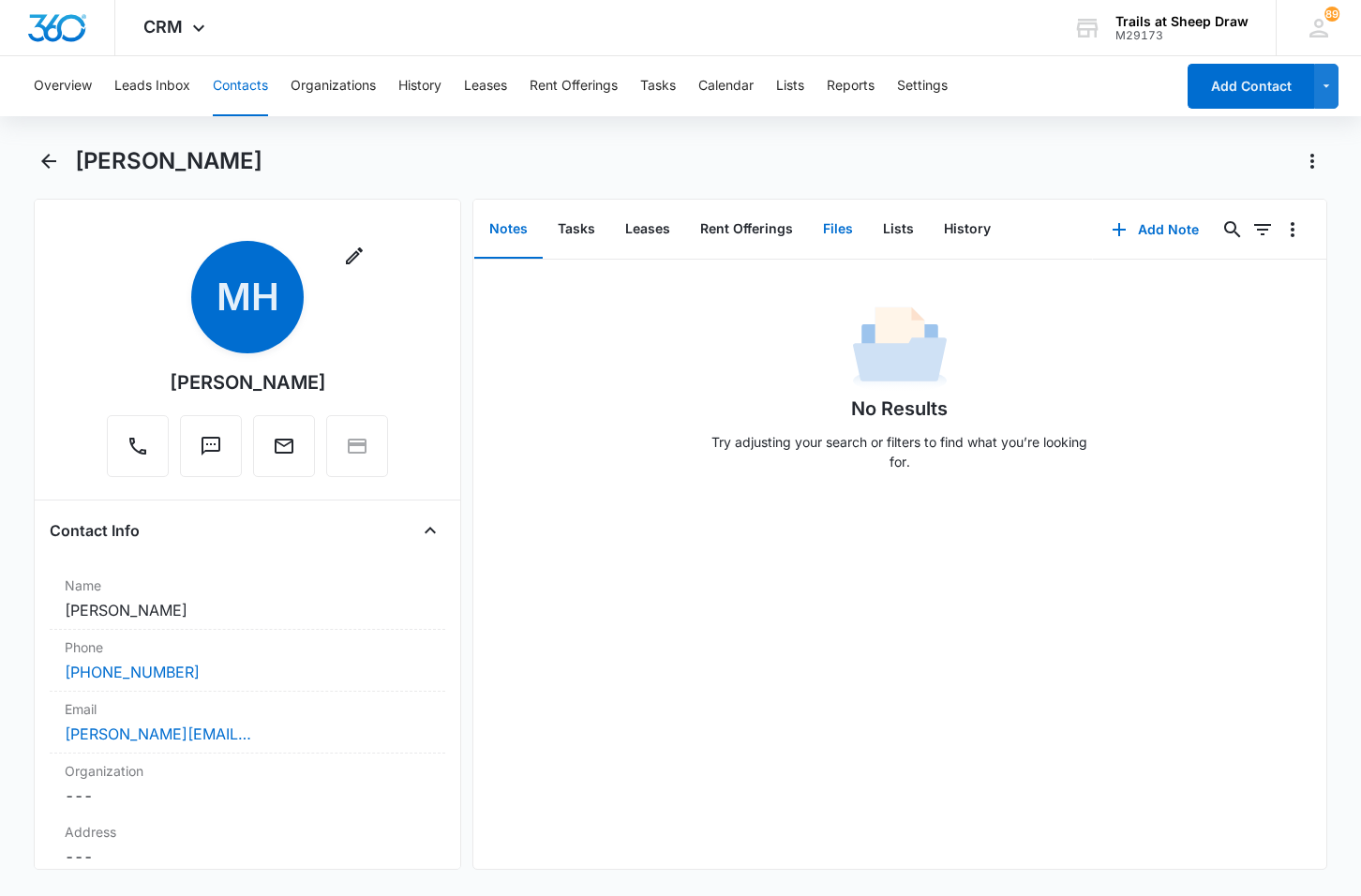 click on "Files" at bounding box center [838, 230] 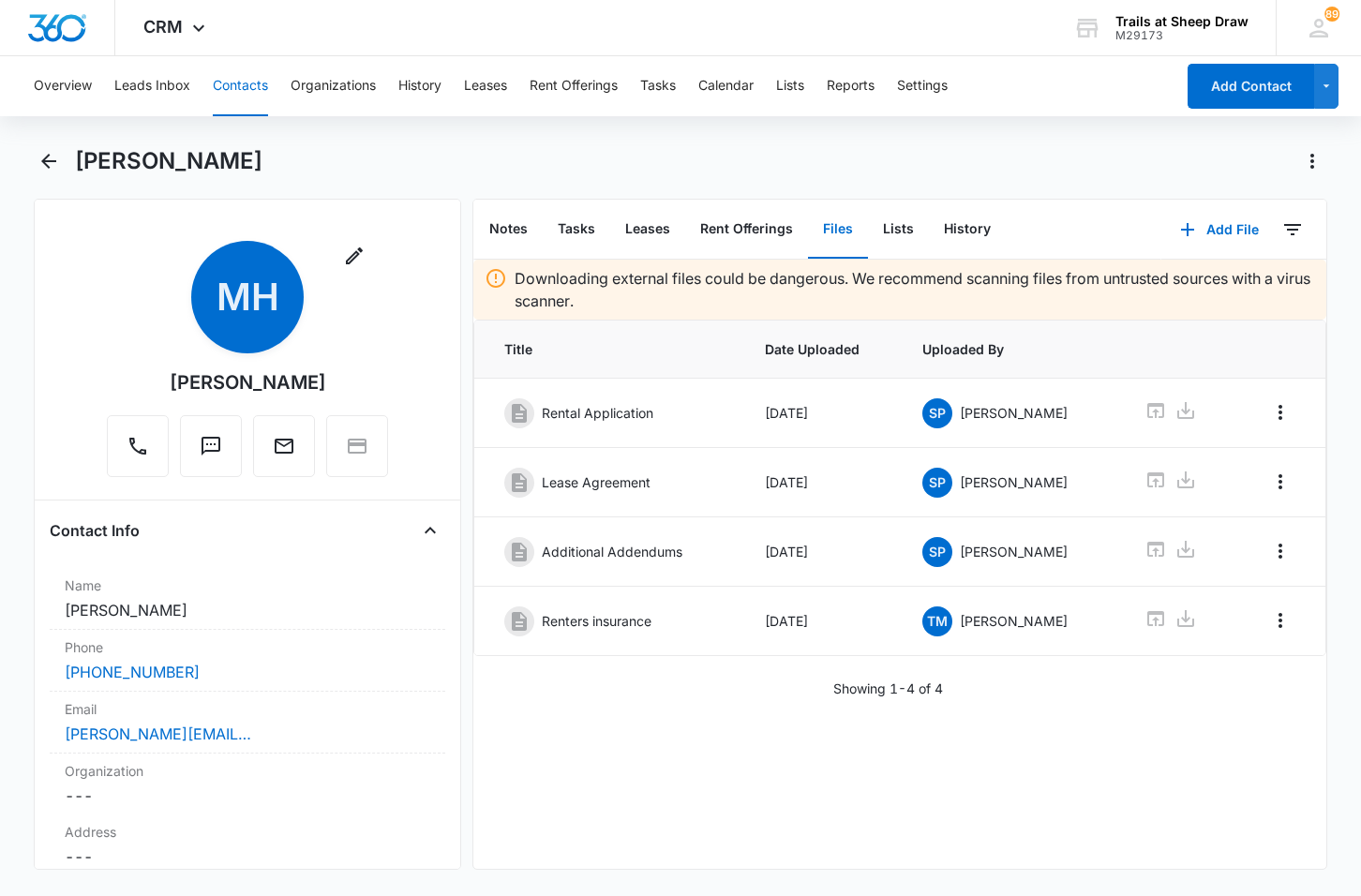 click on "Overview Leads Inbox Contacts Organizations History Leases Rent Offerings Tasks Calendar Lists Reports Settings Add Contact [PERSON_NAME] Remove MH [PERSON_NAME] Contact Info Name Cancel Save Changes [PERSON_NAME] Phone Cancel Save Changes [PHONE_NUMBER] Email Cancel Save Changes [PERSON_NAME][EMAIL_ADDRESS][PERSON_NAME][DOMAIN_NAME] Organization Cancel Save Changes --- Address Cancel Save Changes --- Details Source Cancel Save Changes Walk-In / Drive By Contact Type Cancel Save Changes Current Resident Contact Status Cancel Save Changes Current Resident Assigned To Cancel Save Changes [PERSON_NAME] Tags Cancel Save Changes --- Next Contact Date Cancel Save Changes --- Color Tag Current Color: Cancel Save Changes Payments ID ID 5138 Created [DATE] 11:35am Property Specific Items Notes Cancel Save Changes --- Unit Number Cancel Save Changes 546-F205 Group Cancel Save Changes Building F Apartment Type Cancel Save Changes Dall Additional Contact Info Additional Phone Number Cancel Save Changes --- Additional E-Mail Address Cancel No" at bounding box center (680, 474) 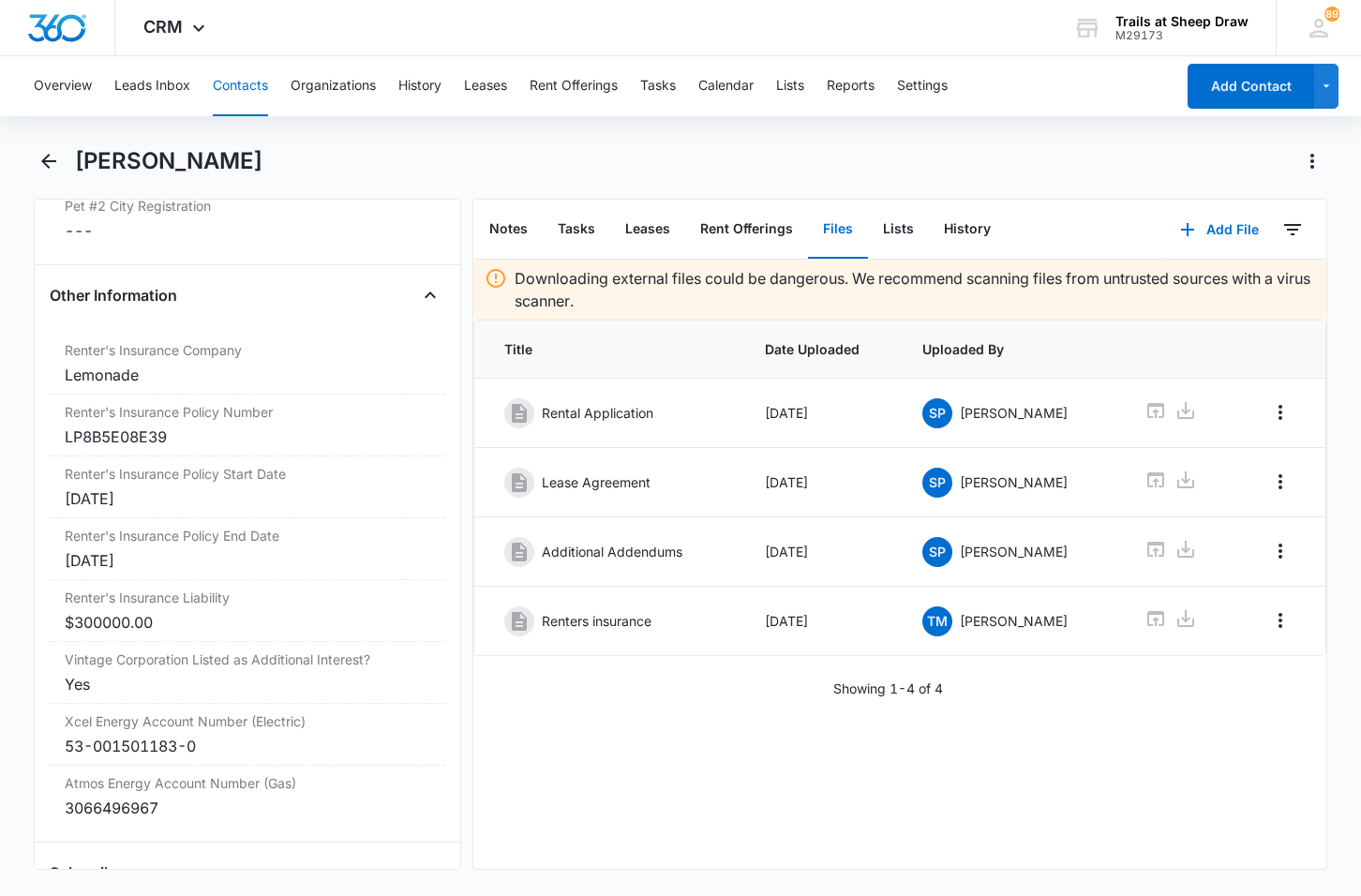scroll, scrollTop: 4030, scrollLeft: 0, axis: vertical 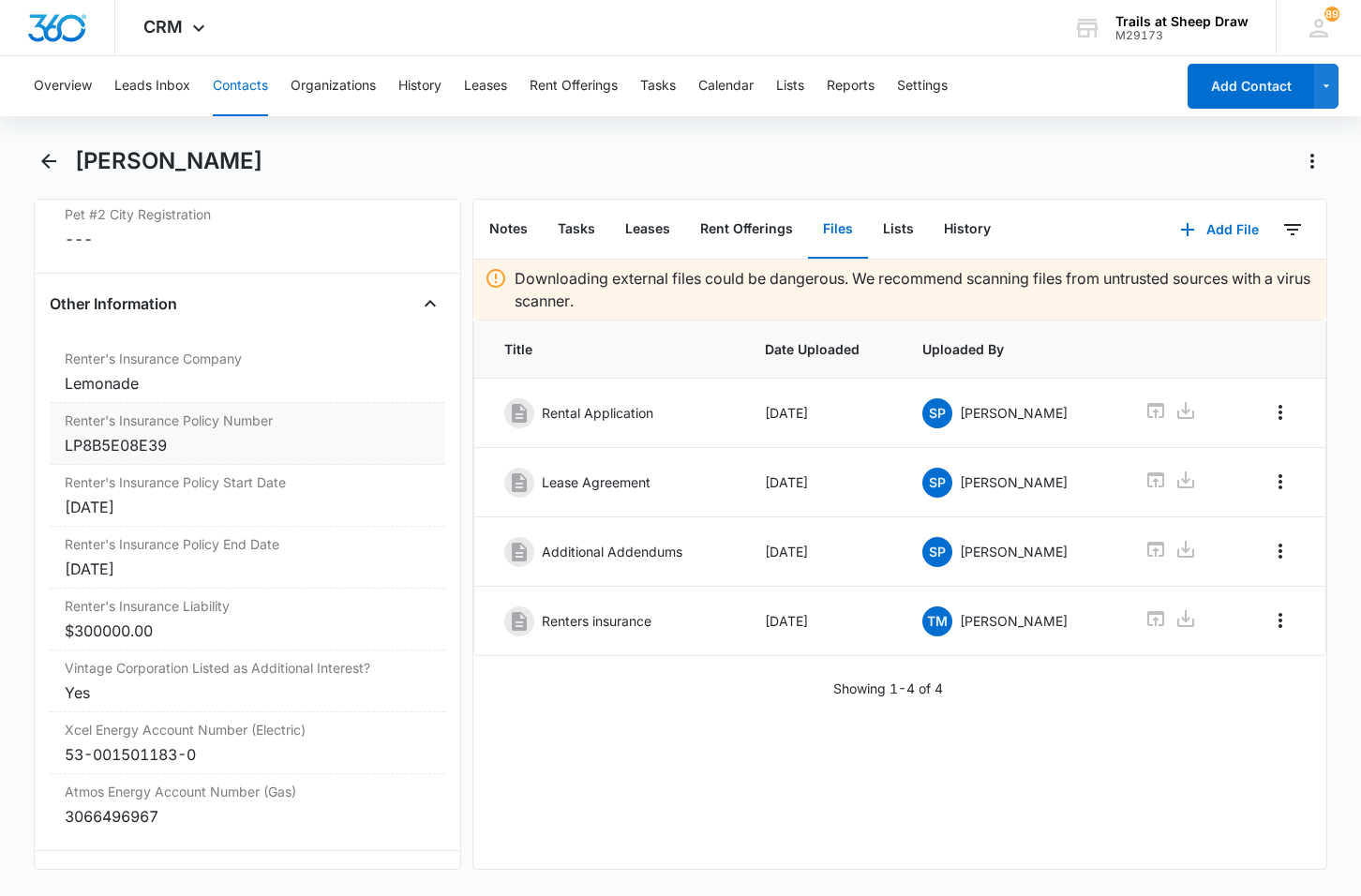 click on "LP8B5E08E39" at bounding box center [247, 445] 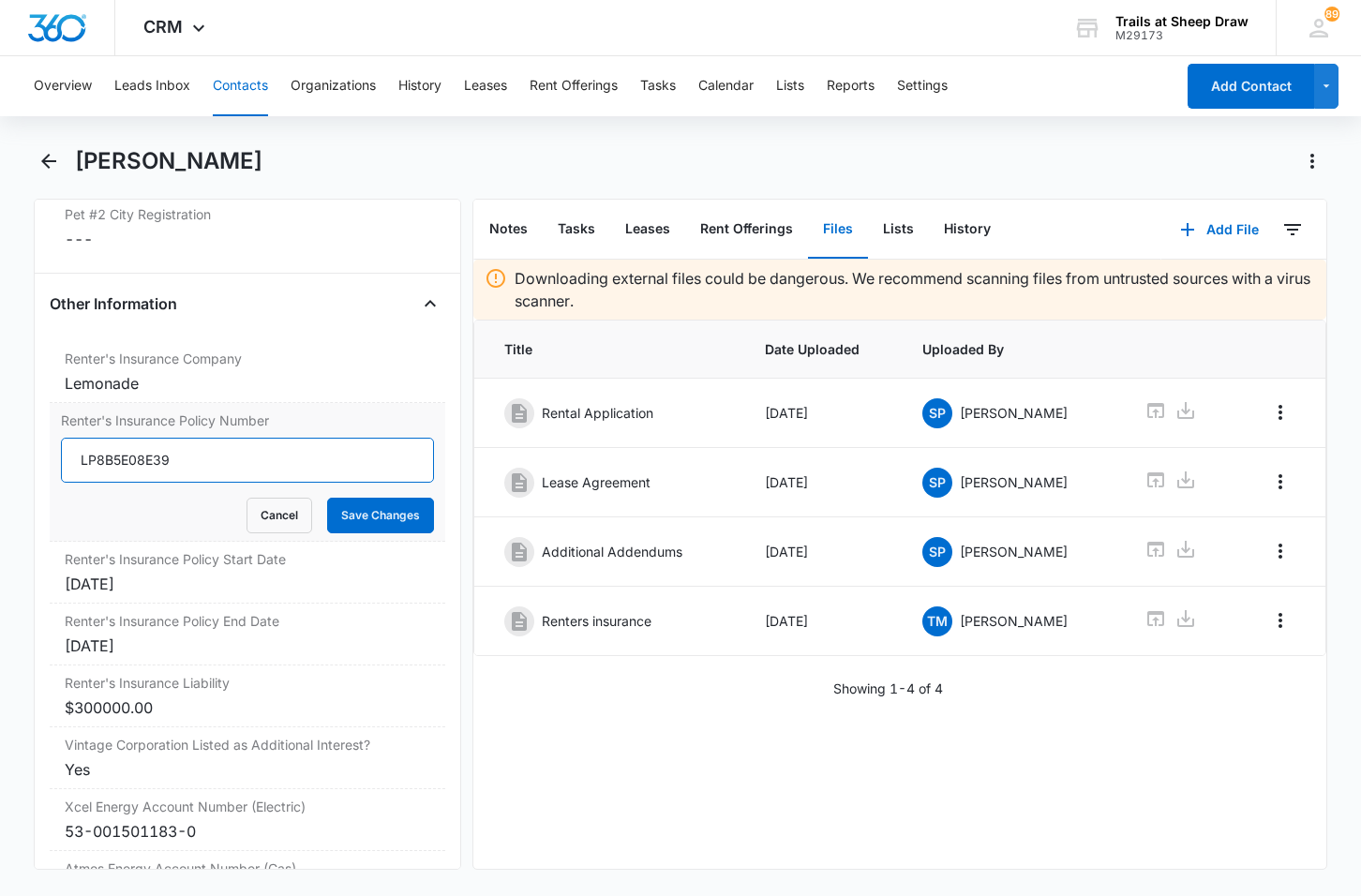 click on "LP8B5E08E39" at bounding box center [247, 460] 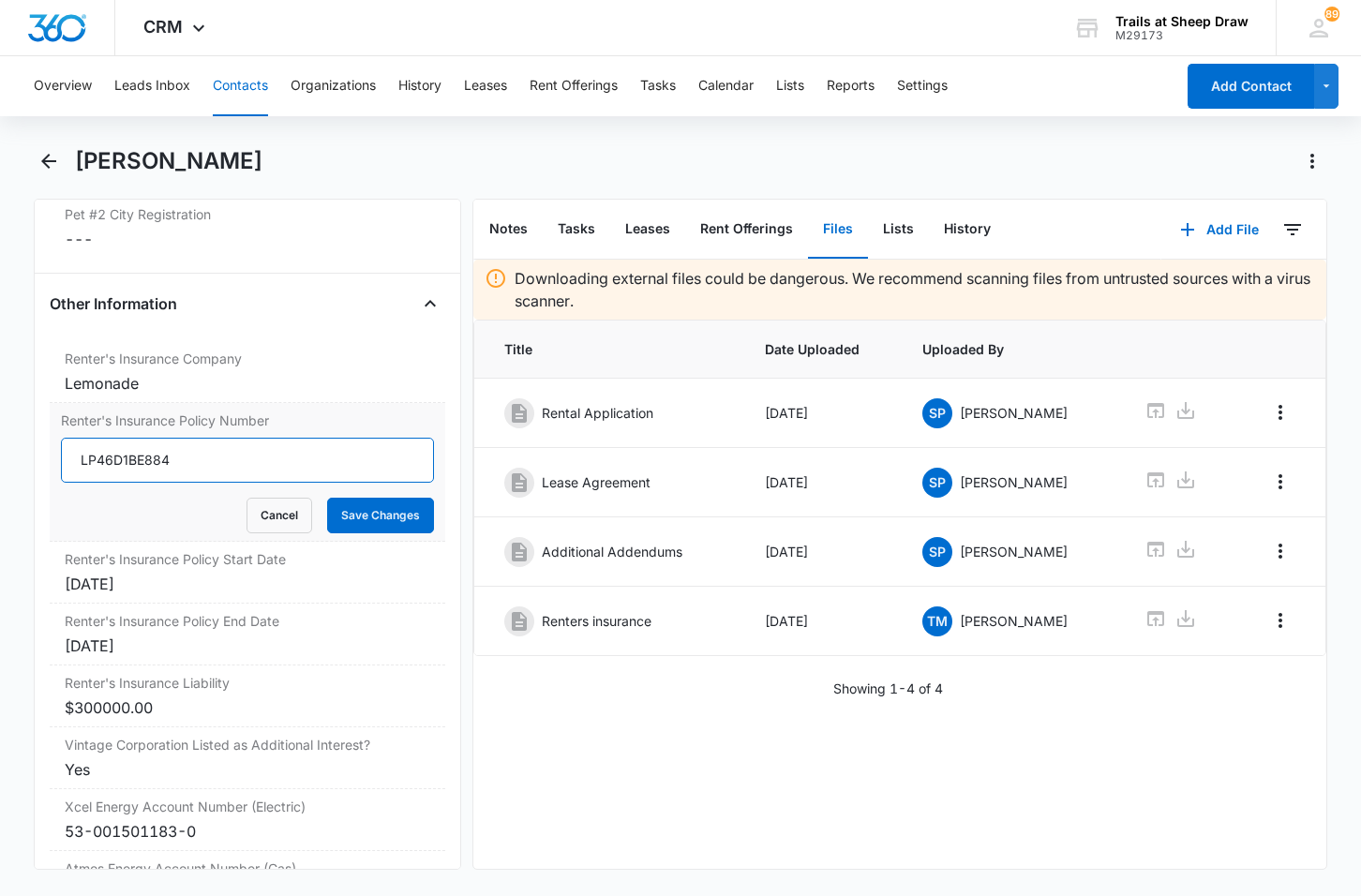type on "LP46D1BE884" 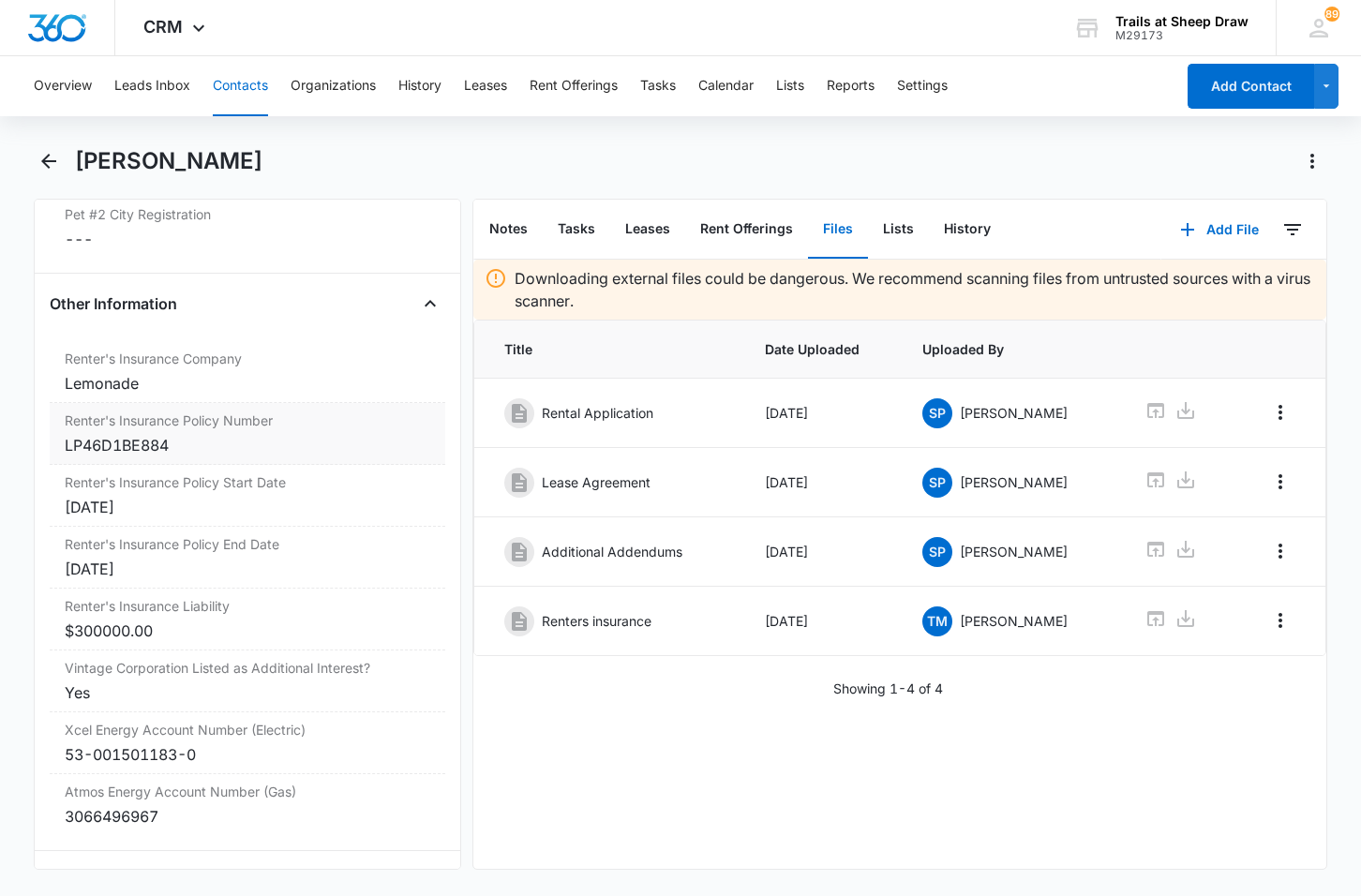 scroll, scrollTop: 4124, scrollLeft: 0, axis: vertical 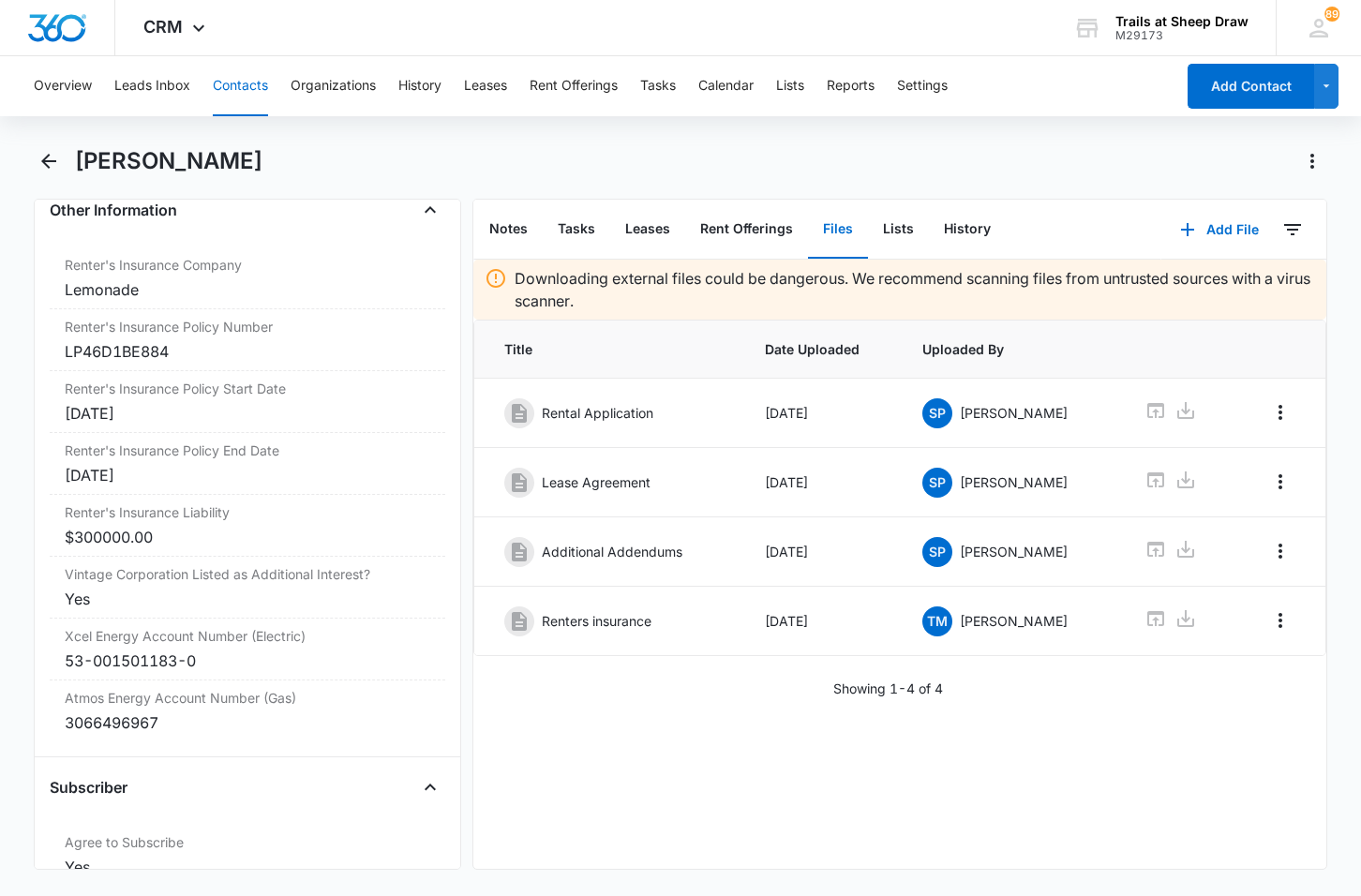 click on "[PERSON_NAME]" at bounding box center [701, 161] 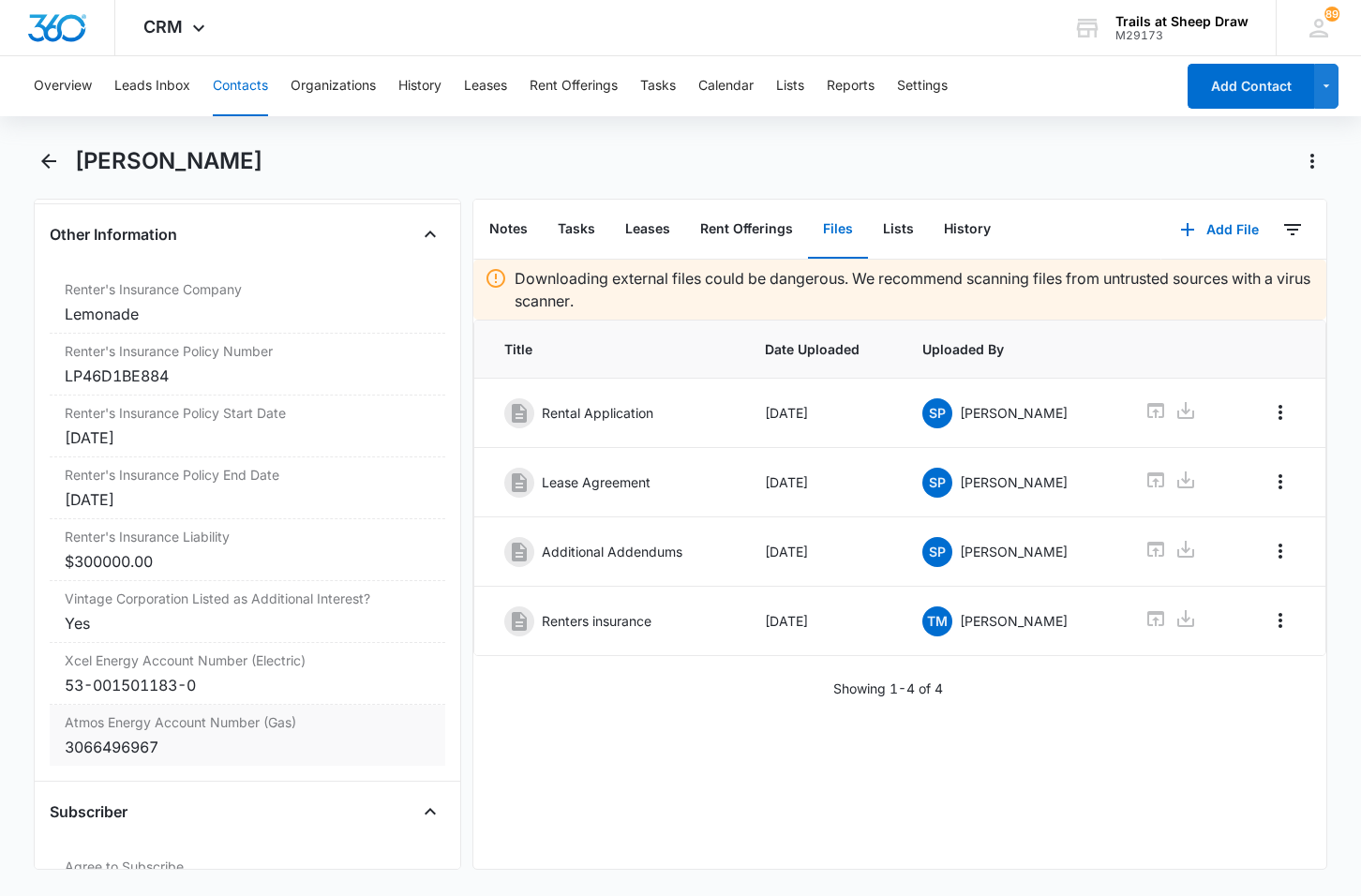 scroll, scrollTop: 4066, scrollLeft: 0, axis: vertical 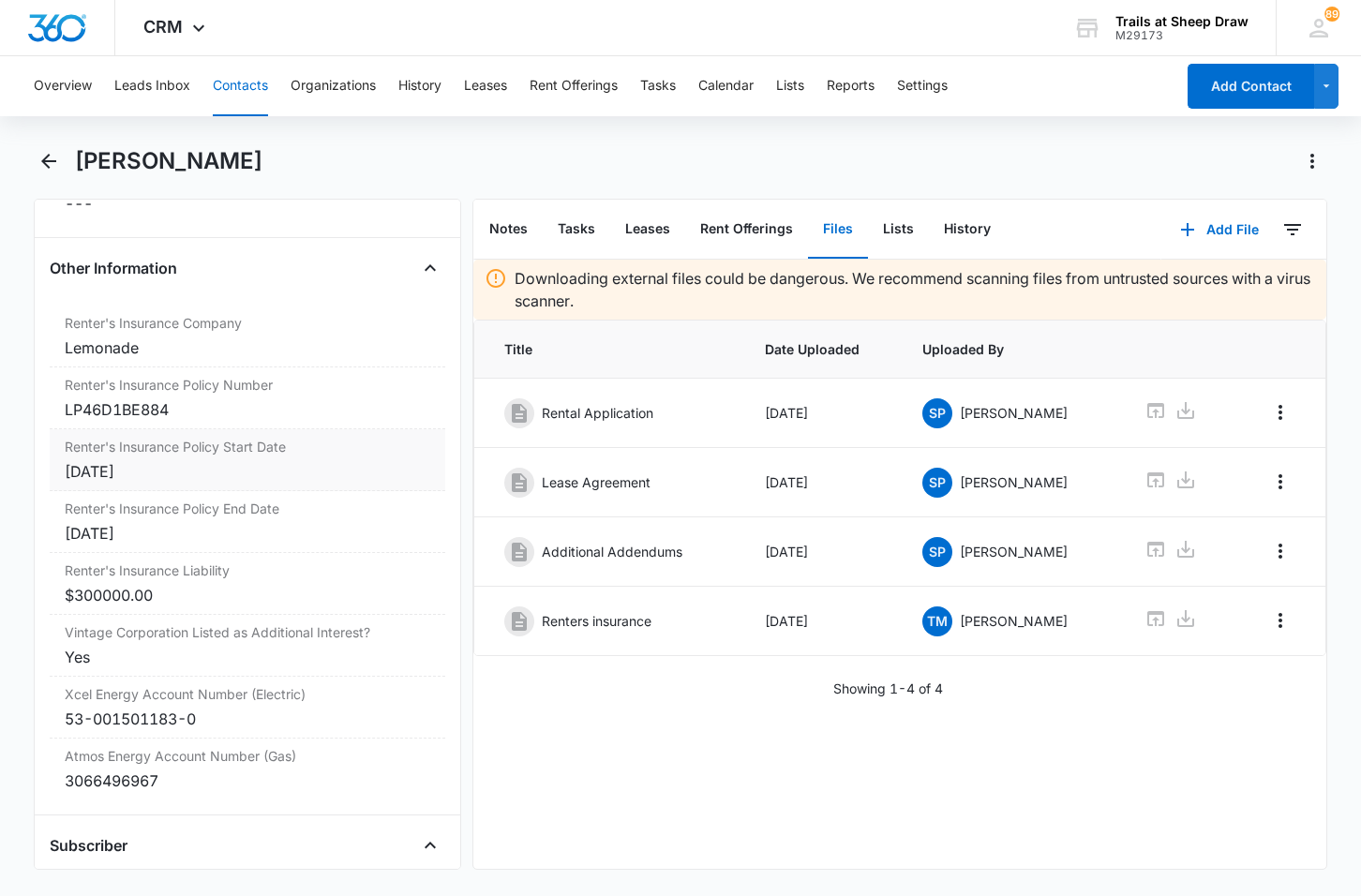click on "[DATE]" at bounding box center (247, 471) 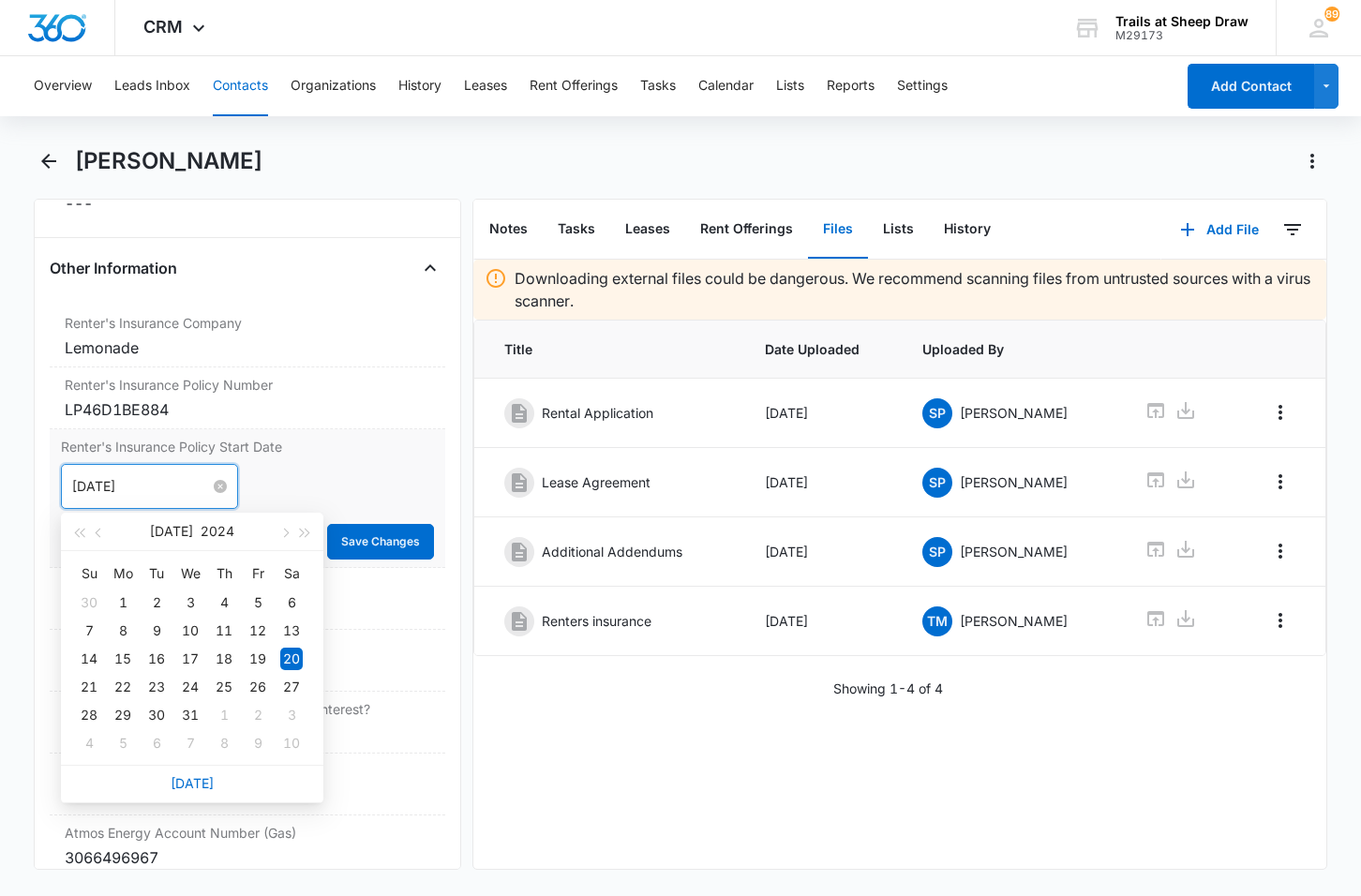 click on "[DATE]" at bounding box center [141, 486] 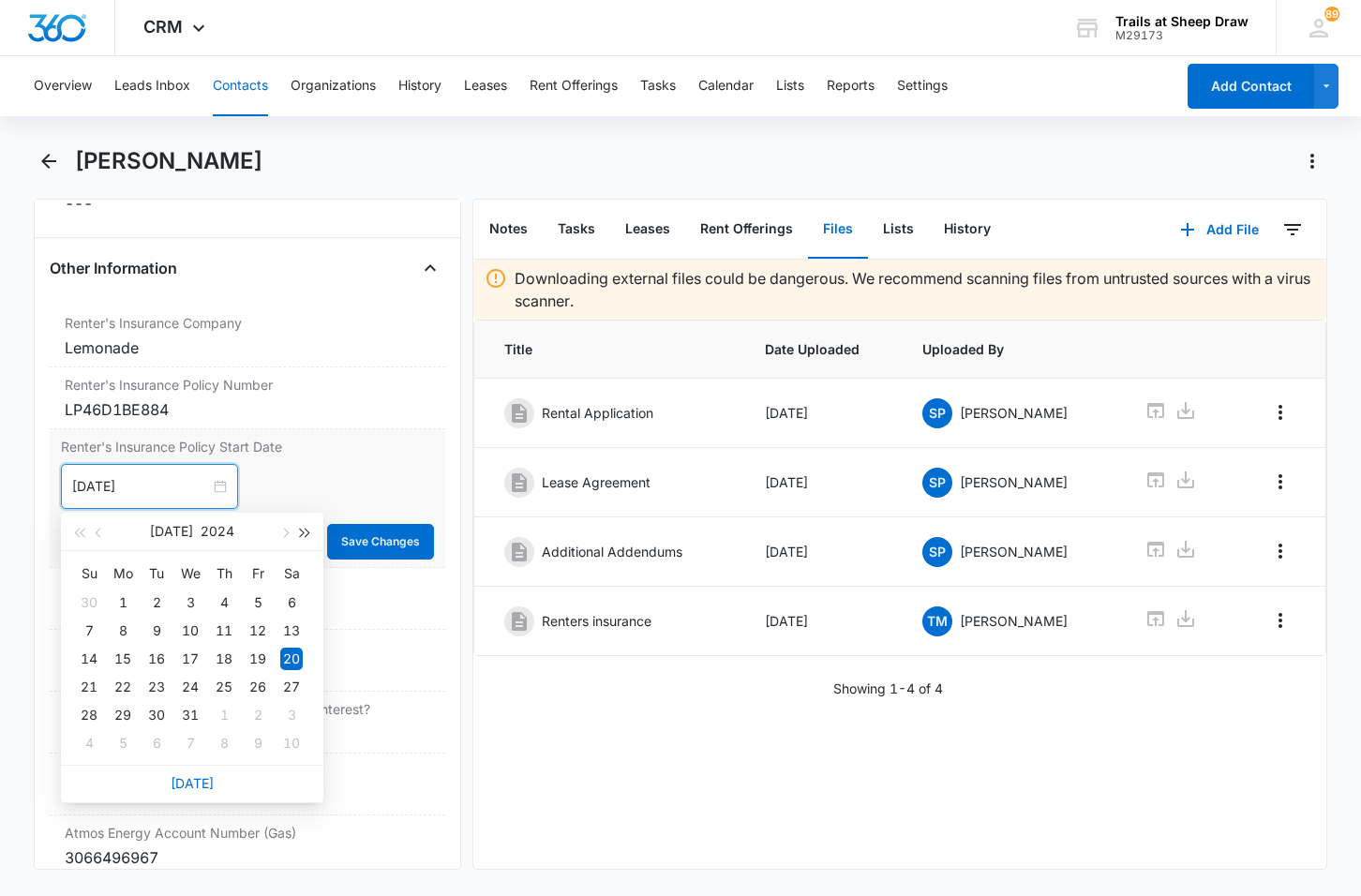 click at bounding box center (306, 533) 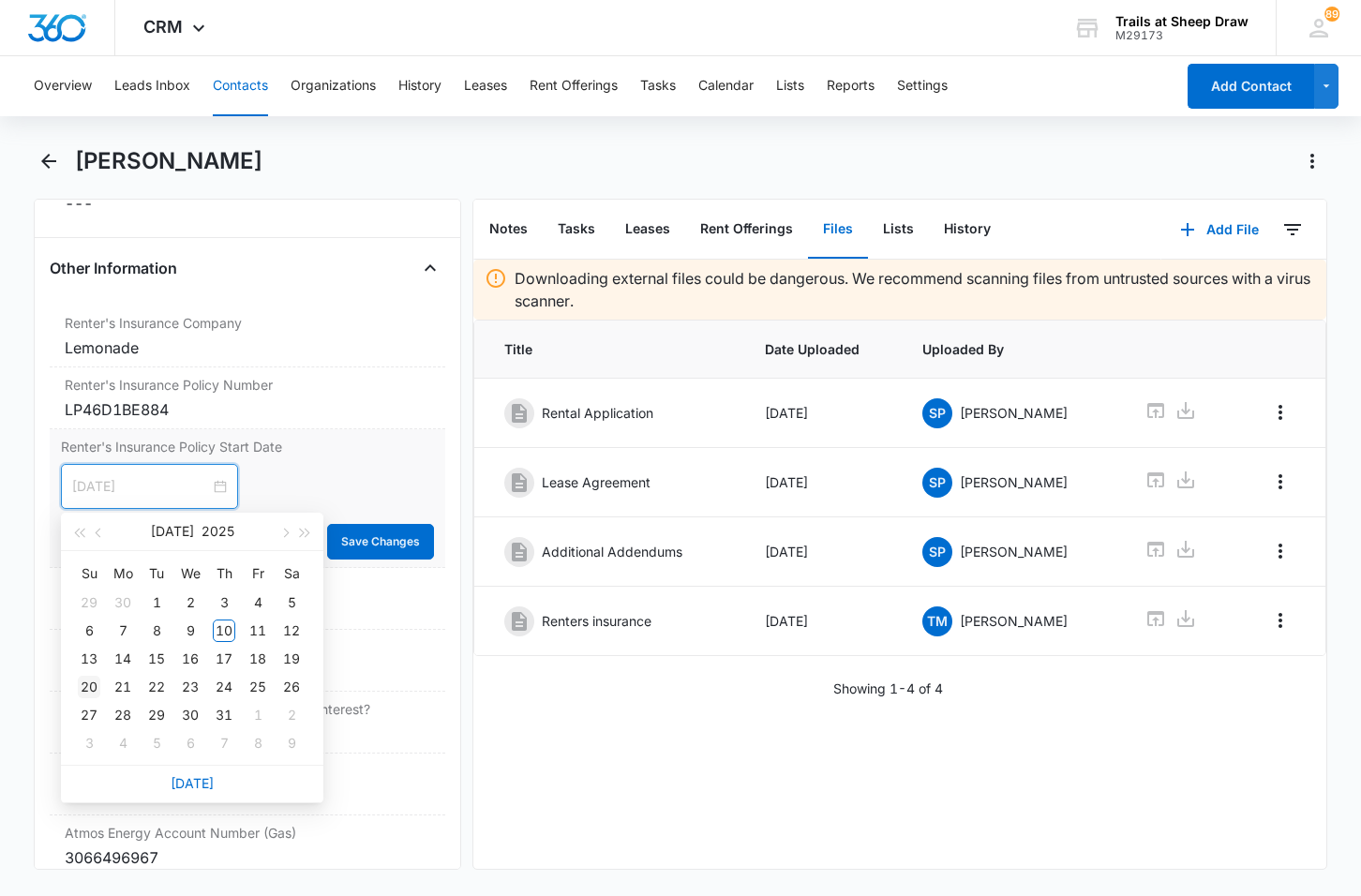 type on "[DATE]" 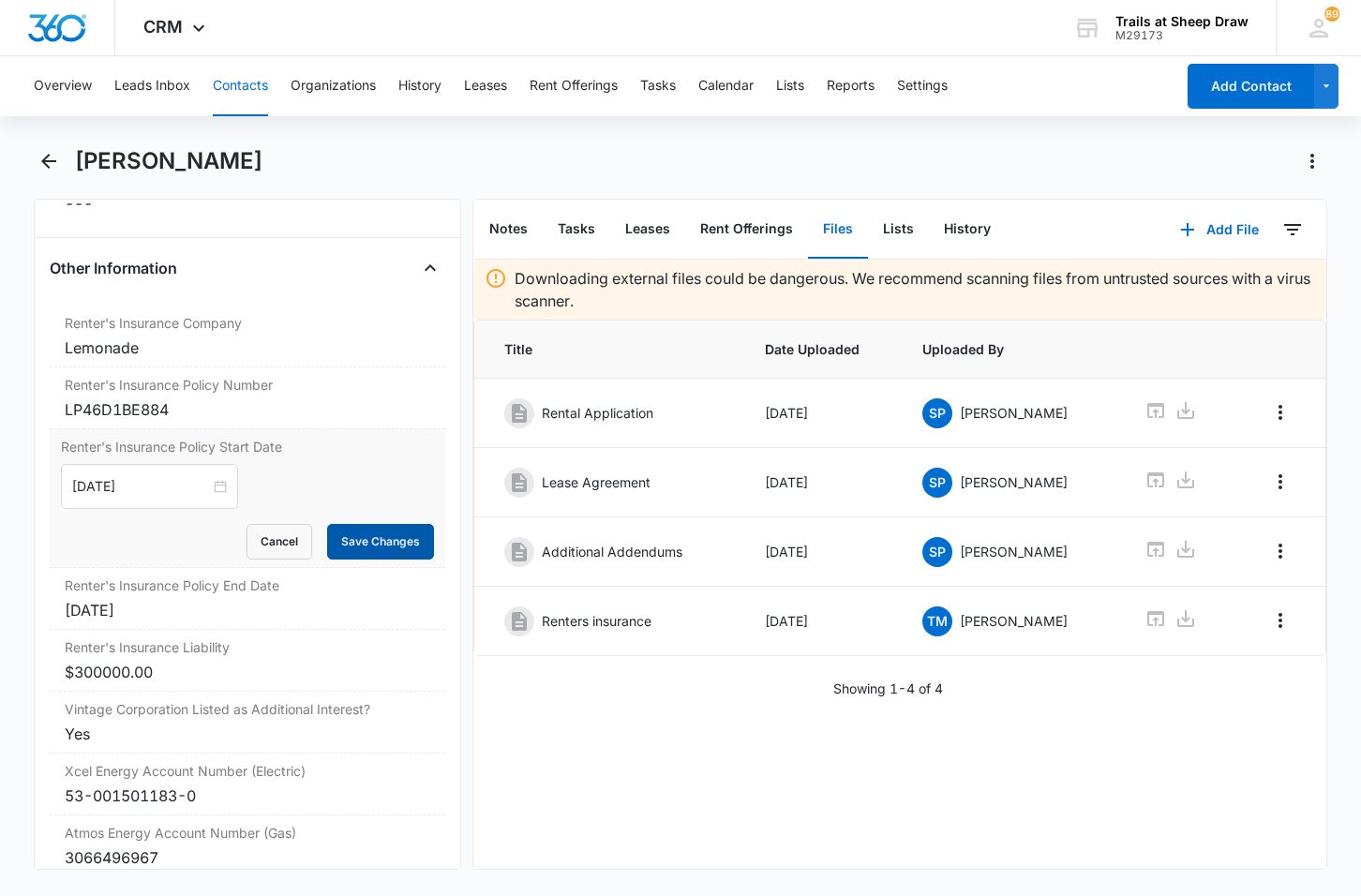 click on "Save Changes" at bounding box center [381, 542] 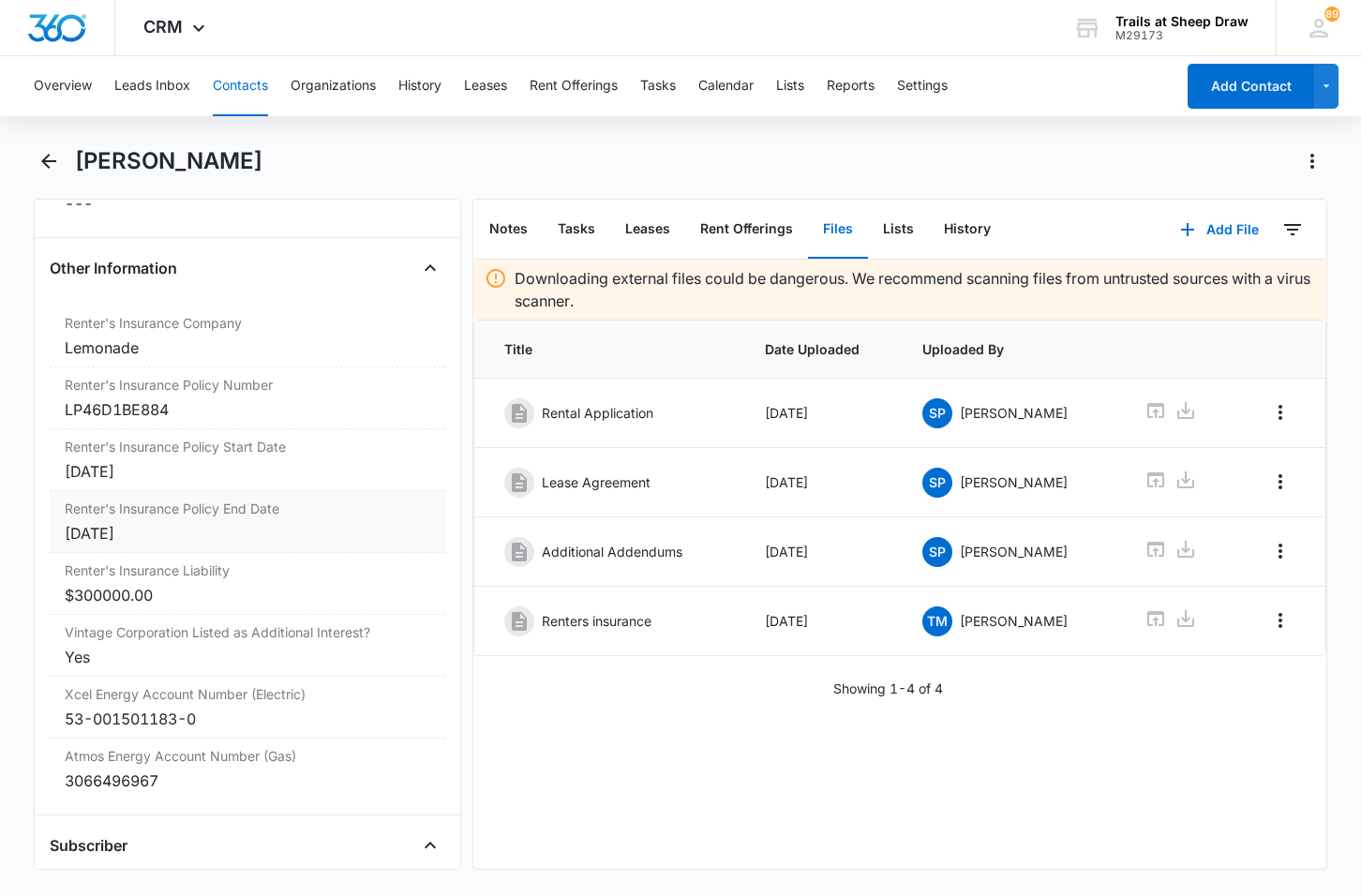 click on "[DATE]" at bounding box center [247, 533] 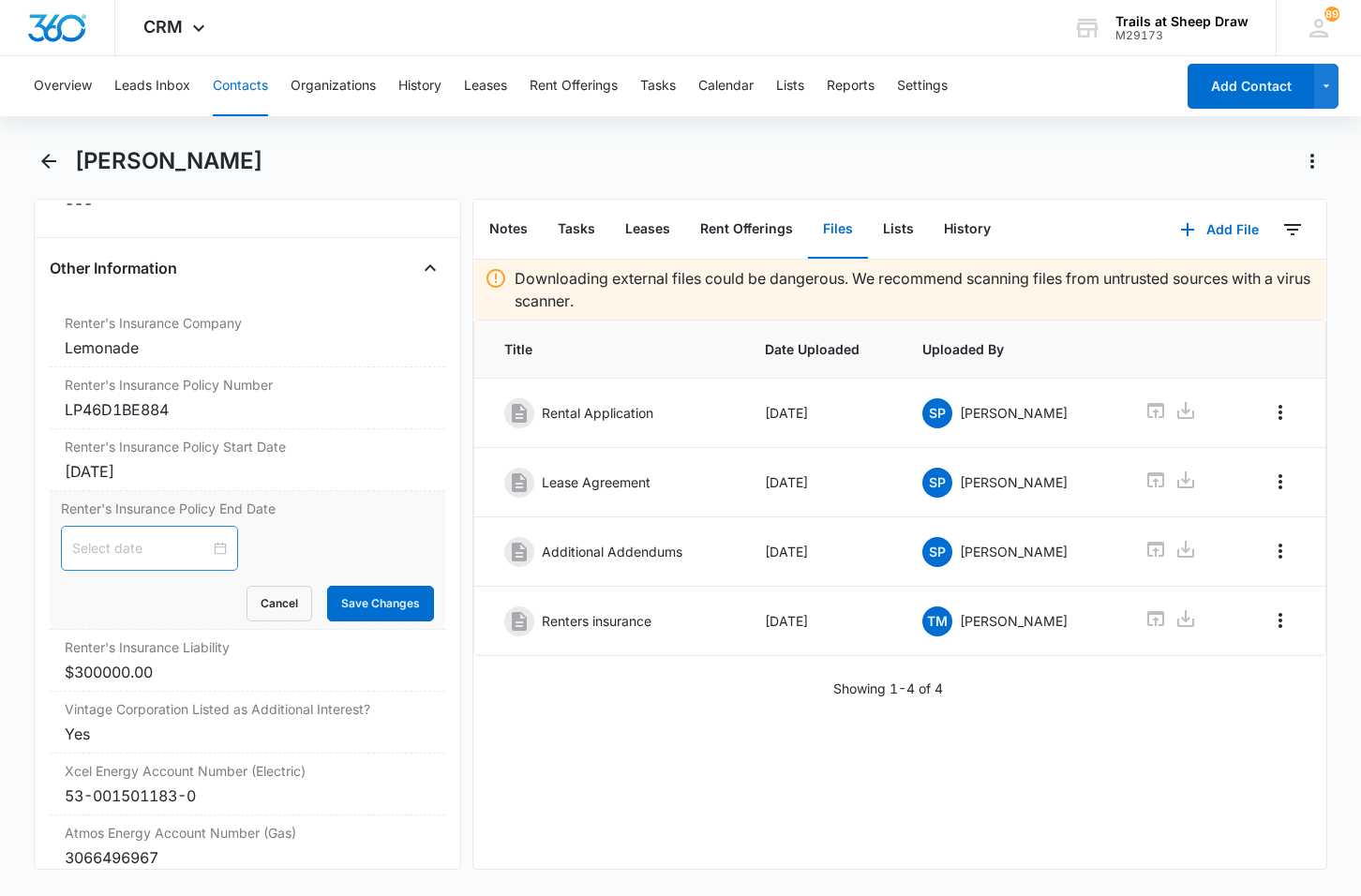 click at bounding box center (149, 548) 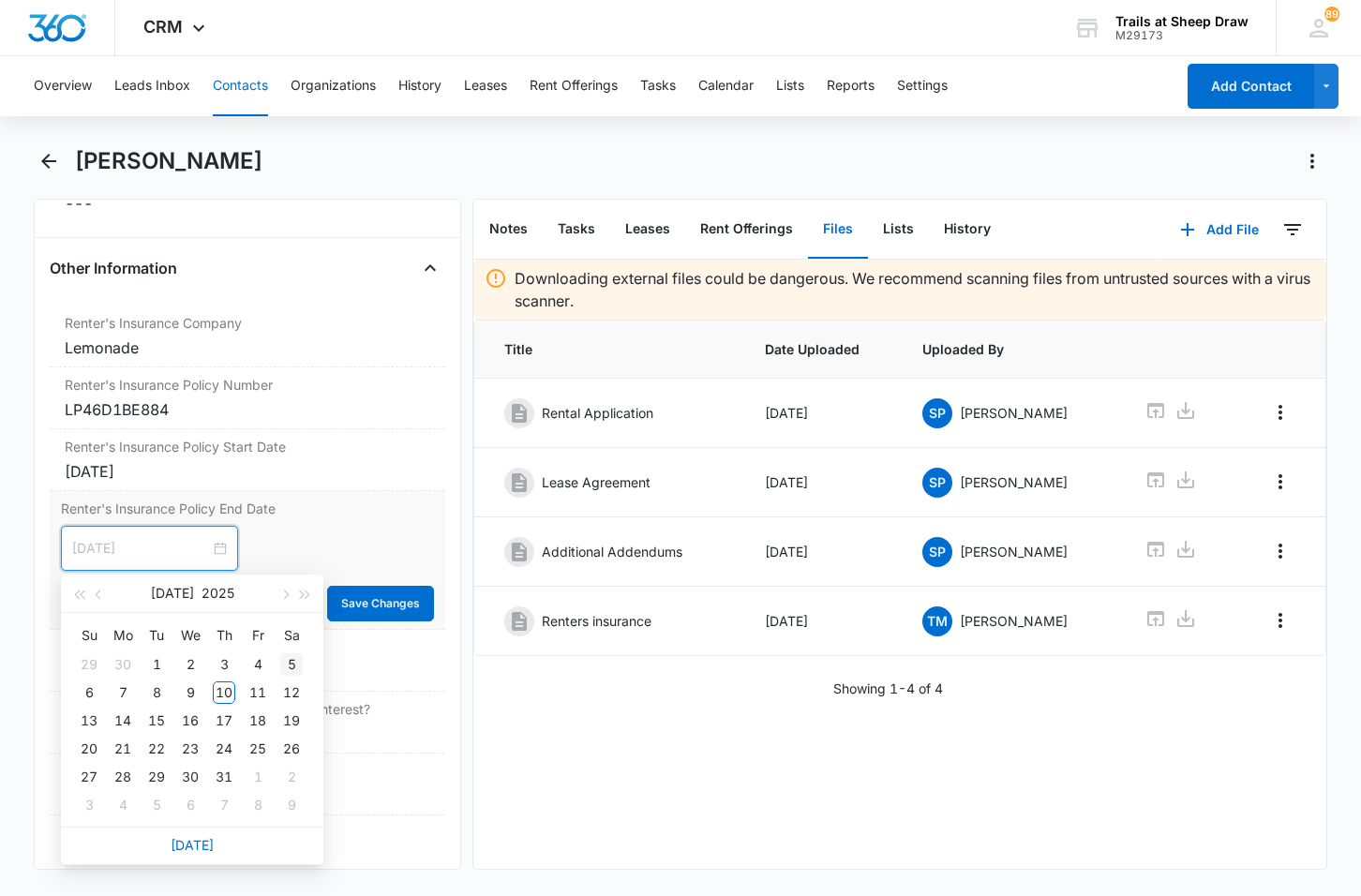 type on "[DATE]" 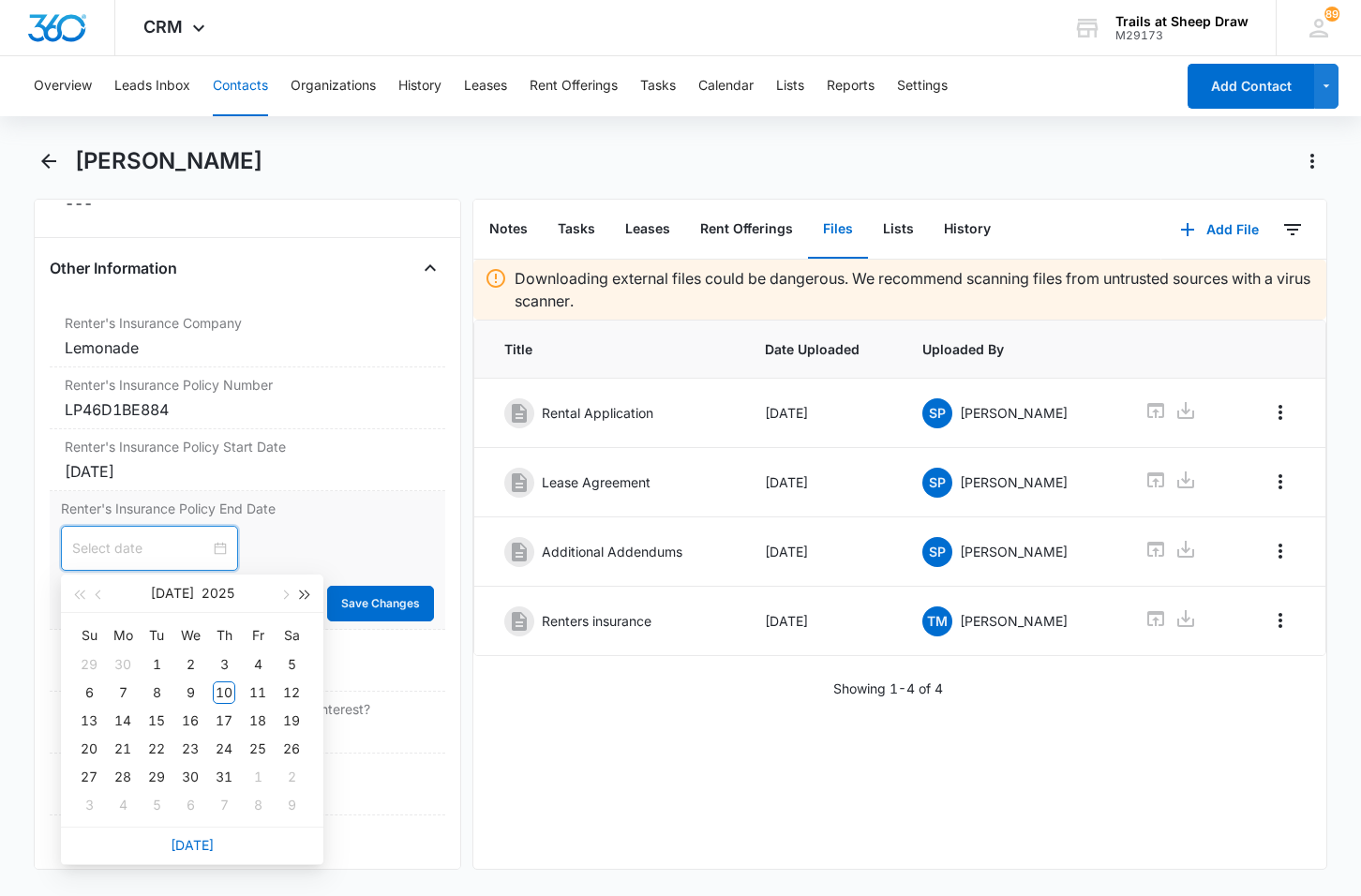 click at bounding box center [306, 593] 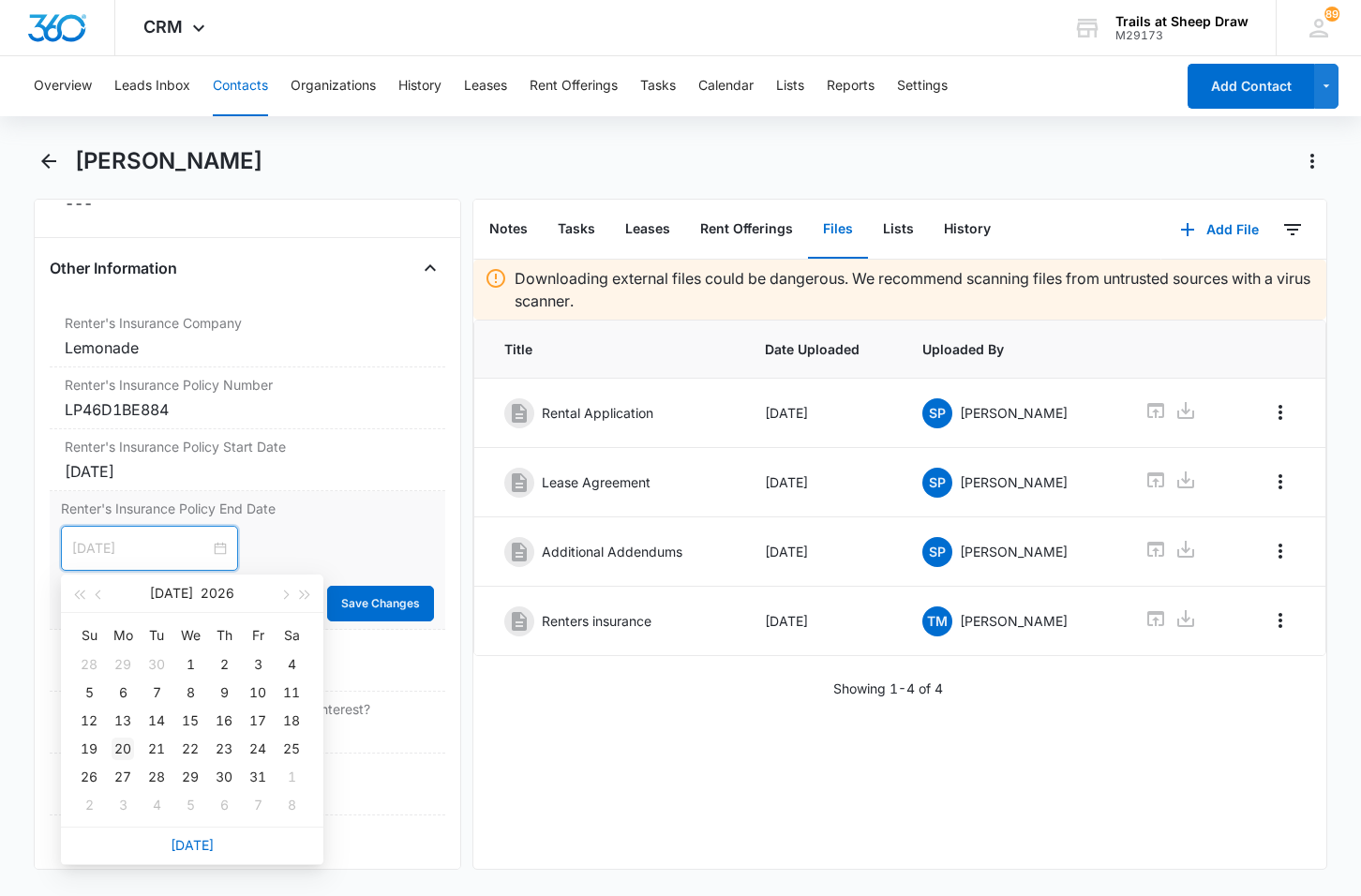 type on "[DATE]" 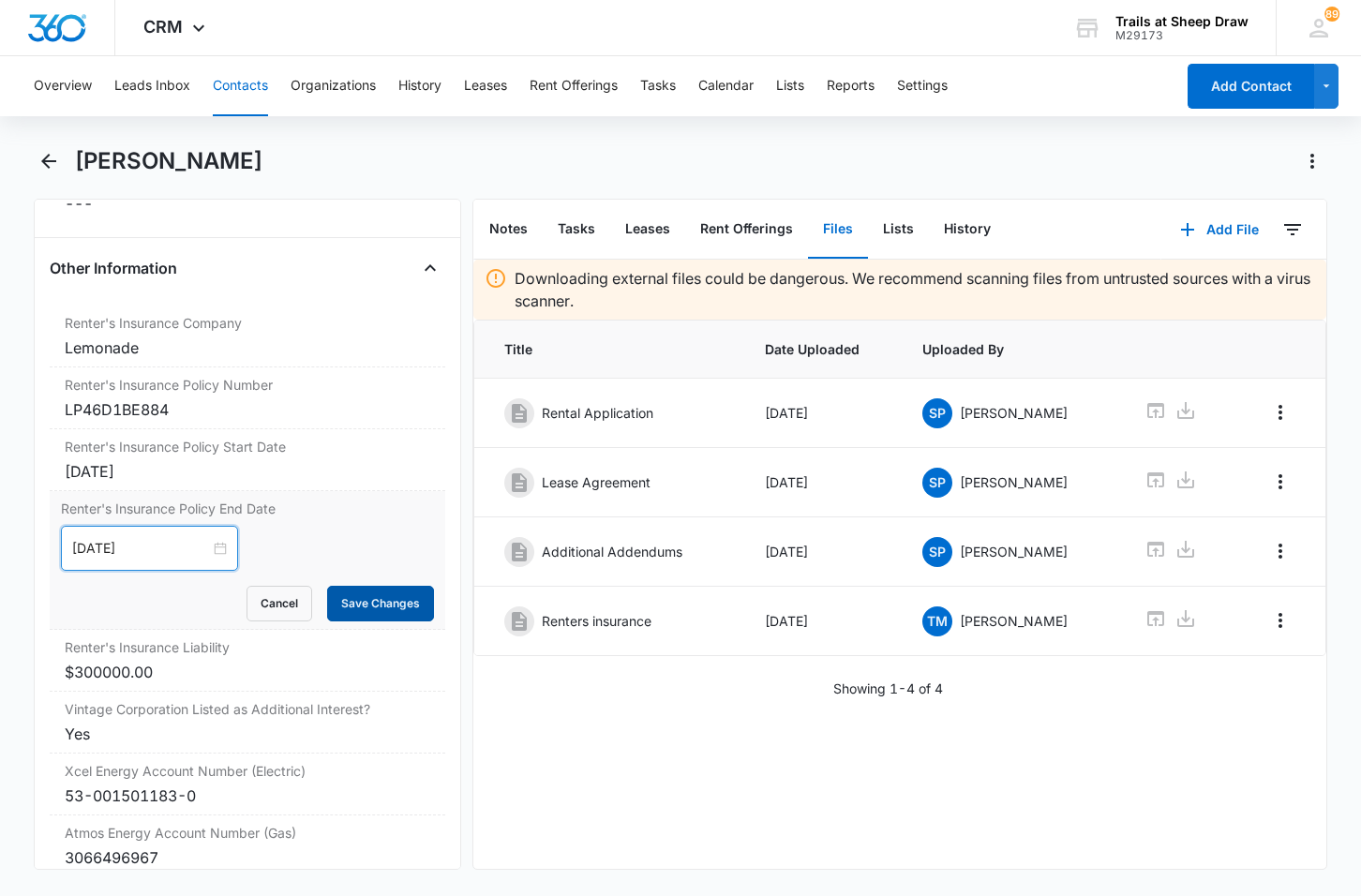 click on "Save Changes" at bounding box center (381, 604) 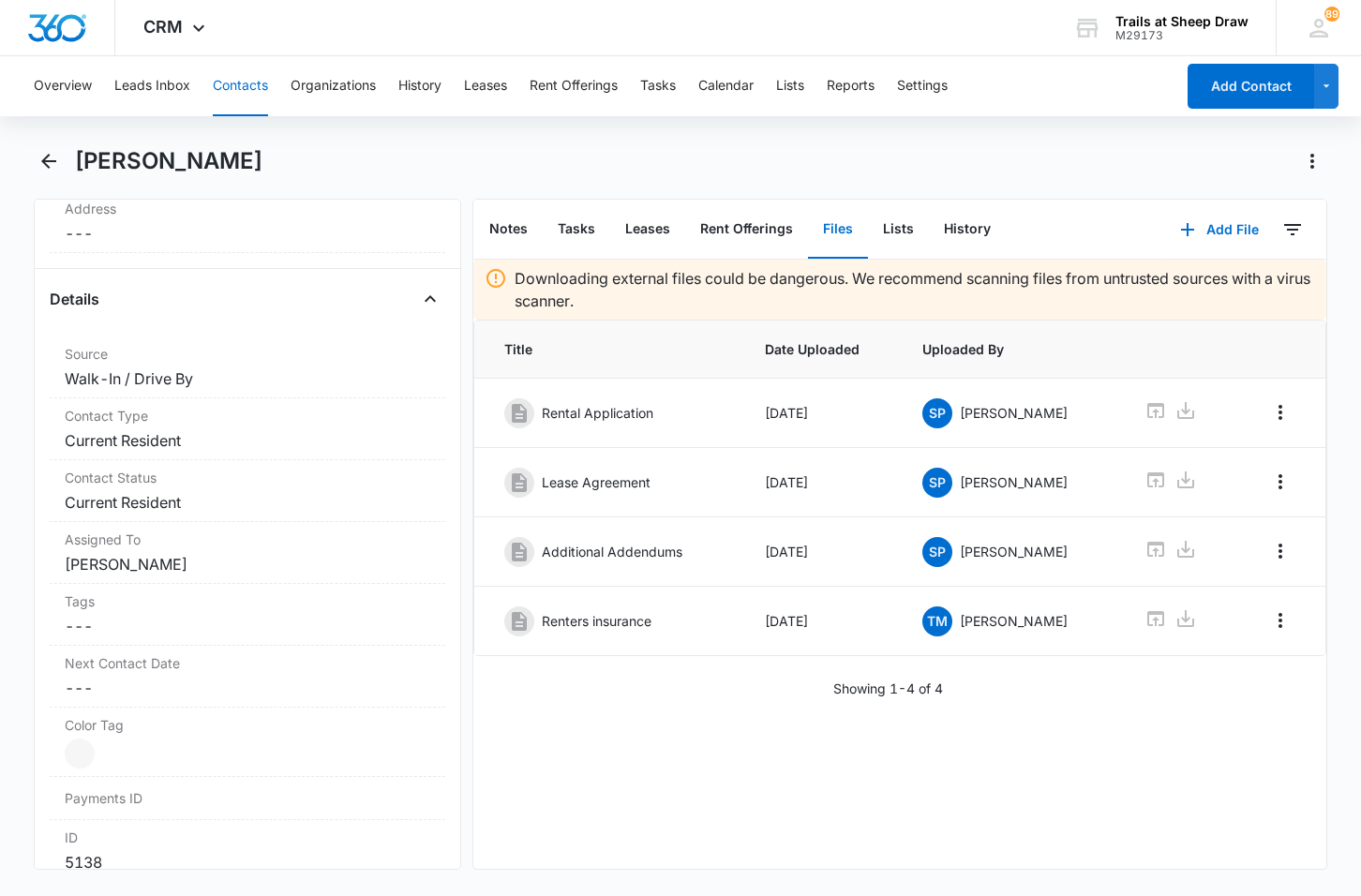 scroll, scrollTop: 317, scrollLeft: 0, axis: vertical 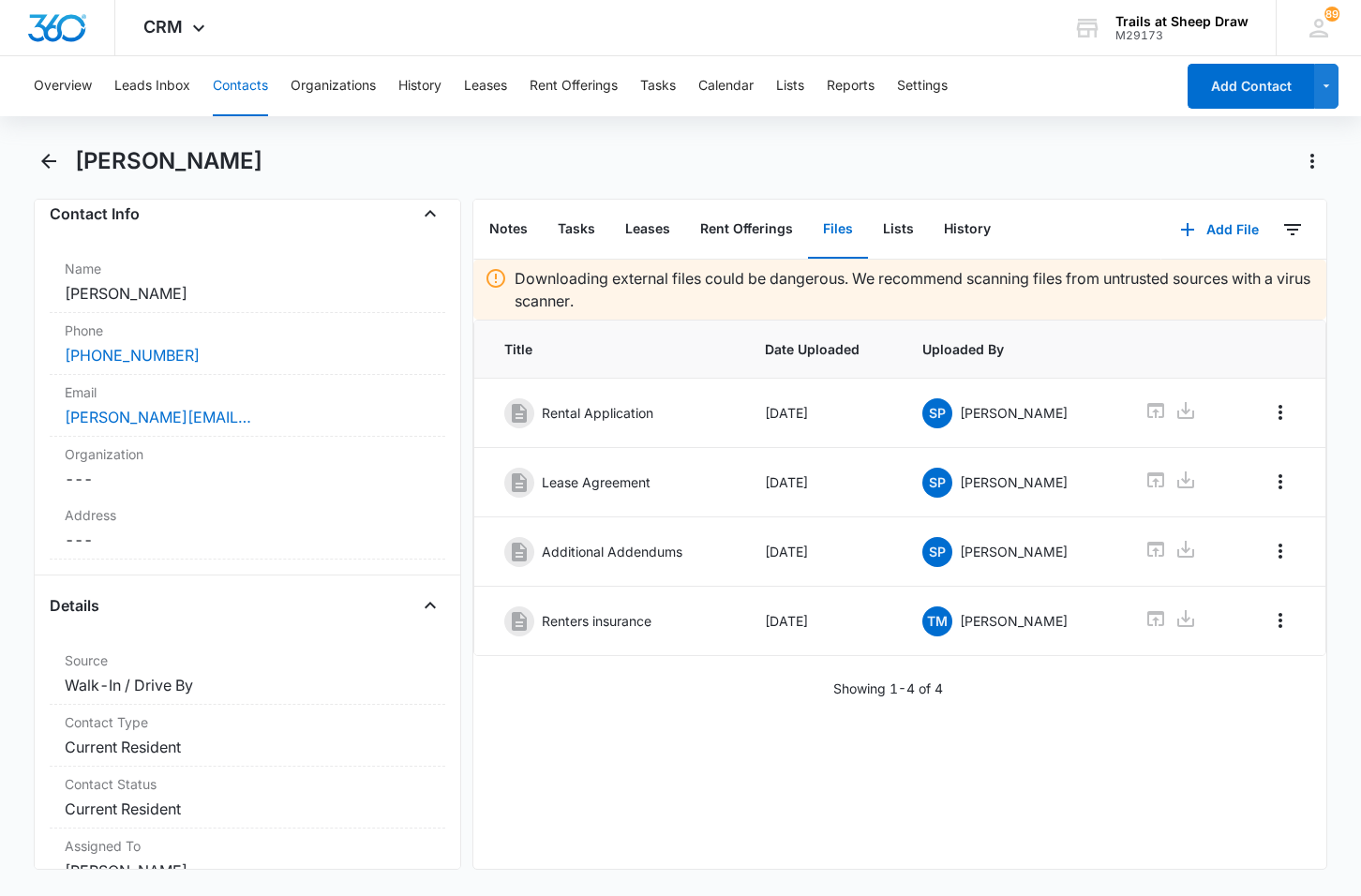 click on "Downloading external files could be dangerous. We recommend scanning files from untrusted sources with a virus scanner. Title Date Uploaded Uploaded By Rental Application [DATE] SP [PERSON_NAME] Lease Agreement [DATE] SP [PERSON_NAME] Additional Addendums [DATE] SP [PERSON_NAME] Renters insurance [DATE] TM [PERSON_NAME] Showing   1-4   of   4" at bounding box center (900, 564) 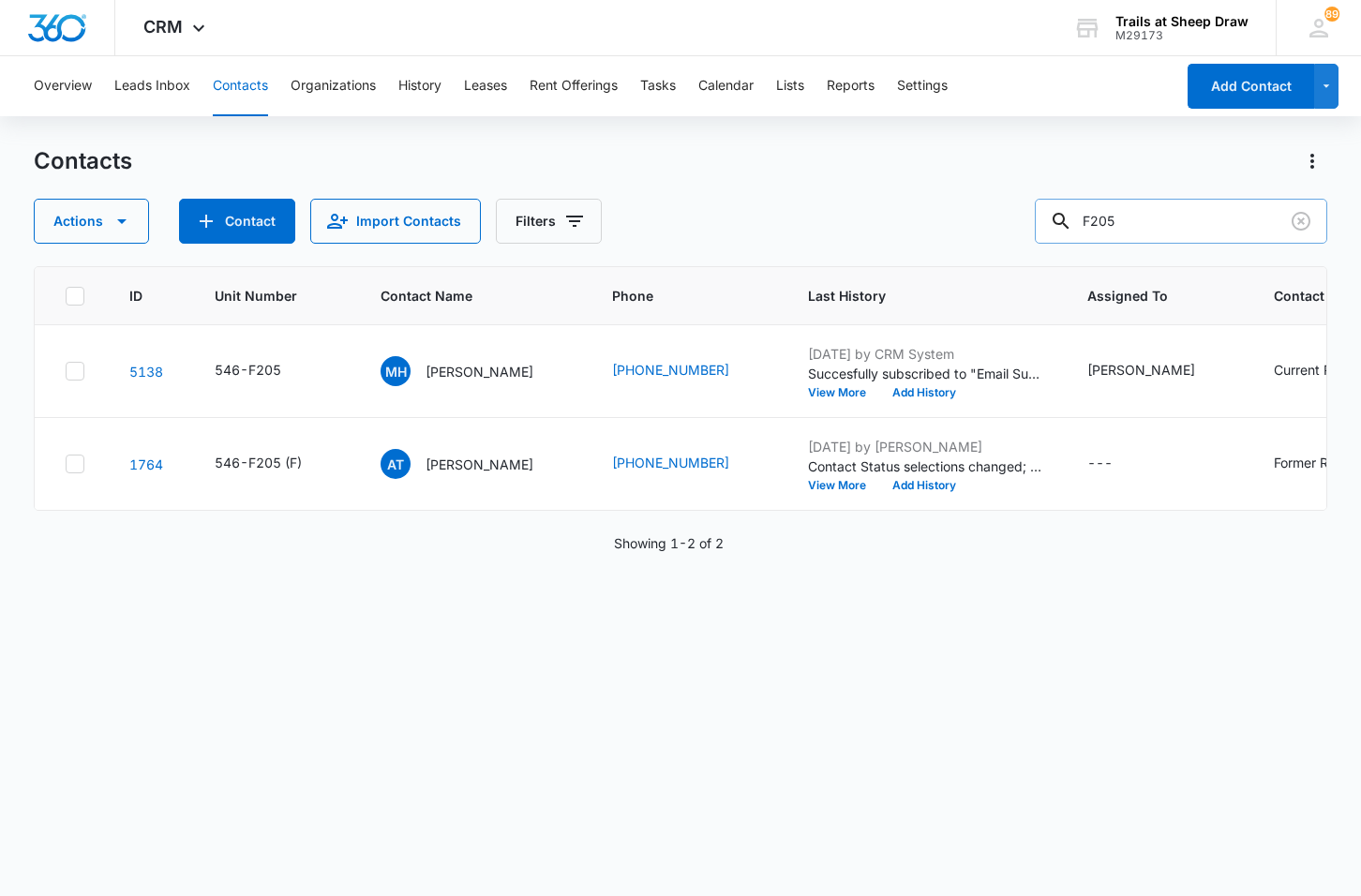 click on "F205" at bounding box center (1181, 221) 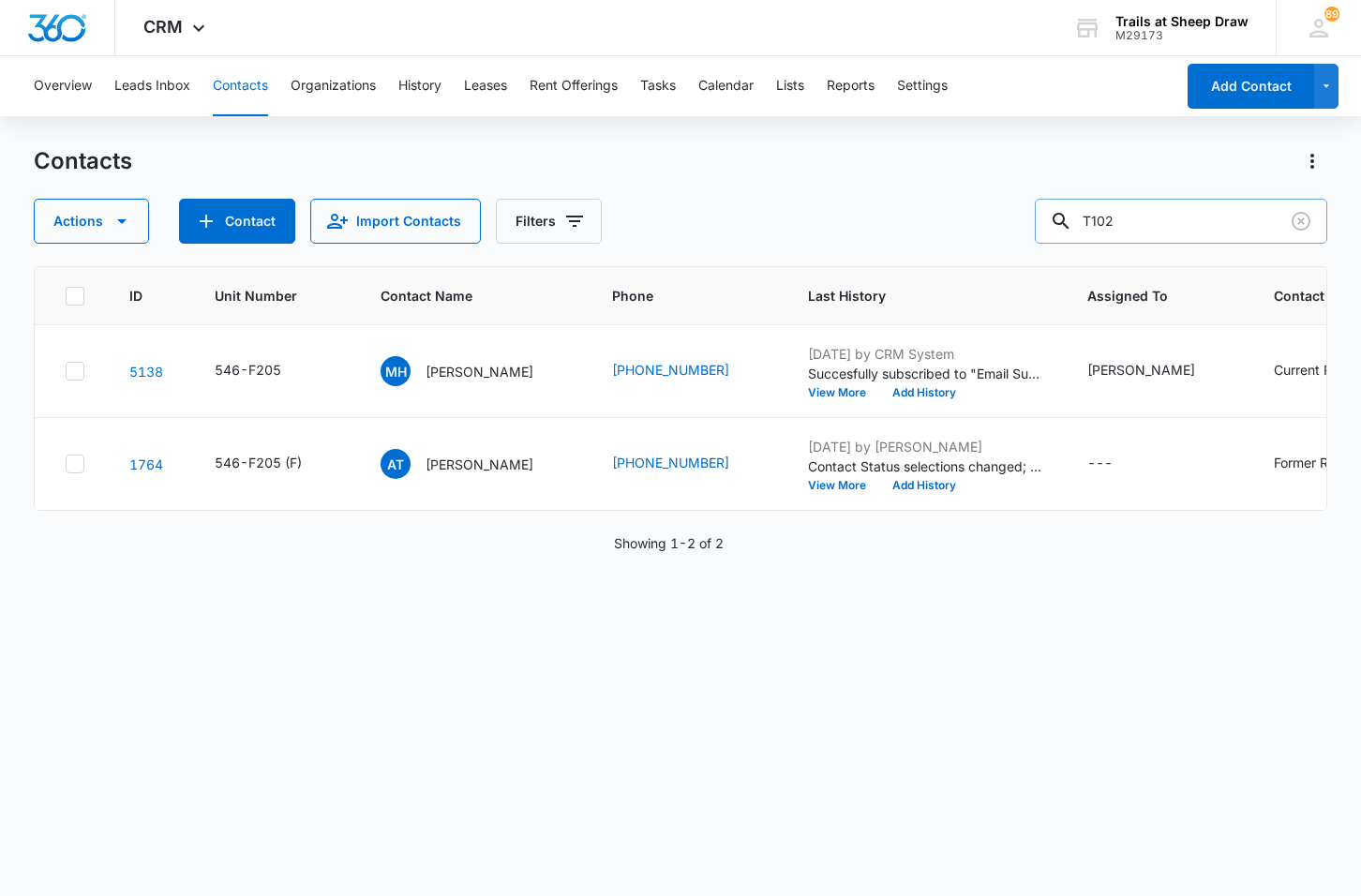 type on "T102" 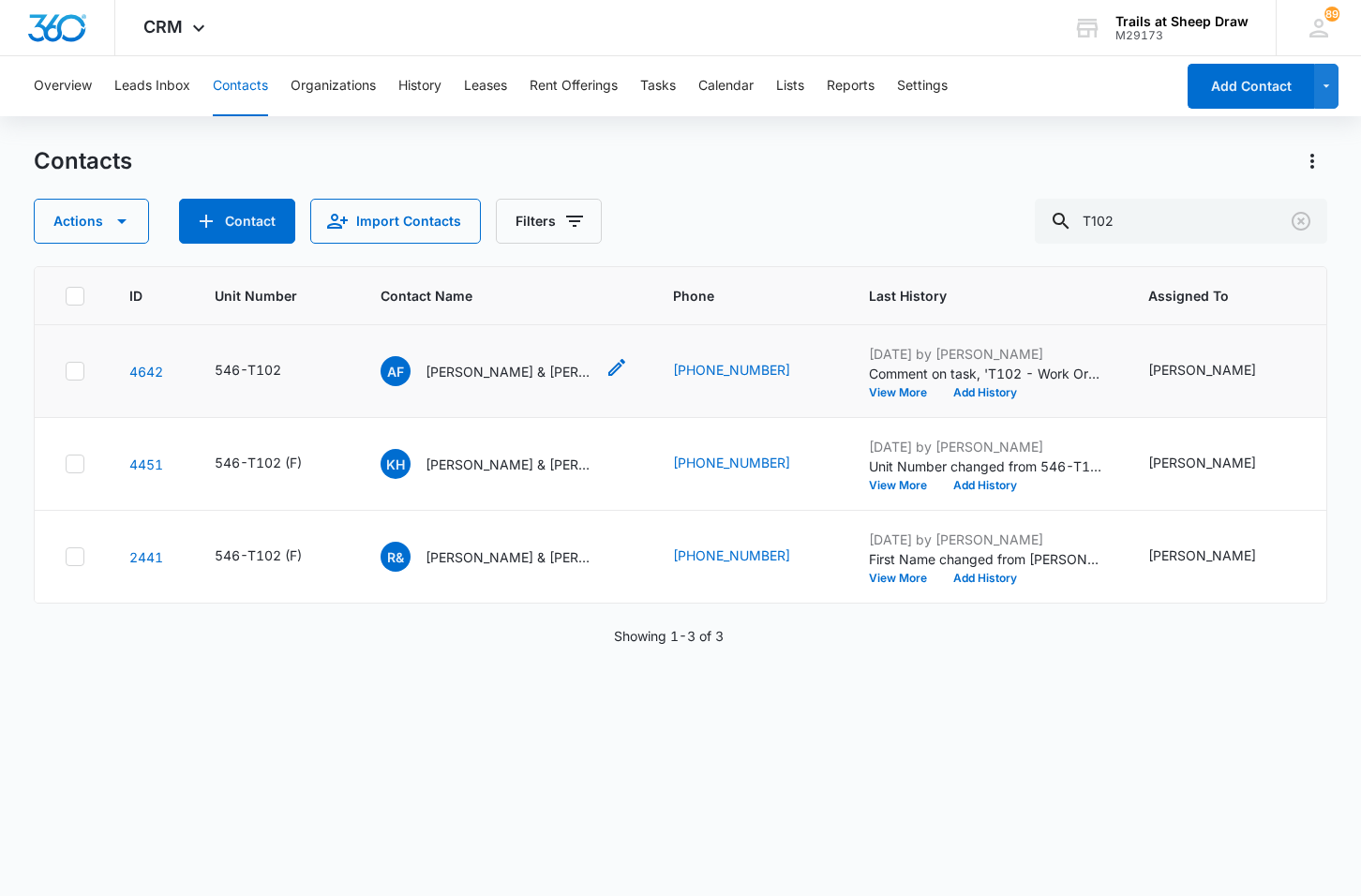 click on "[PERSON_NAME] & [PERSON_NAME]" at bounding box center (510, 371) 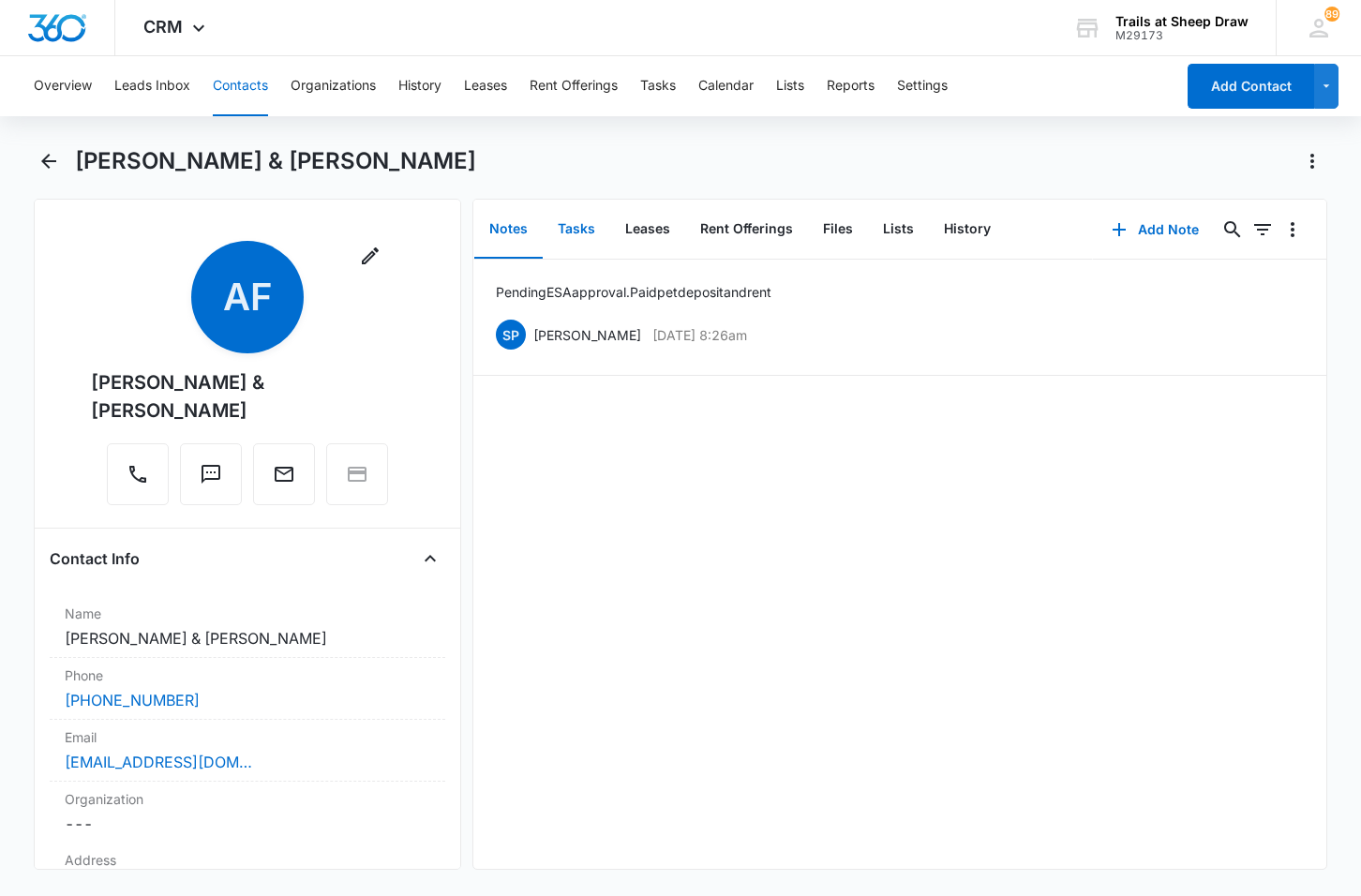 click on "Tasks" at bounding box center [576, 230] 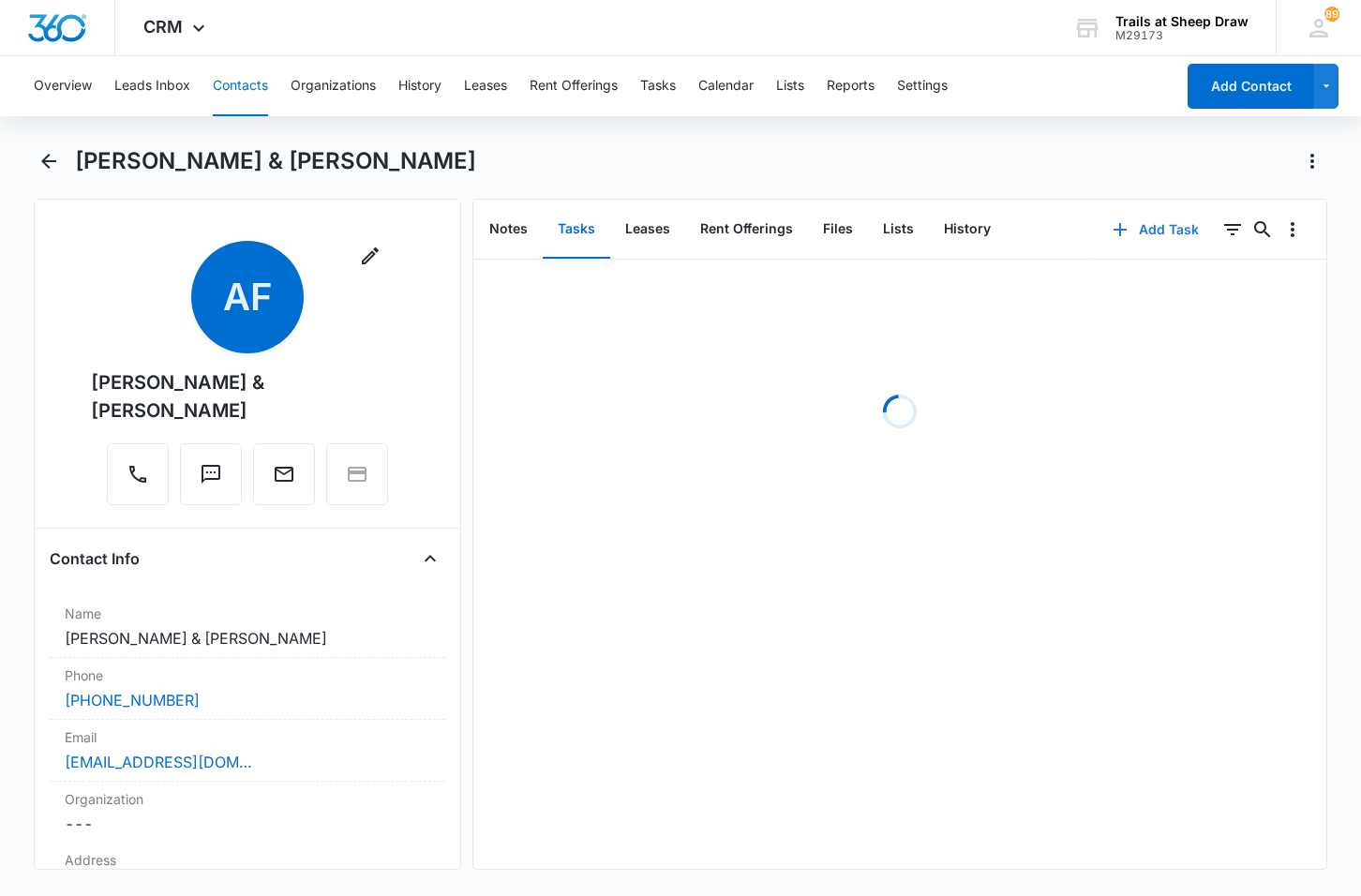 click on "Add Task" at bounding box center (1156, 230) 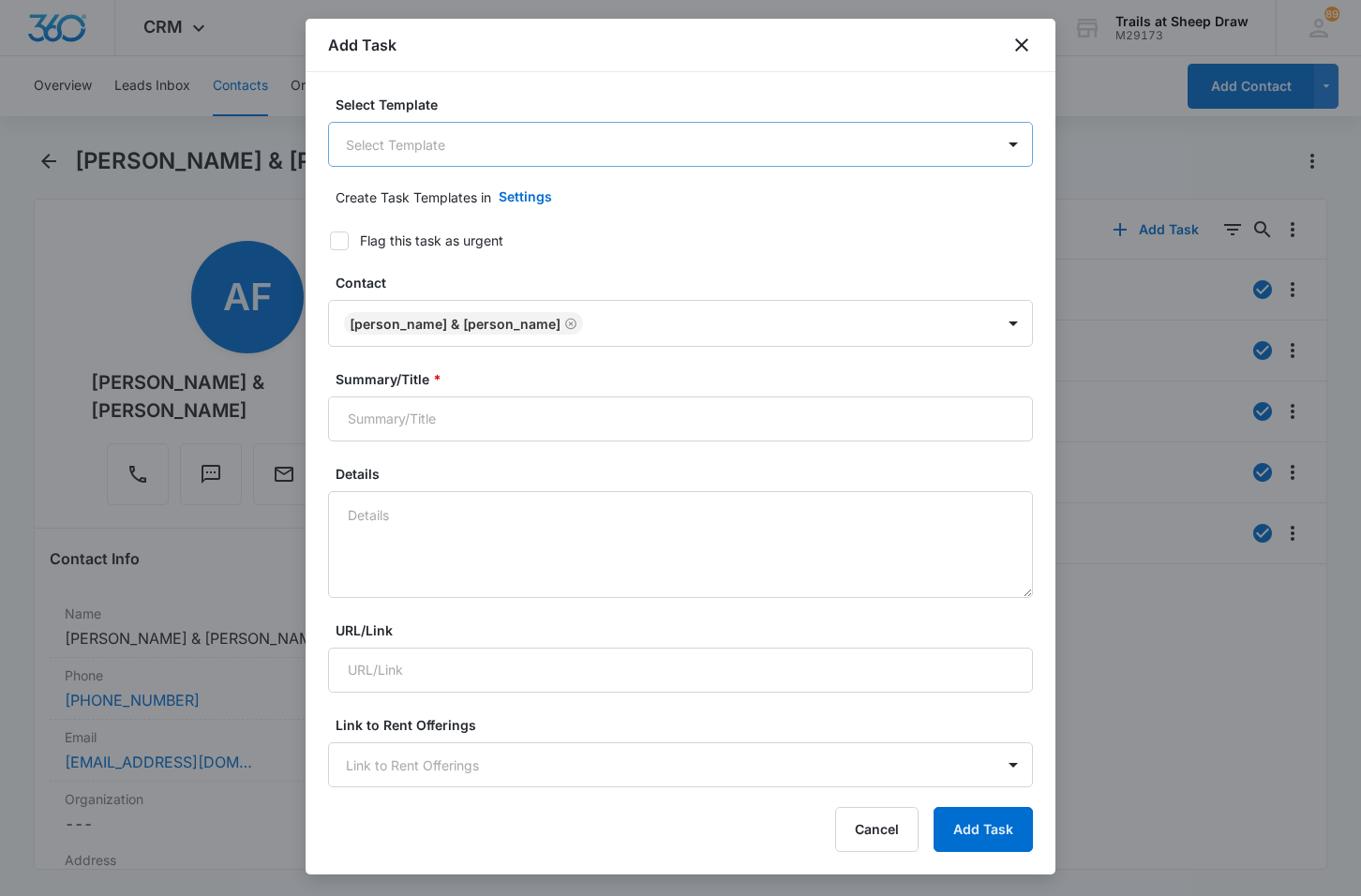 click on "CRM Apps Reputation Websites Forms CRM Email Social Content Ads Intelligence Files Brand Settings Trails at Sheep Draw M29173 Your Accounts View All 89 TM [PERSON_NAME] [EMAIL_ADDRESS][DOMAIN_NAME] My Profile 89 Notifications Support Logout Terms & Conditions   •   Privacy Policy Overview Leads Inbox Contacts Organizations History Leases Rent Offerings Tasks Calendar Lists Reports Settings Add Contact [PERSON_NAME] & [PERSON_NAME][GEOGRAPHIC_DATA] Remove AF [PERSON_NAME] & [PERSON_NAME][GEOGRAPHIC_DATA] Contact Info Name Cancel Save Changes [PERSON_NAME] & [PERSON_NAME] Phone Cancel Save Changes [PHONE_NUMBER] Email Cancel Save Changes [EMAIL_ADDRESS][DOMAIN_NAME] Organization Cancel Save Changes --- Address Cancel Save Changes --- Details Source Cancel Save Changes Other Contact Type Cancel Save Changes Current Resident Contact Status Cancel Save Changes Current Resident Assigned To Cancel Save Changes [PERSON_NAME] Tags Cancel Save Changes --- Next Contact Date Cancel Save Changes --- Color Tag Current Color: Cancel Save Changes" at bounding box center (680, 448) 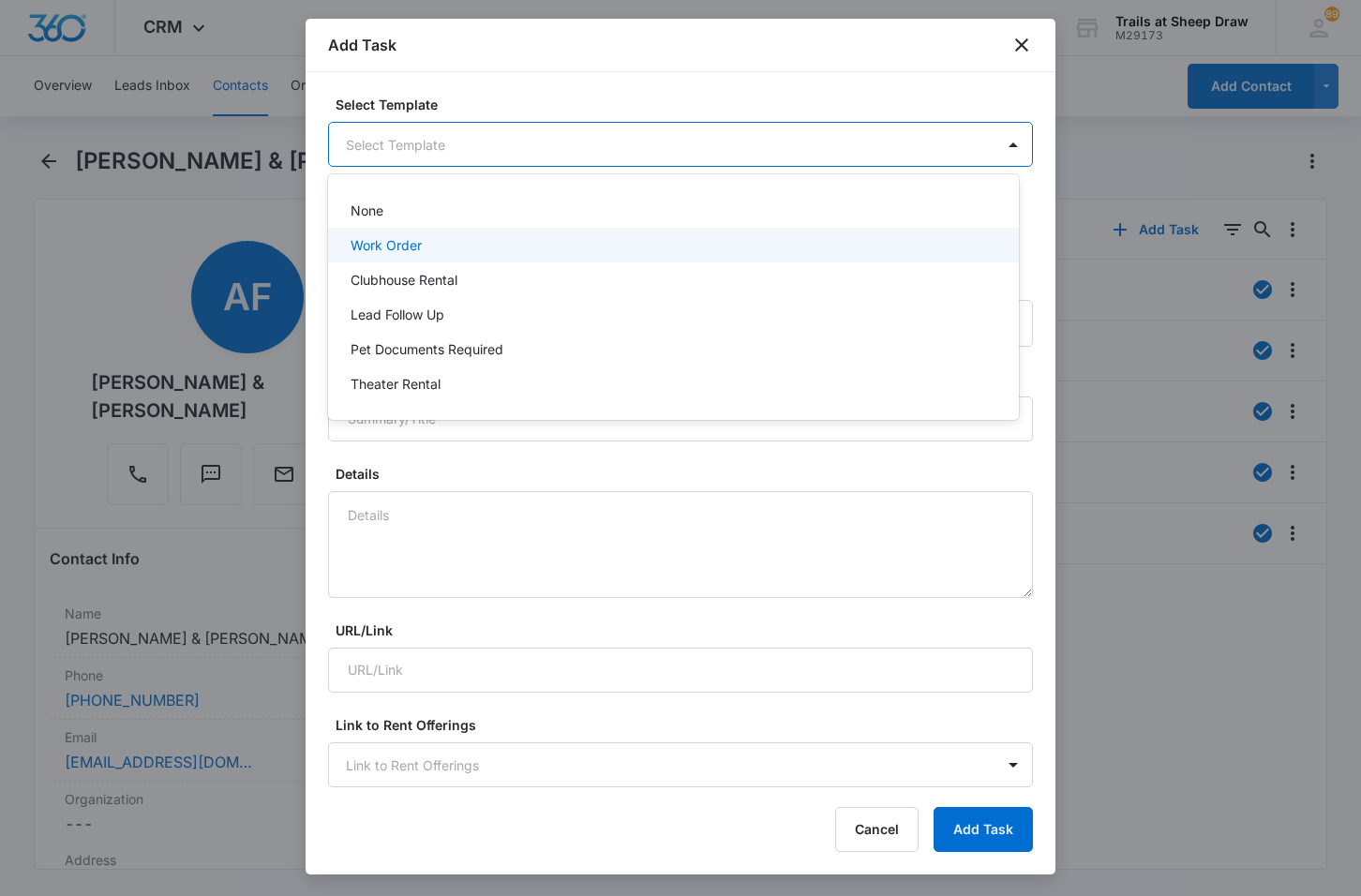 click on "Work Order" at bounding box center (673, 245) 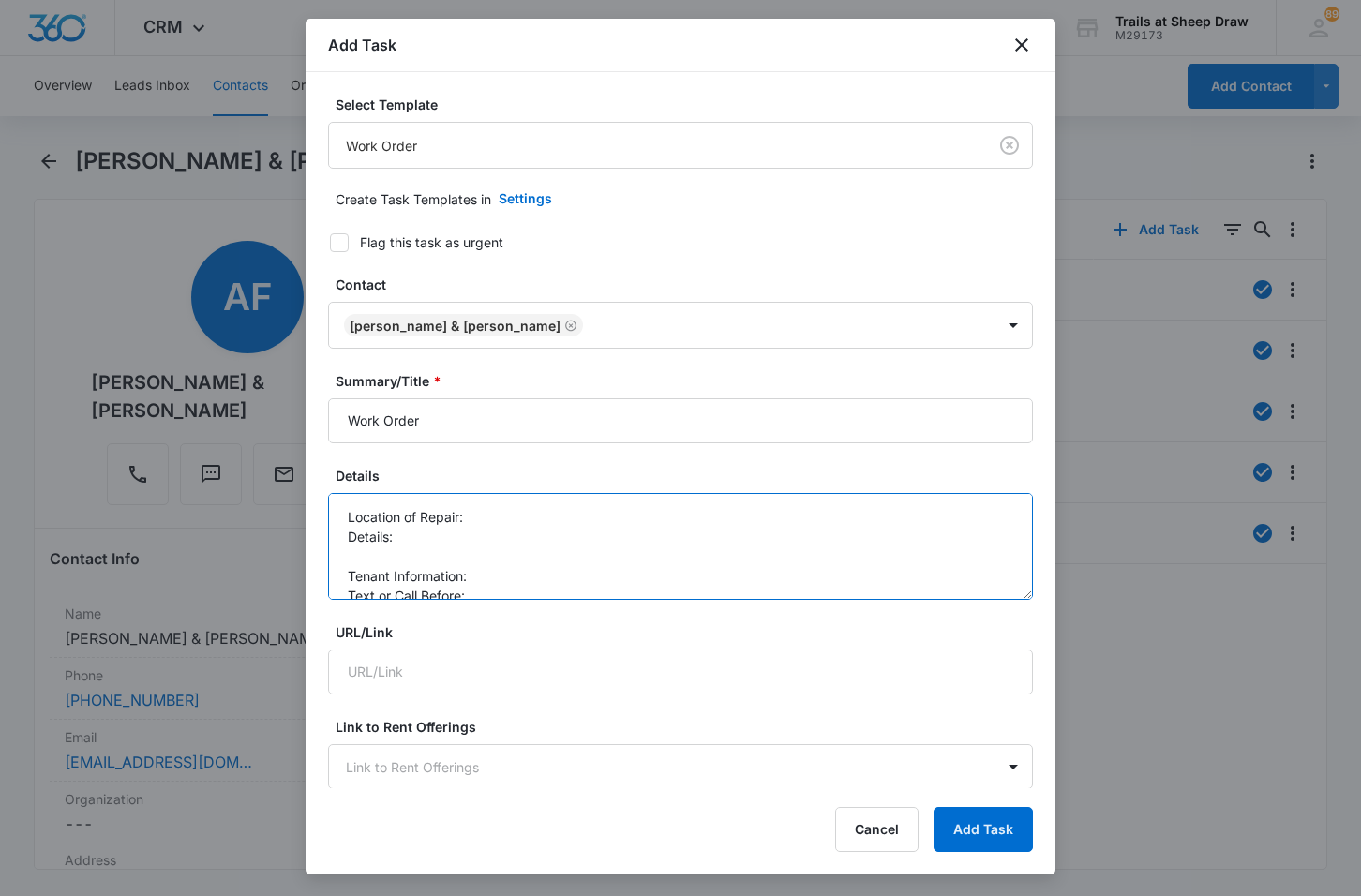 click on "Location of Repair:
Details:
Tenant Information:
Text or Call Before:" at bounding box center [680, 546] 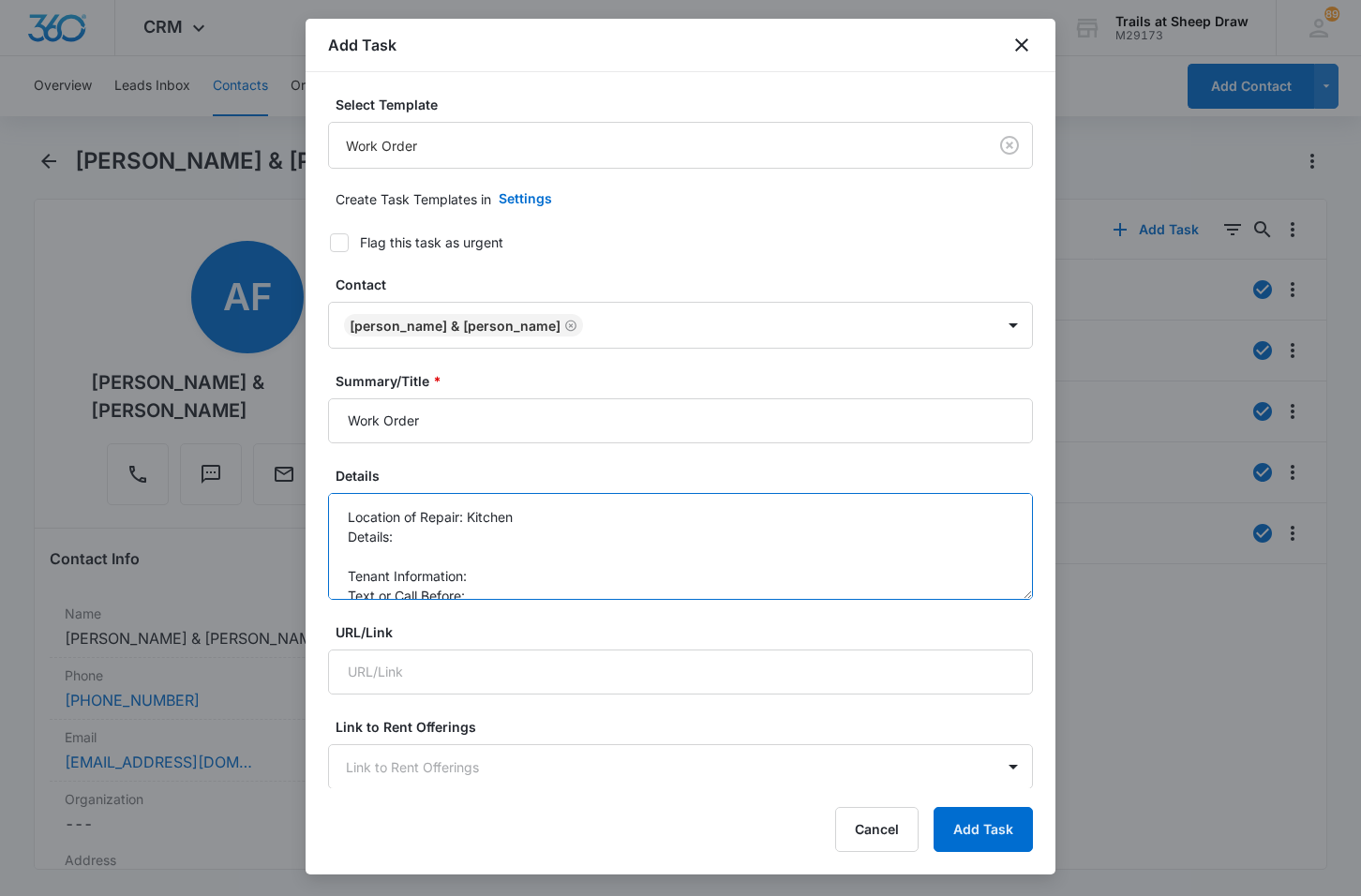 click on "Location of Repair: Kitchen
Details:
Tenant Information:
Text or Call Before:" at bounding box center [680, 546] 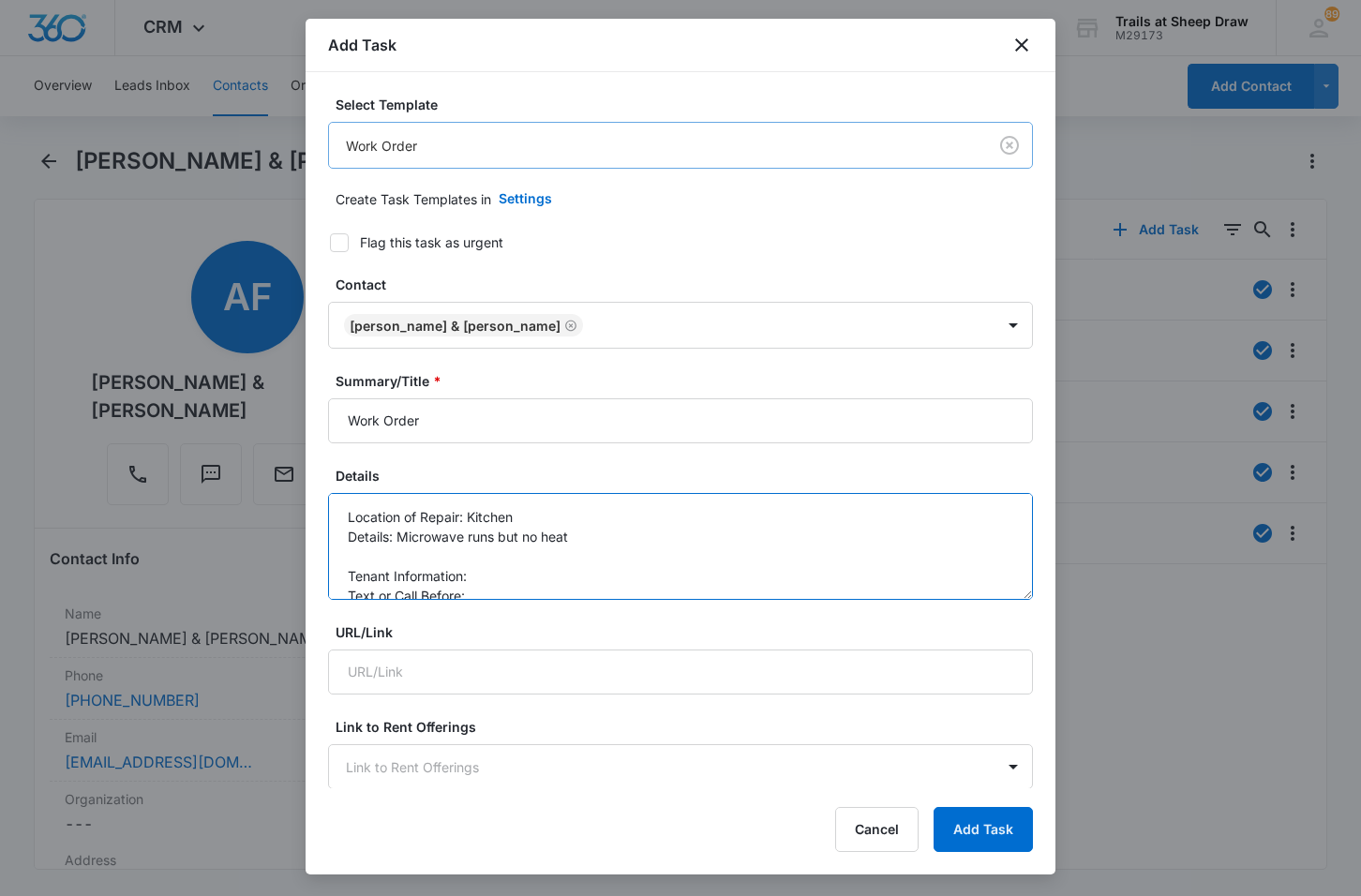 type on "Location of Repair: Kitchen
Details: Microwave runs but no heat
Tenant Information:
Text or Call Before:" 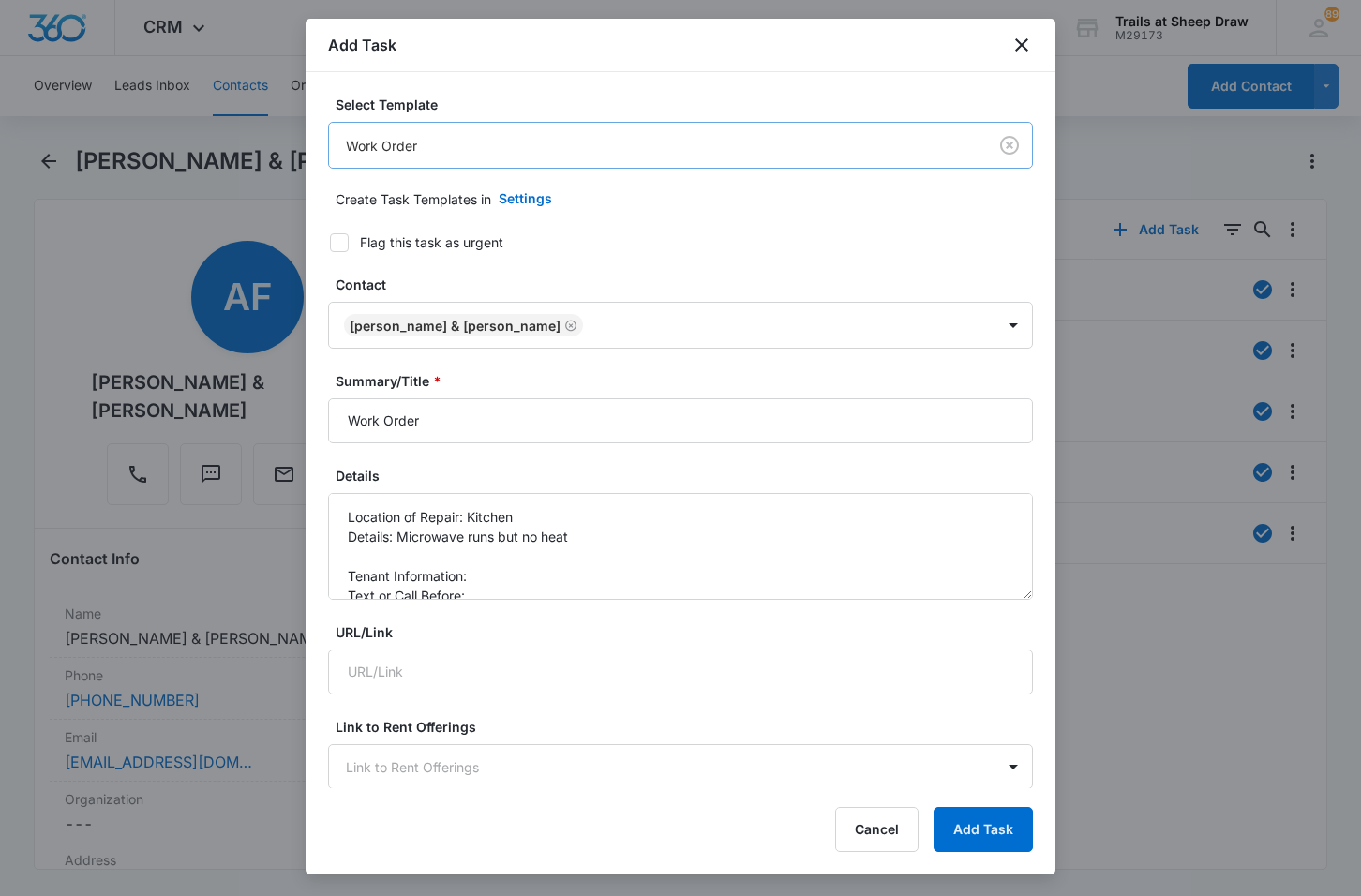 click on "CRM Apps Reputation Websites Forms CRM Email Social Content Ads Intelligence Files Brand Settings Trails at Sheep Draw M29173 Your Accounts View All 89 TM [PERSON_NAME] [EMAIL_ADDRESS][DOMAIN_NAME] My Profile 89 Notifications Support Logout Terms & Conditions   •   Privacy Policy Overview Leads Inbox Contacts Organizations History Leases Rent Offerings Tasks Calendar Lists Reports Settings Add Contact [PERSON_NAME] & [PERSON_NAME][GEOGRAPHIC_DATA] Remove AF [PERSON_NAME] & [PERSON_NAME][GEOGRAPHIC_DATA] Contact Info Name Cancel Save Changes [PERSON_NAME] & [PERSON_NAME] Phone Cancel Save Changes [PHONE_NUMBER] Email Cancel Save Changes [EMAIL_ADDRESS][DOMAIN_NAME] Organization Cancel Save Changes --- Address Cancel Save Changes --- Details Source Cancel Save Changes Other Contact Type Cancel Save Changes Current Resident Contact Status Cancel Save Changes Current Resident Assigned To Cancel Save Changes [PERSON_NAME] Tags Cancel Save Changes --- Next Contact Date Cancel Save Changes --- Color Tag Current Color: Cancel Save Changes" at bounding box center (680, 448) 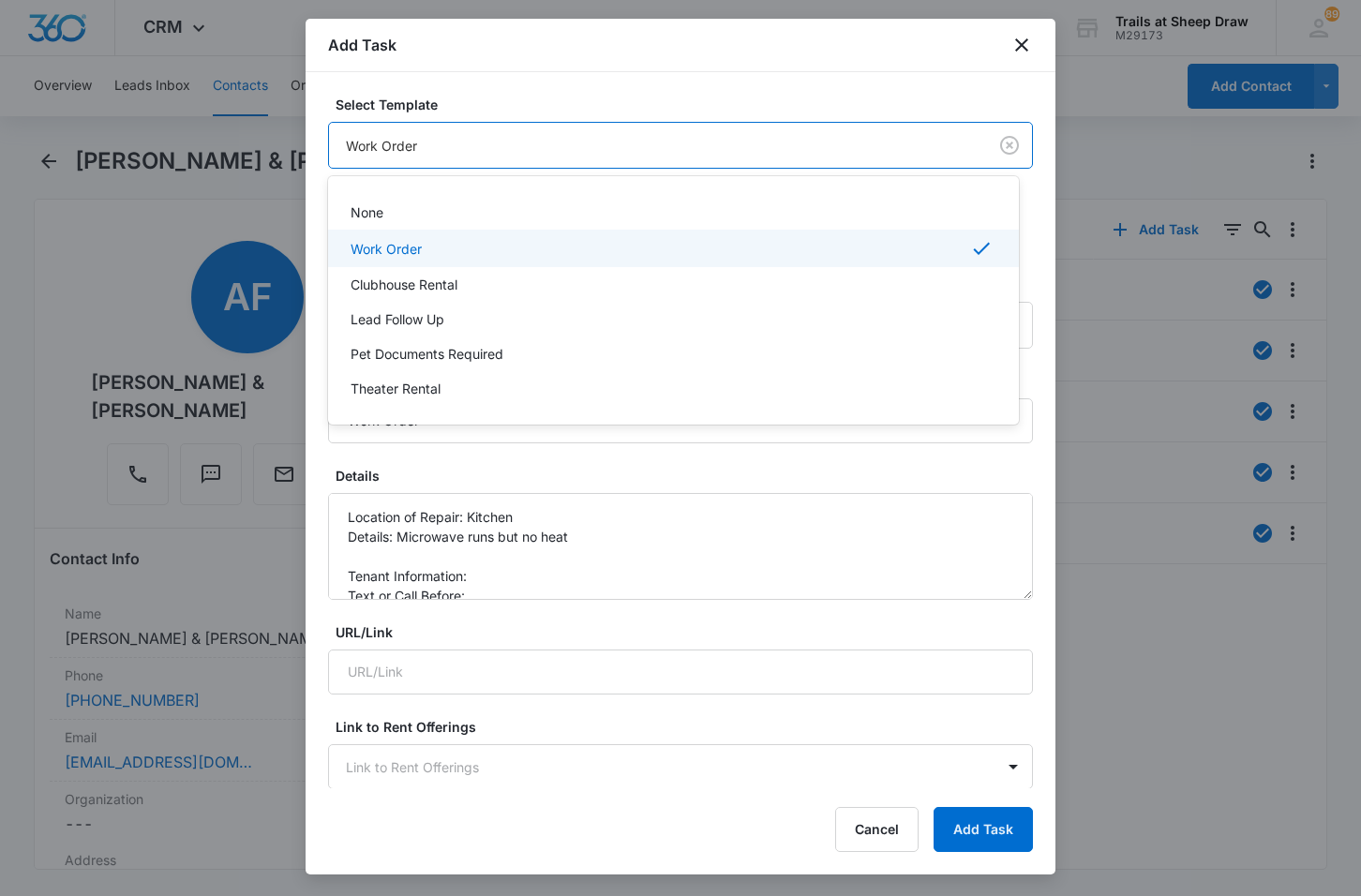 click at bounding box center [680, 448] 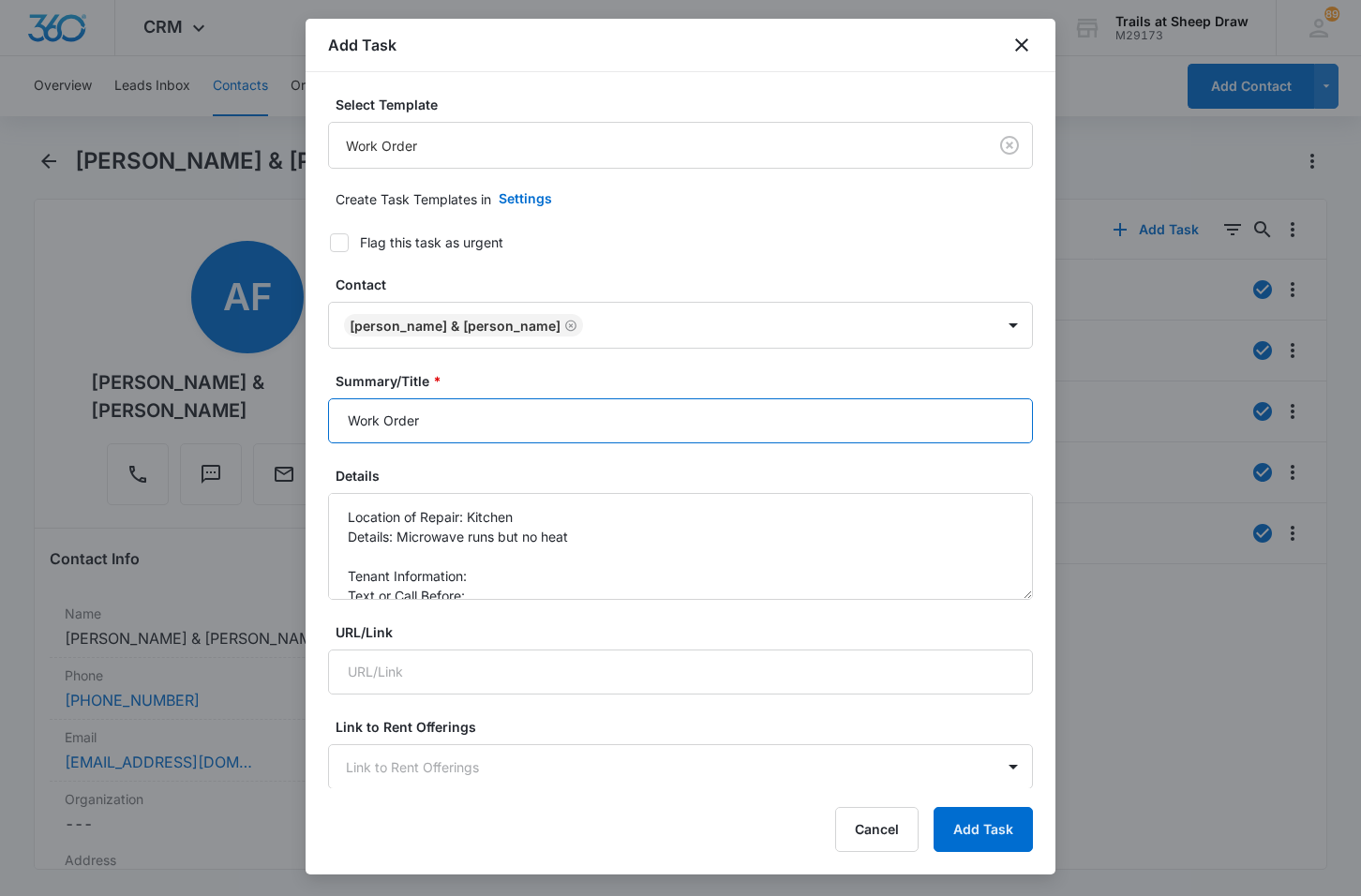 click on "Work Order" at bounding box center [680, 421] 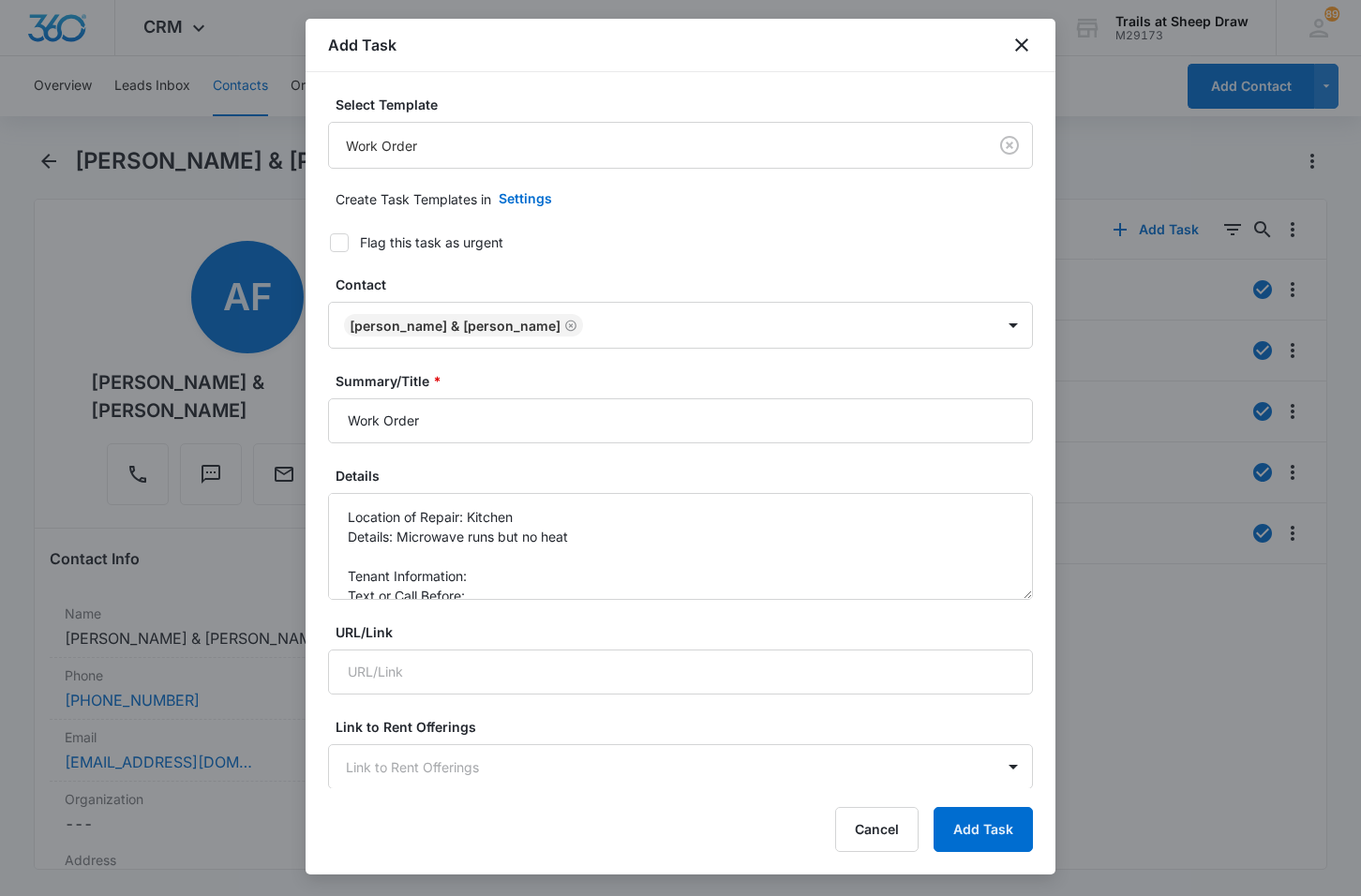 drag, startPoint x: 505, startPoint y: 36, endPoint x: 878, endPoint y: 43, distance: 373.06568 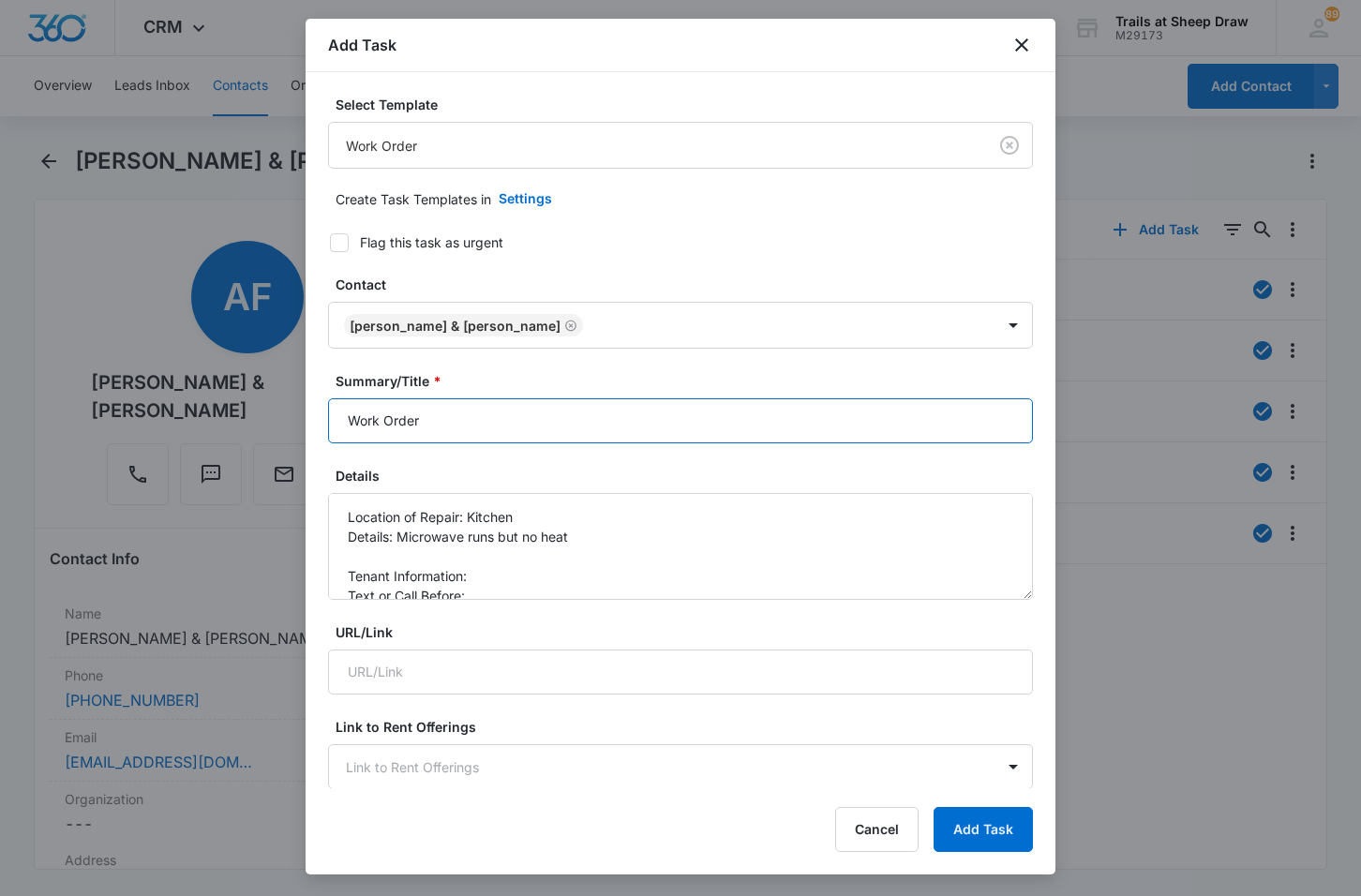 drag, startPoint x: 346, startPoint y: 424, endPoint x: 288, endPoint y: 426, distance: 58.03447 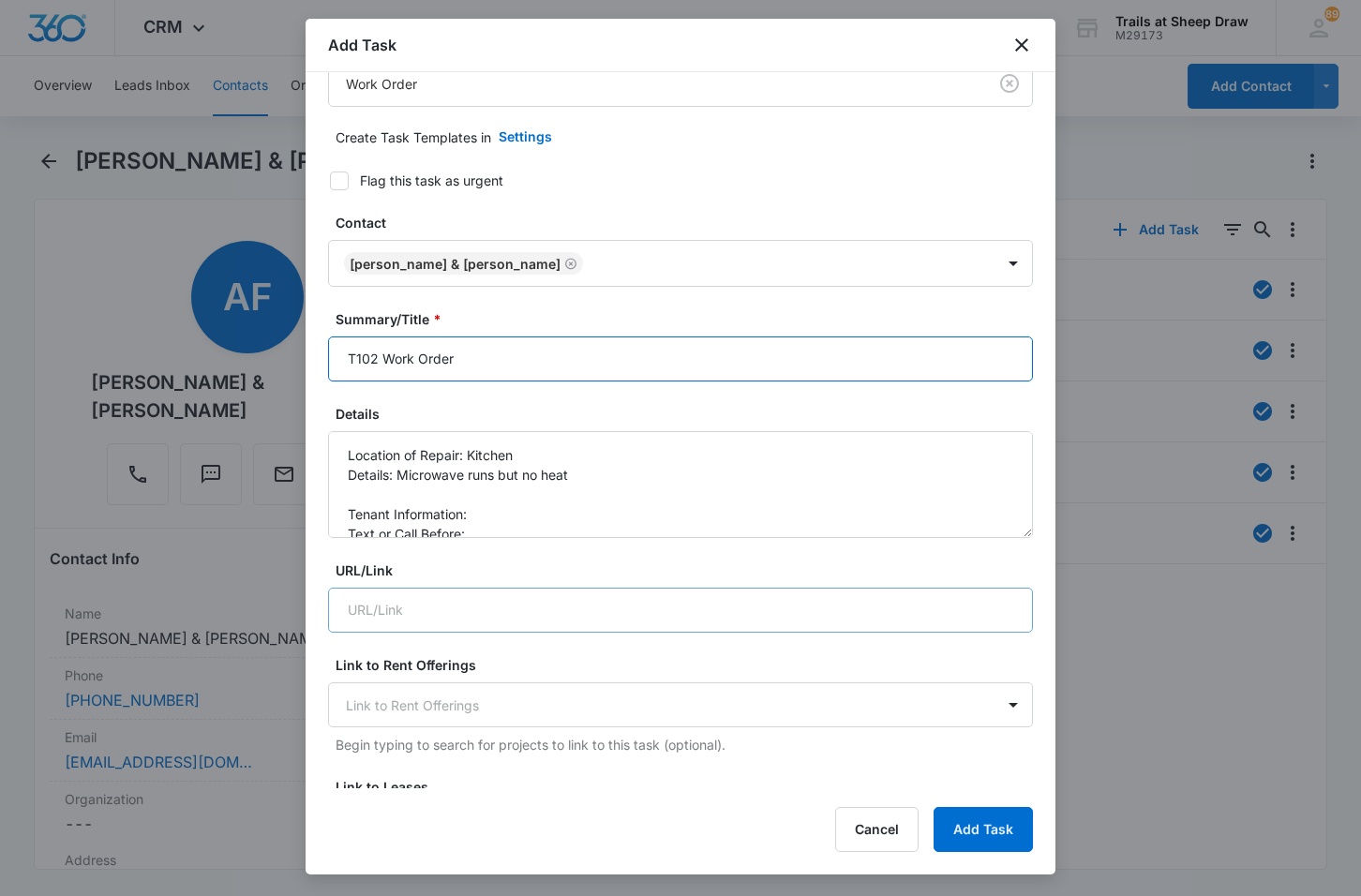 scroll, scrollTop: 94, scrollLeft: 0, axis: vertical 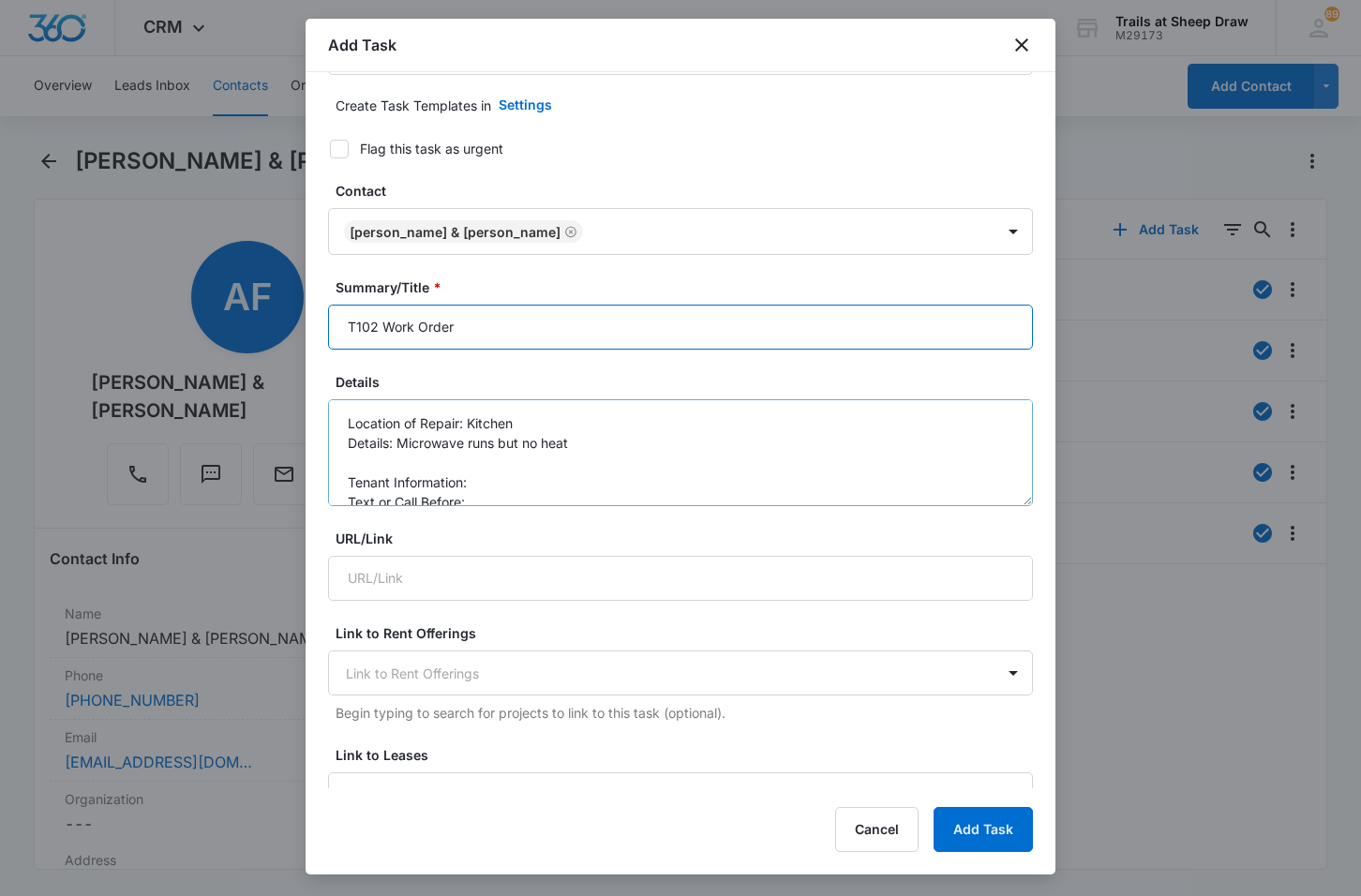 type on "T102 Work Order" 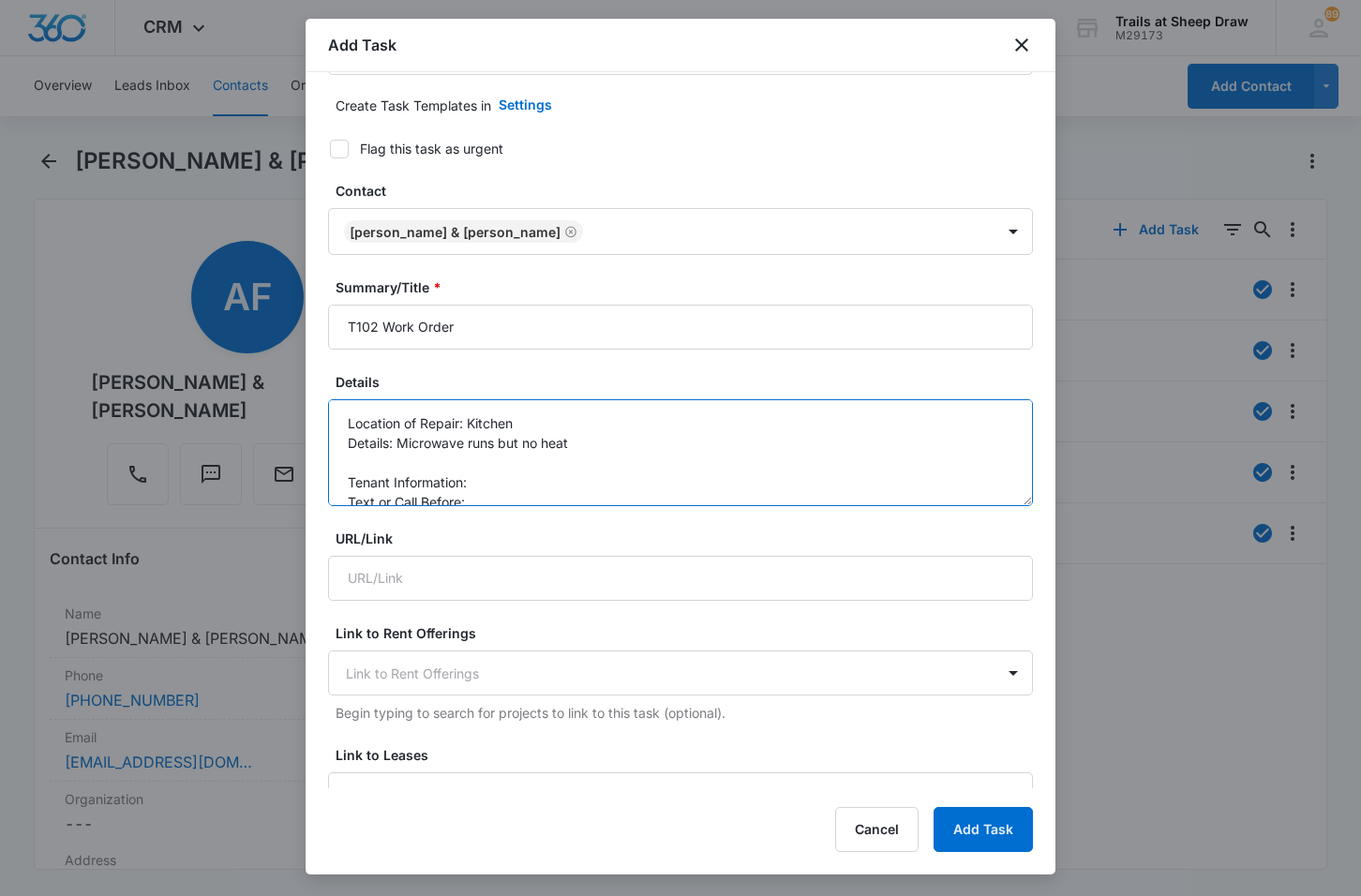 click on "Location of Repair: Kitchen
Details: Microwave runs but no heat
Tenant Information:
Text or Call Before:" at bounding box center (680, 453) 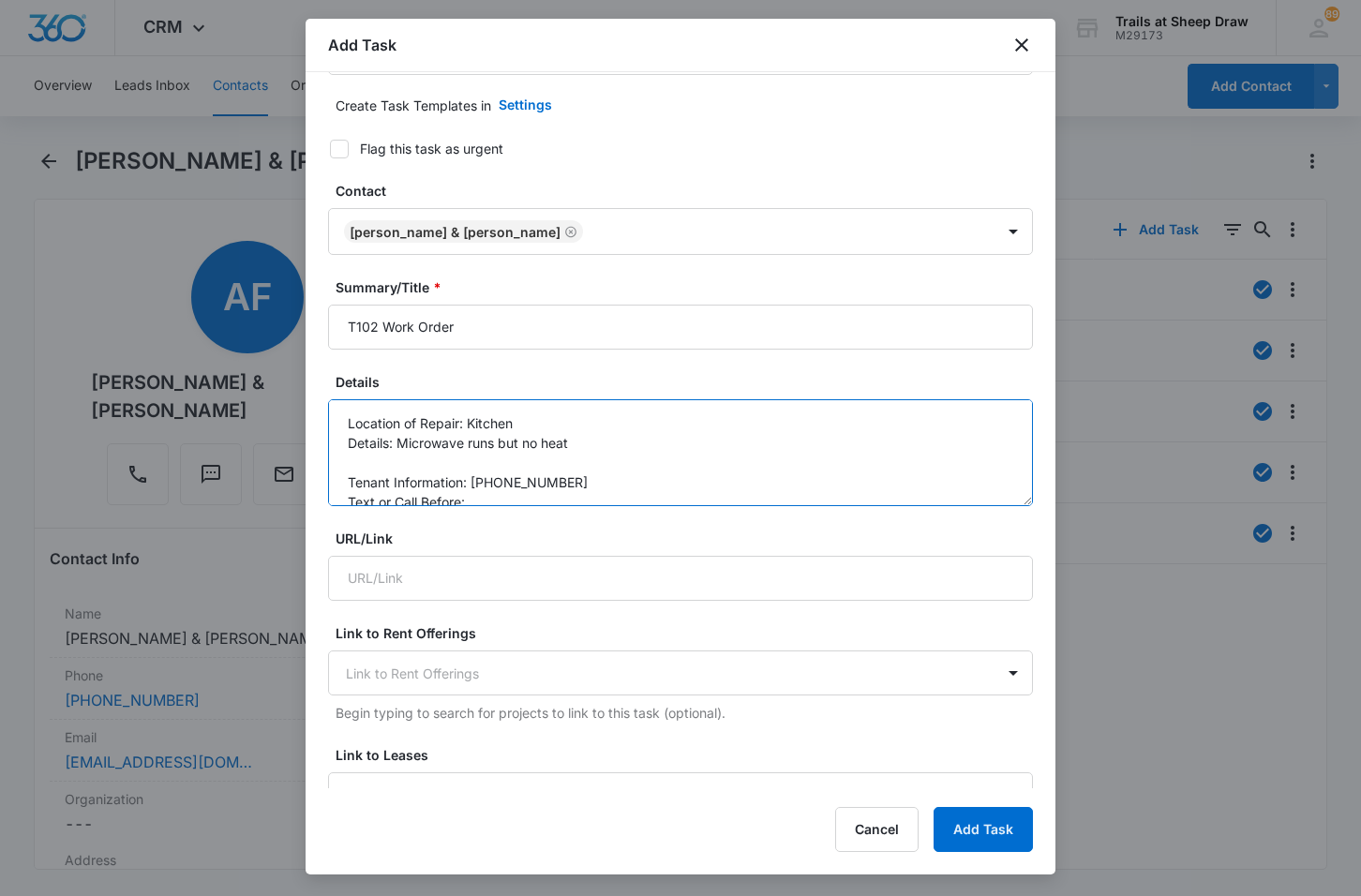 click on "Location of Repair: Kitchen
Details: Microwave runs but no heat
Tenant Information: [PHONE_NUMBER]
Text or Call Before:" at bounding box center (680, 453) 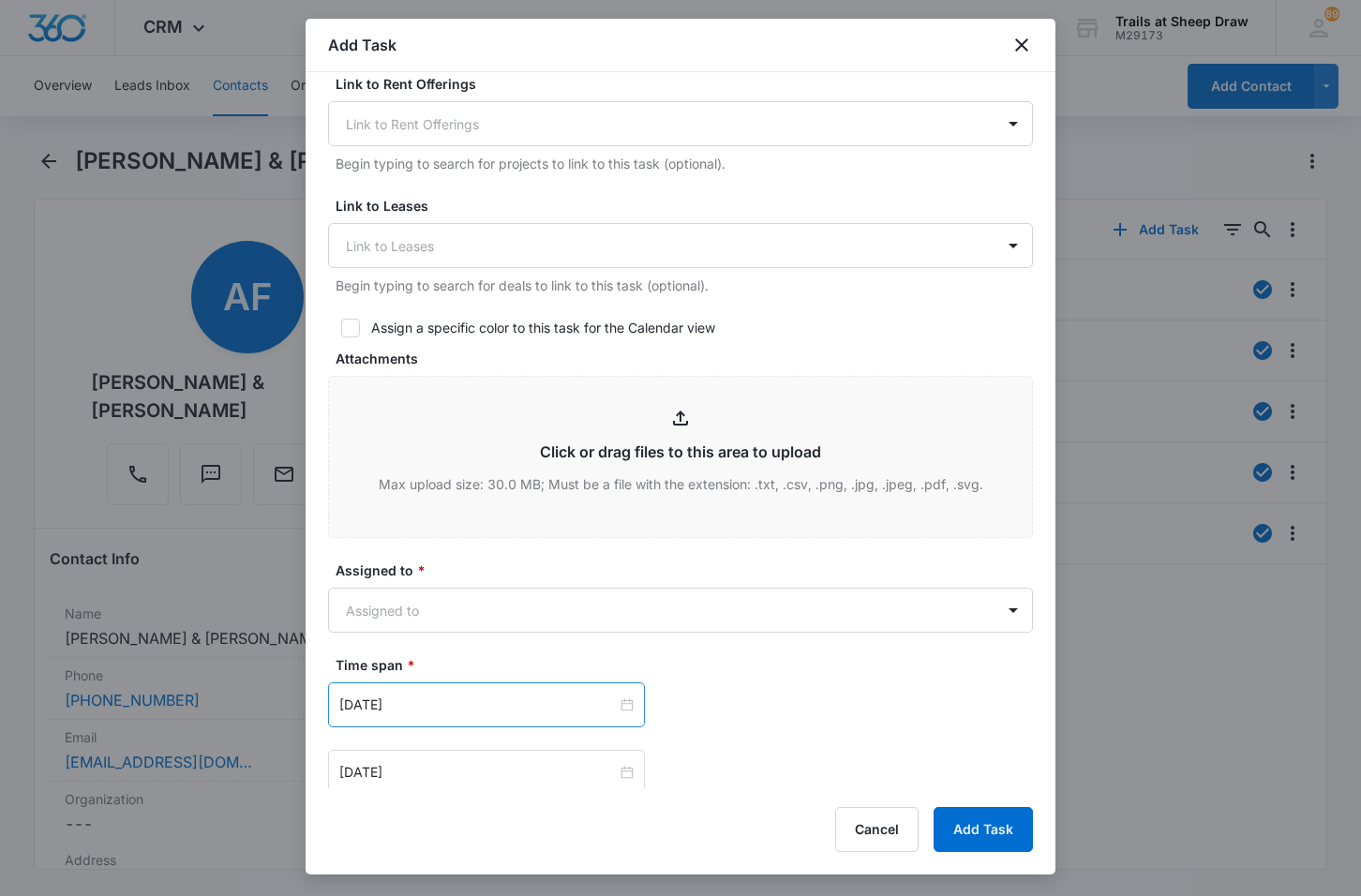 scroll, scrollTop: 750, scrollLeft: 0, axis: vertical 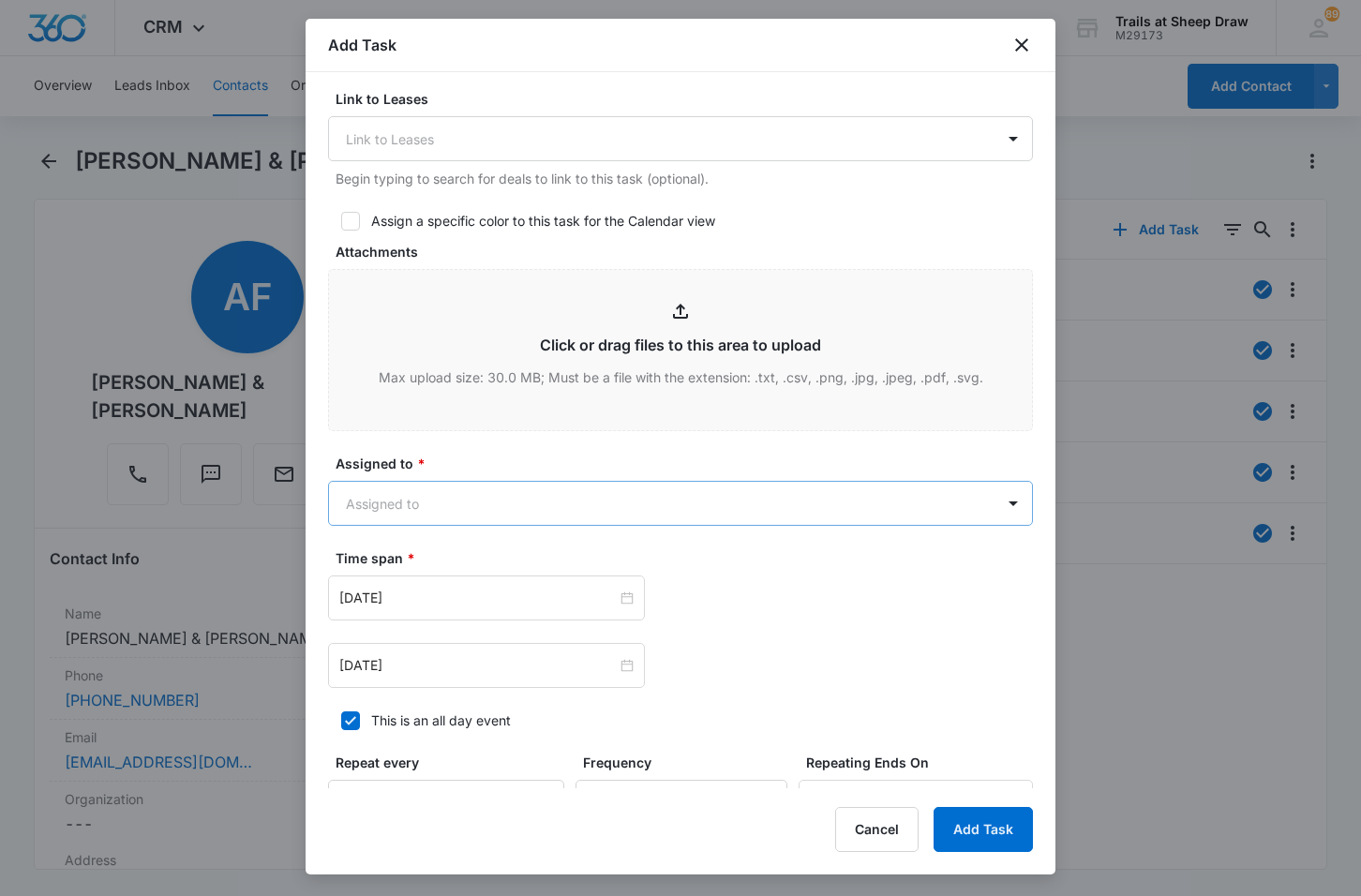 type on "Location of Repair: Kitchen
Details: Microwave runs but no heat
Tenant Information: [PHONE_NUMBER]
Text or Call Before: Text" 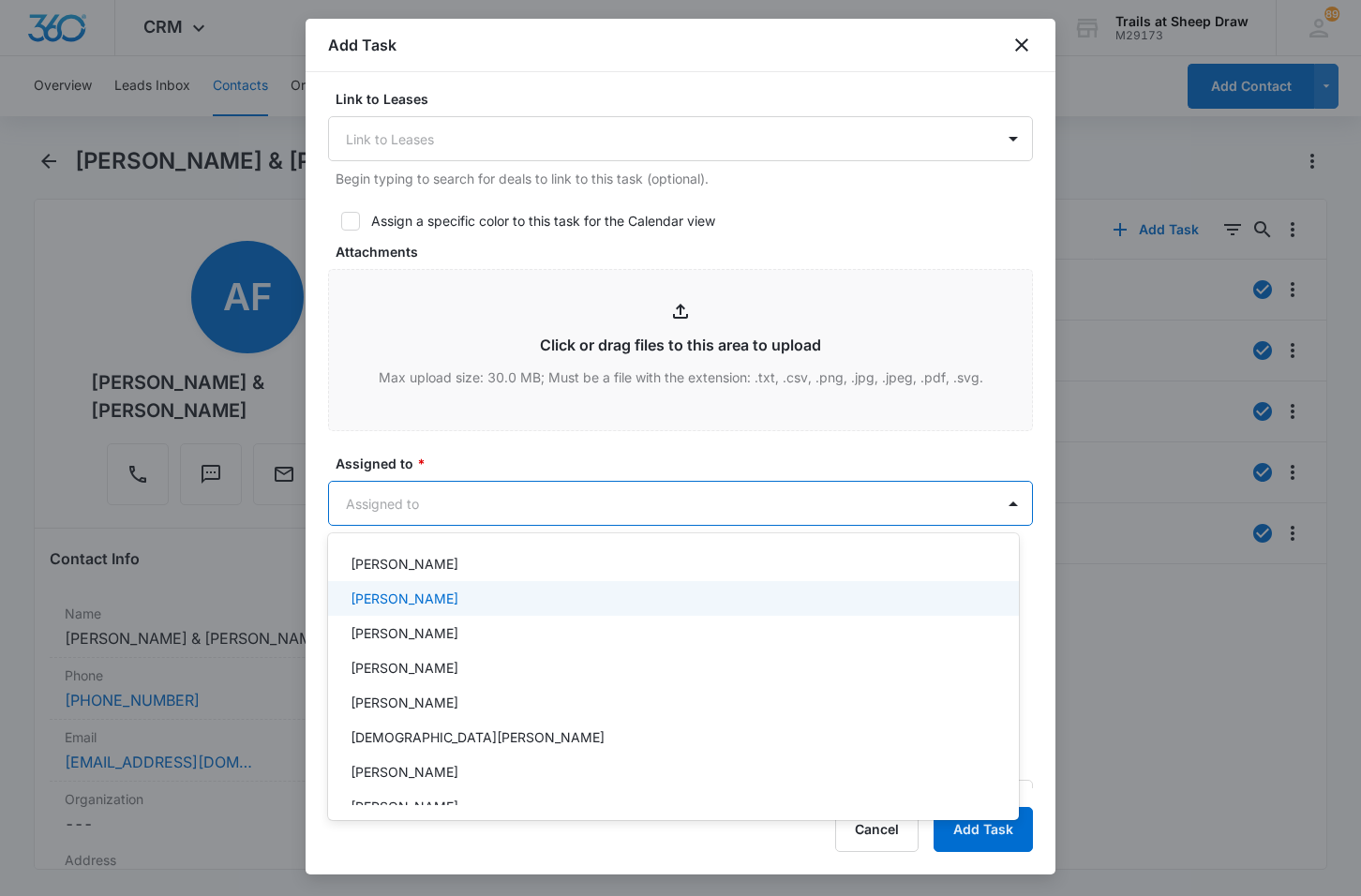 scroll, scrollTop: 94, scrollLeft: 0, axis: vertical 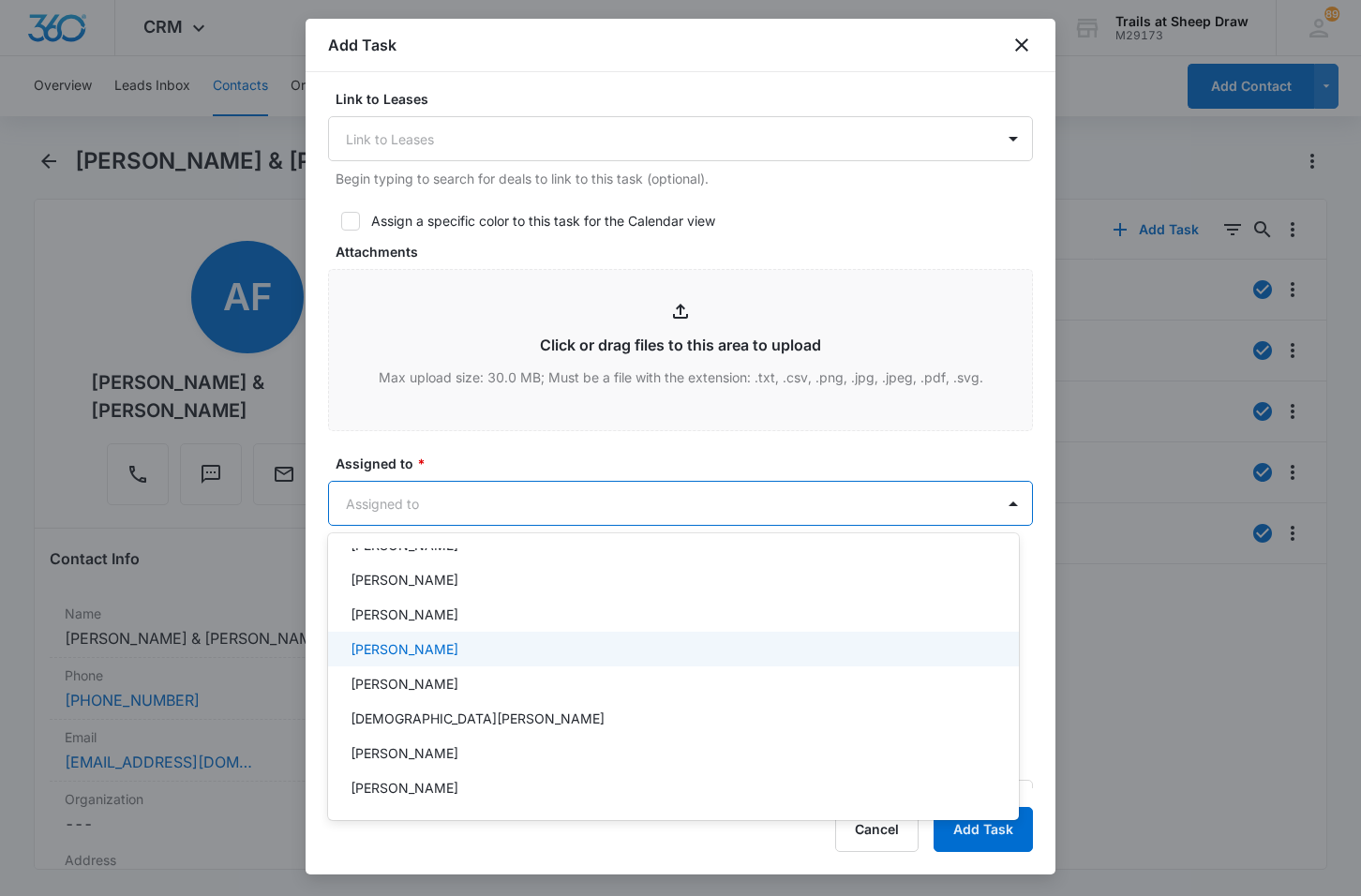 click on "[PERSON_NAME]" at bounding box center [404, 649] 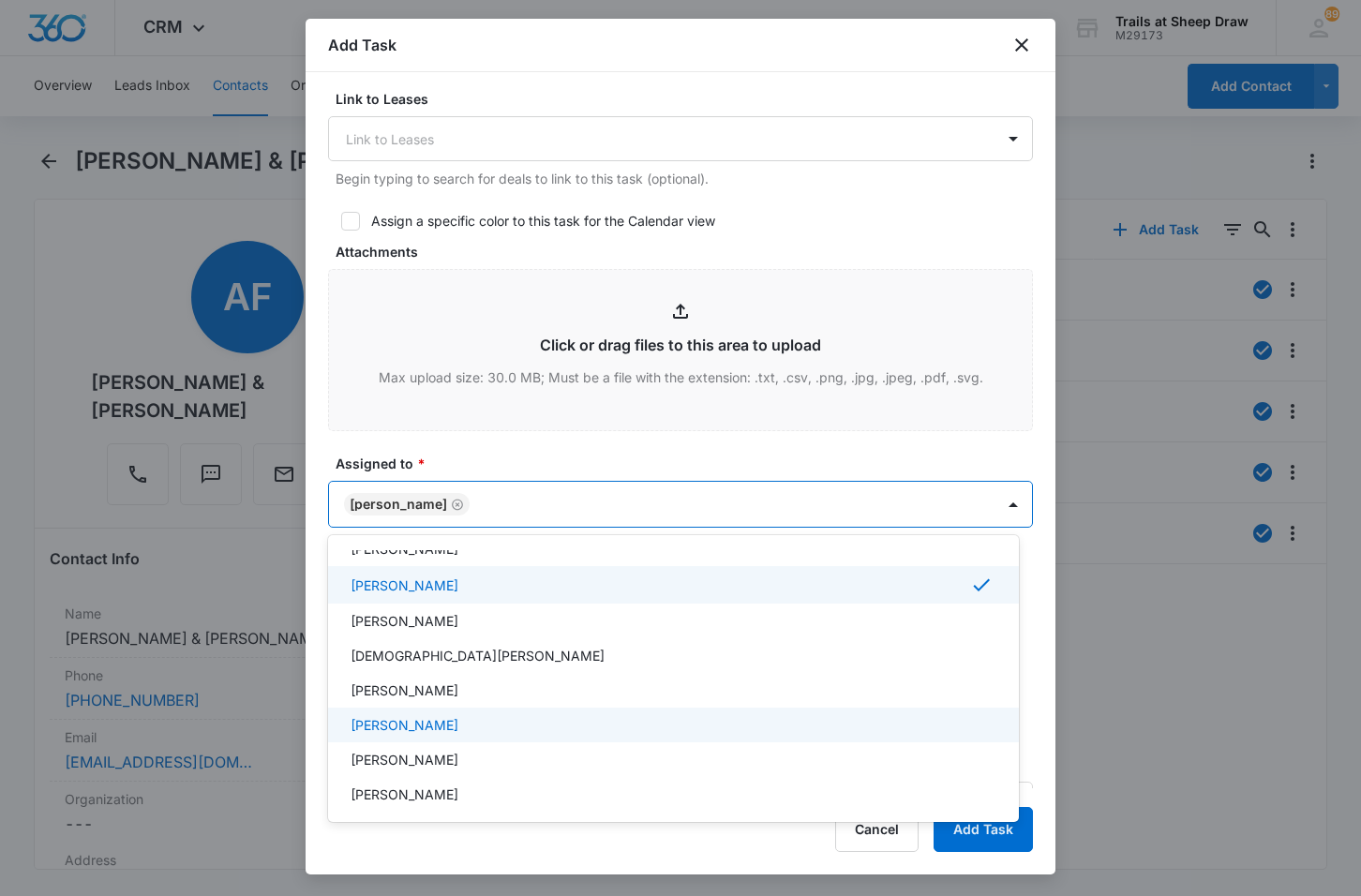 scroll, scrollTop: 187, scrollLeft: 0, axis: vertical 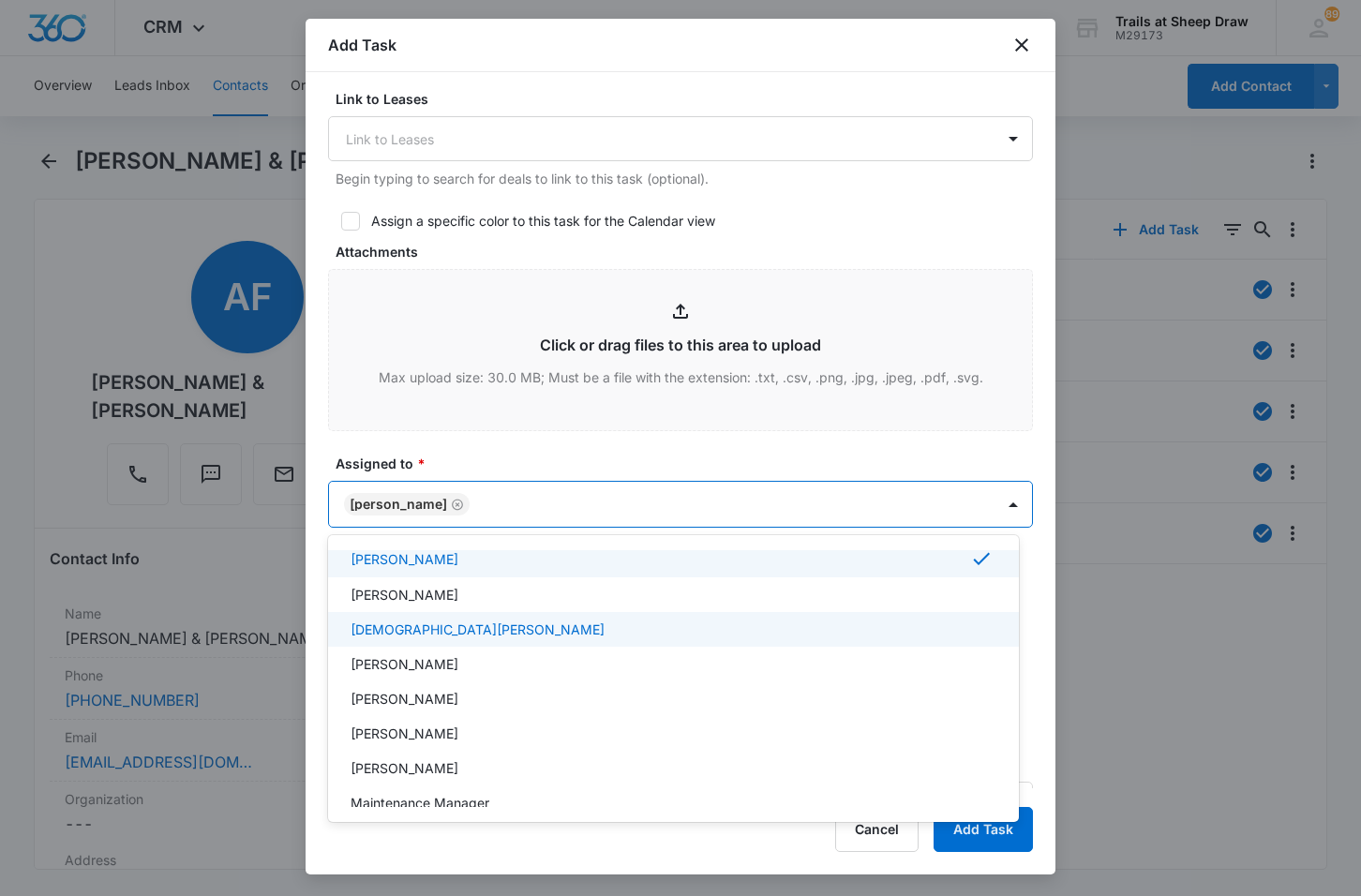 click on "[DEMOGRAPHIC_DATA][PERSON_NAME]" at bounding box center [671, 629] 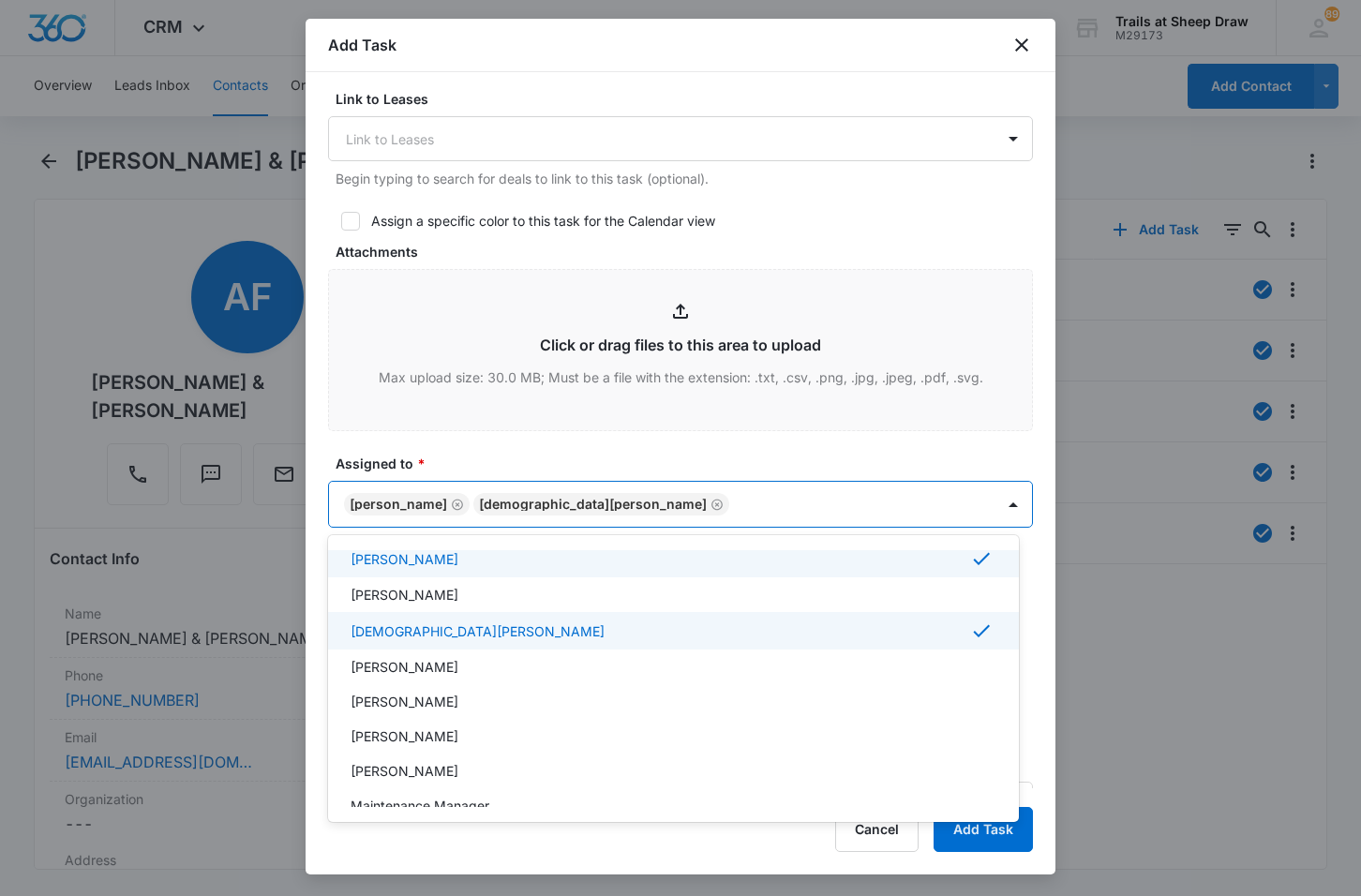 click at bounding box center [680, 448] 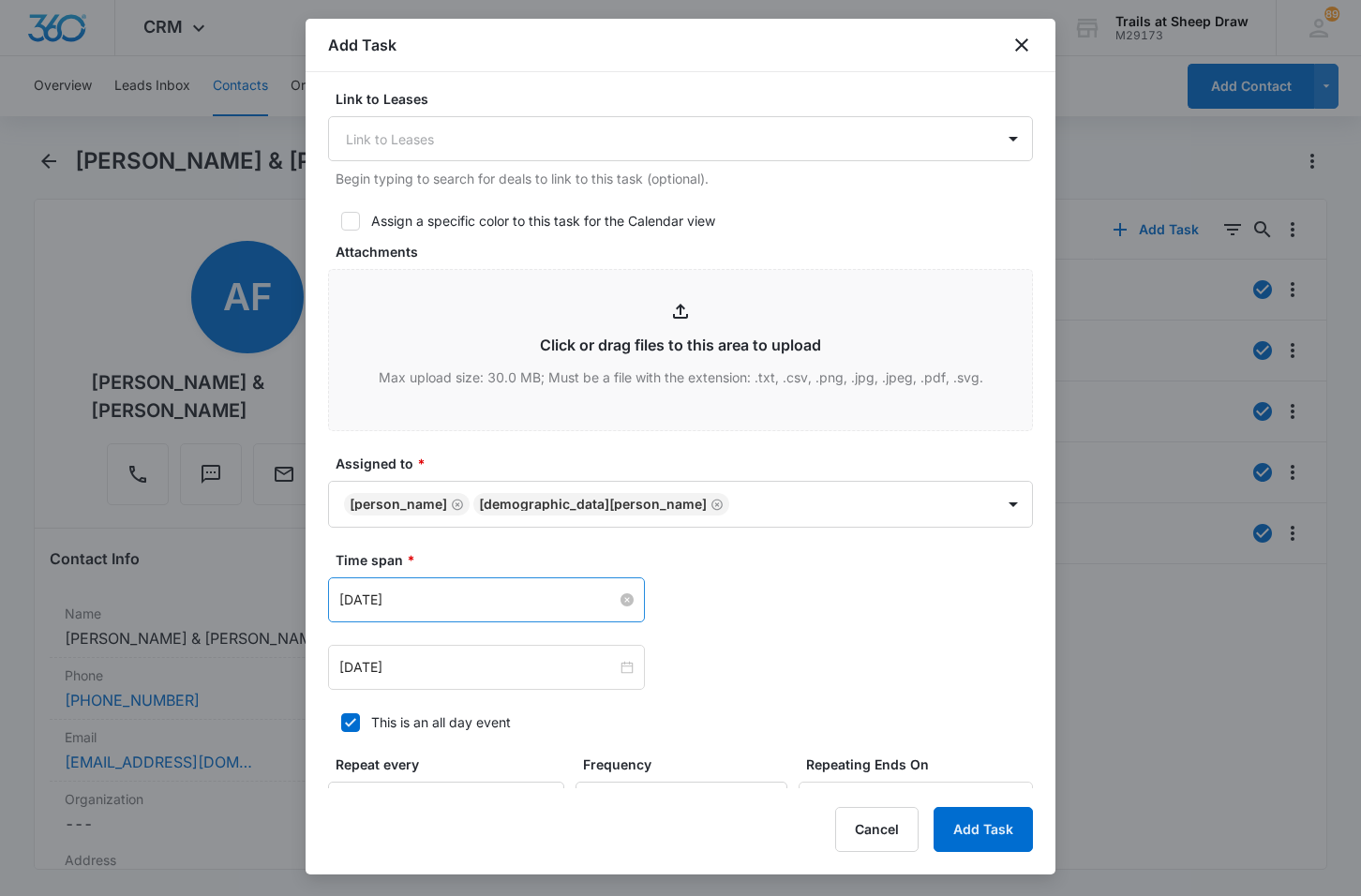 click on "[DATE]" at bounding box center (478, 600) 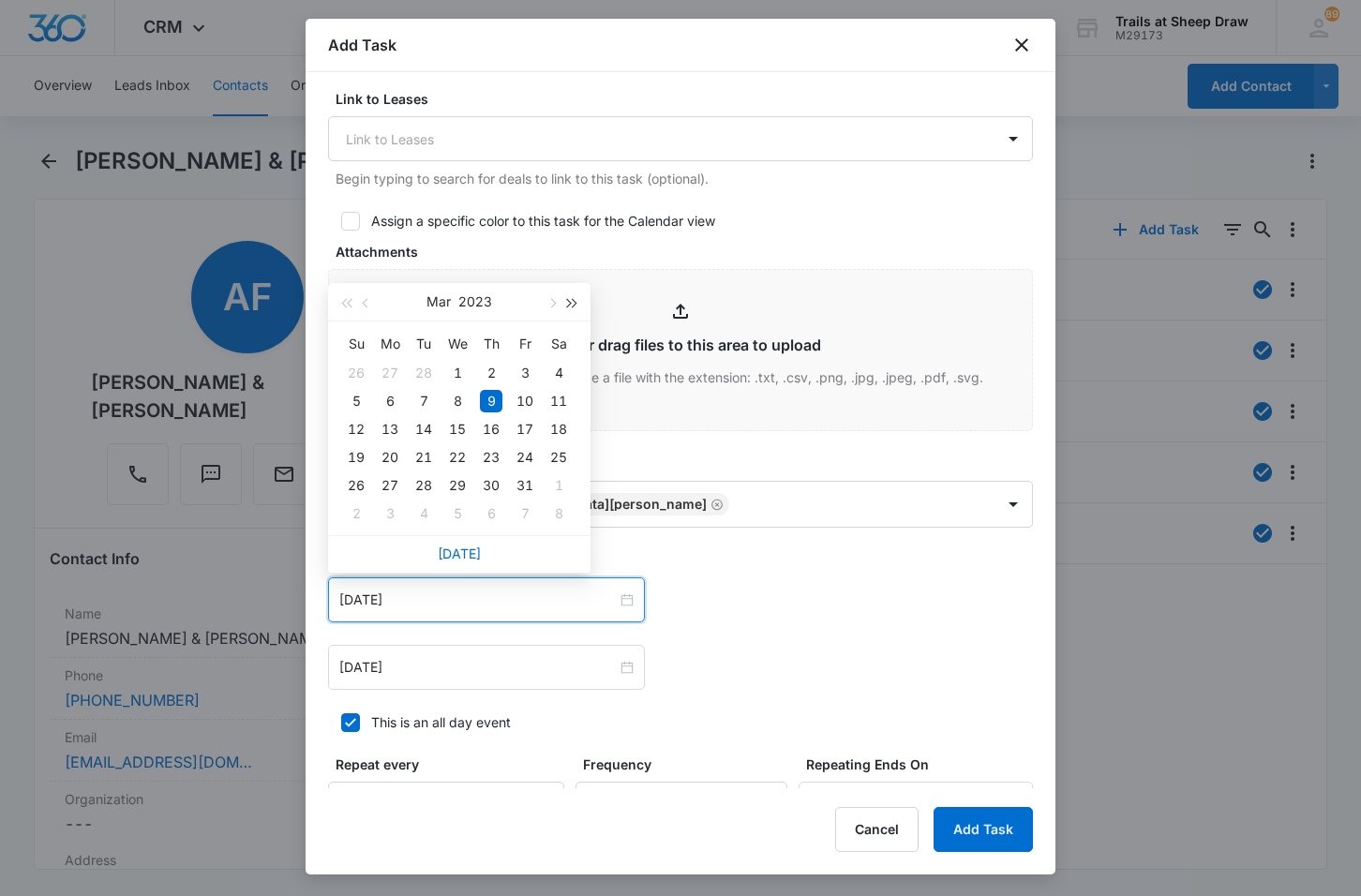 click at bounding box center [573, 304] 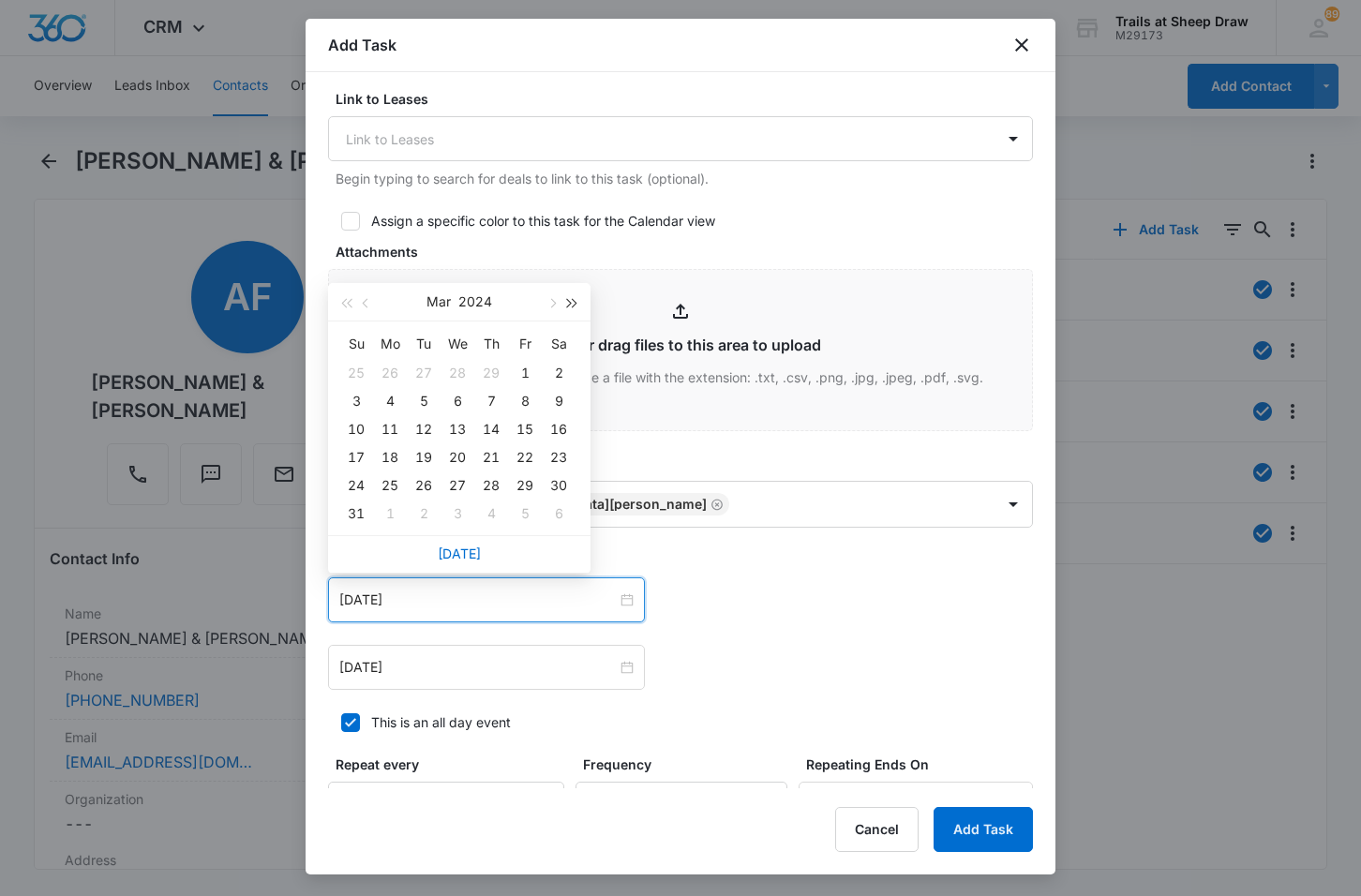 click at bounding box center (573, 304) 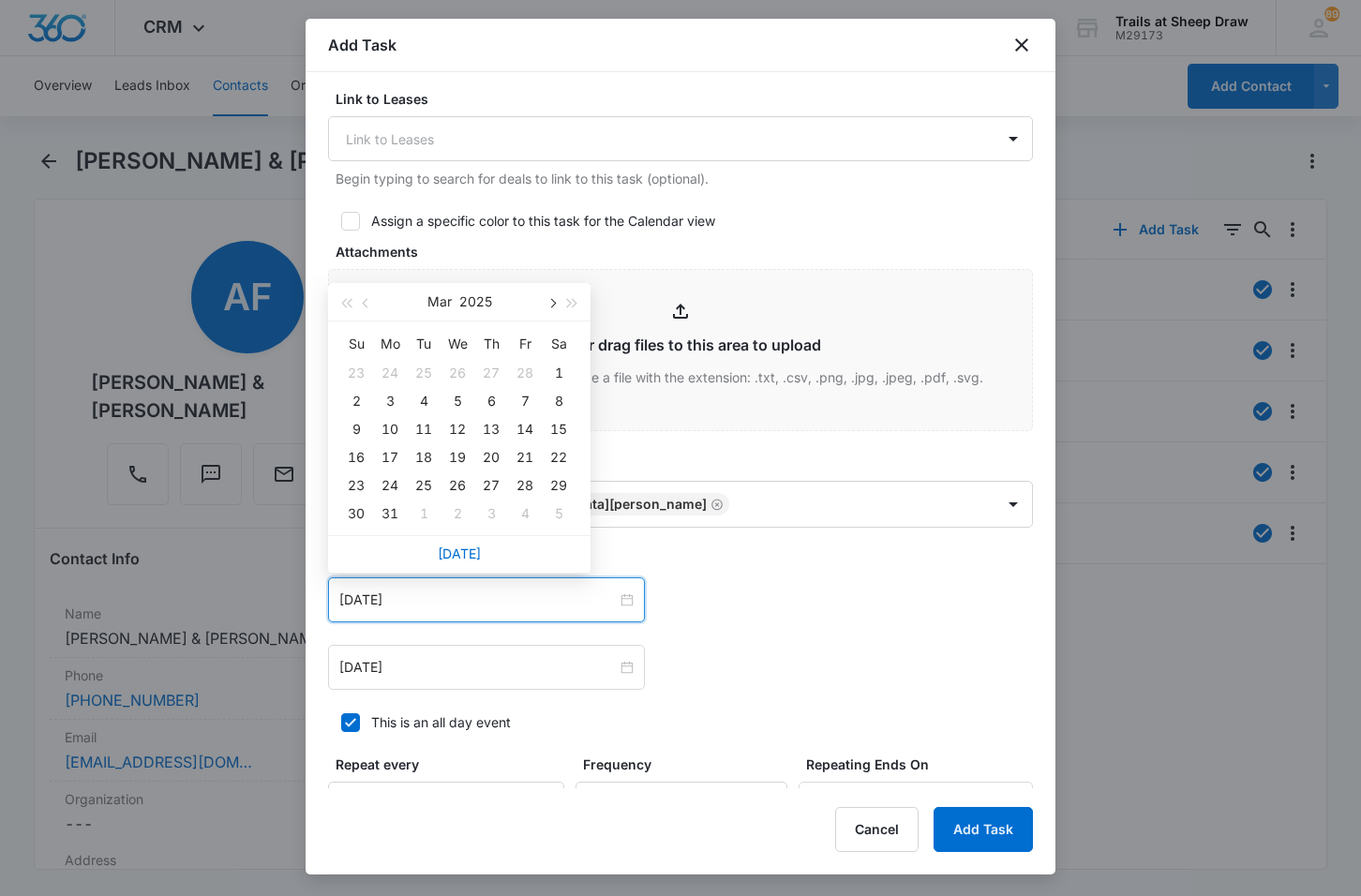 click at bounding box center (551, 302) 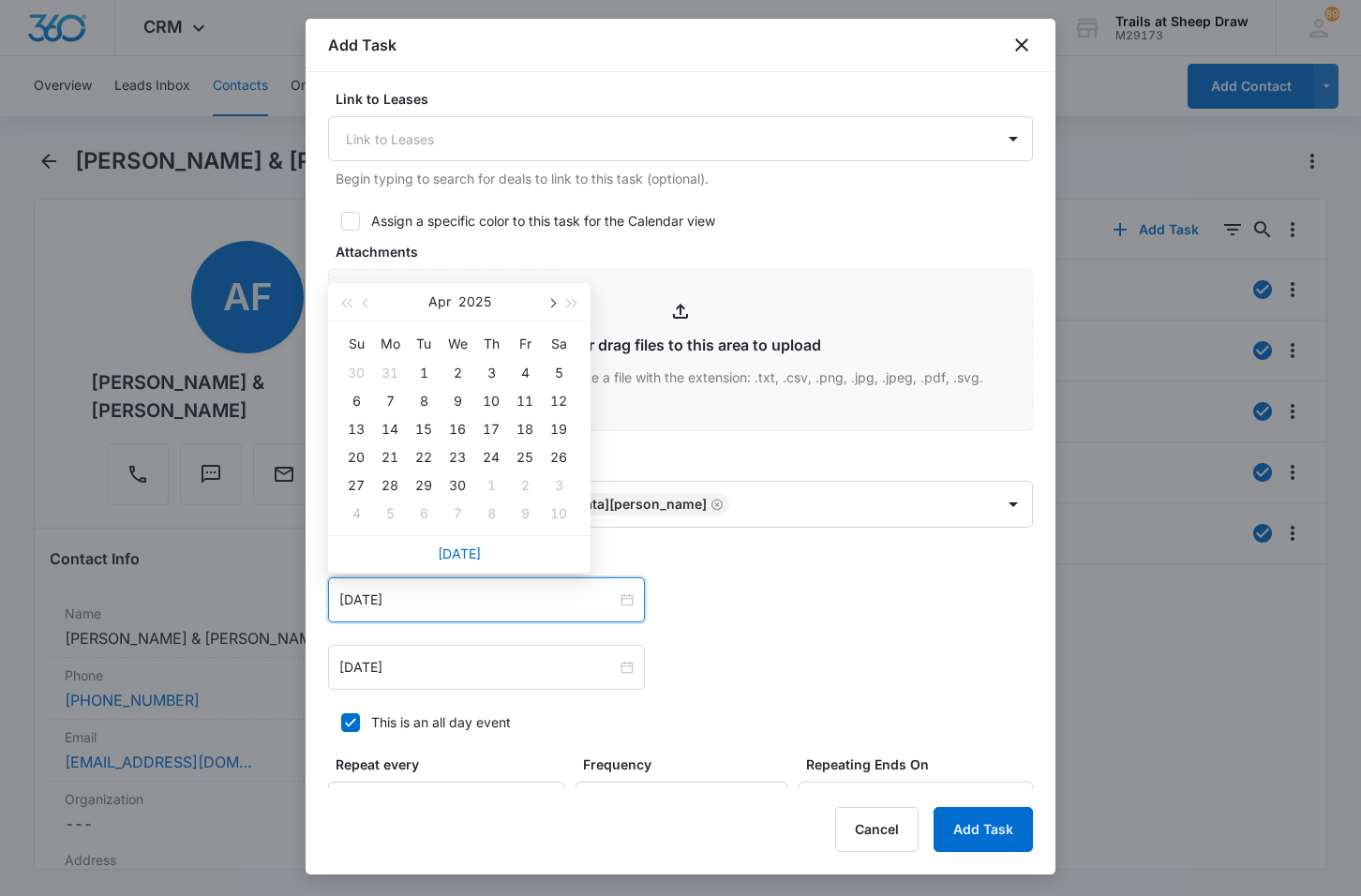 click at bounding box center [551, 302] 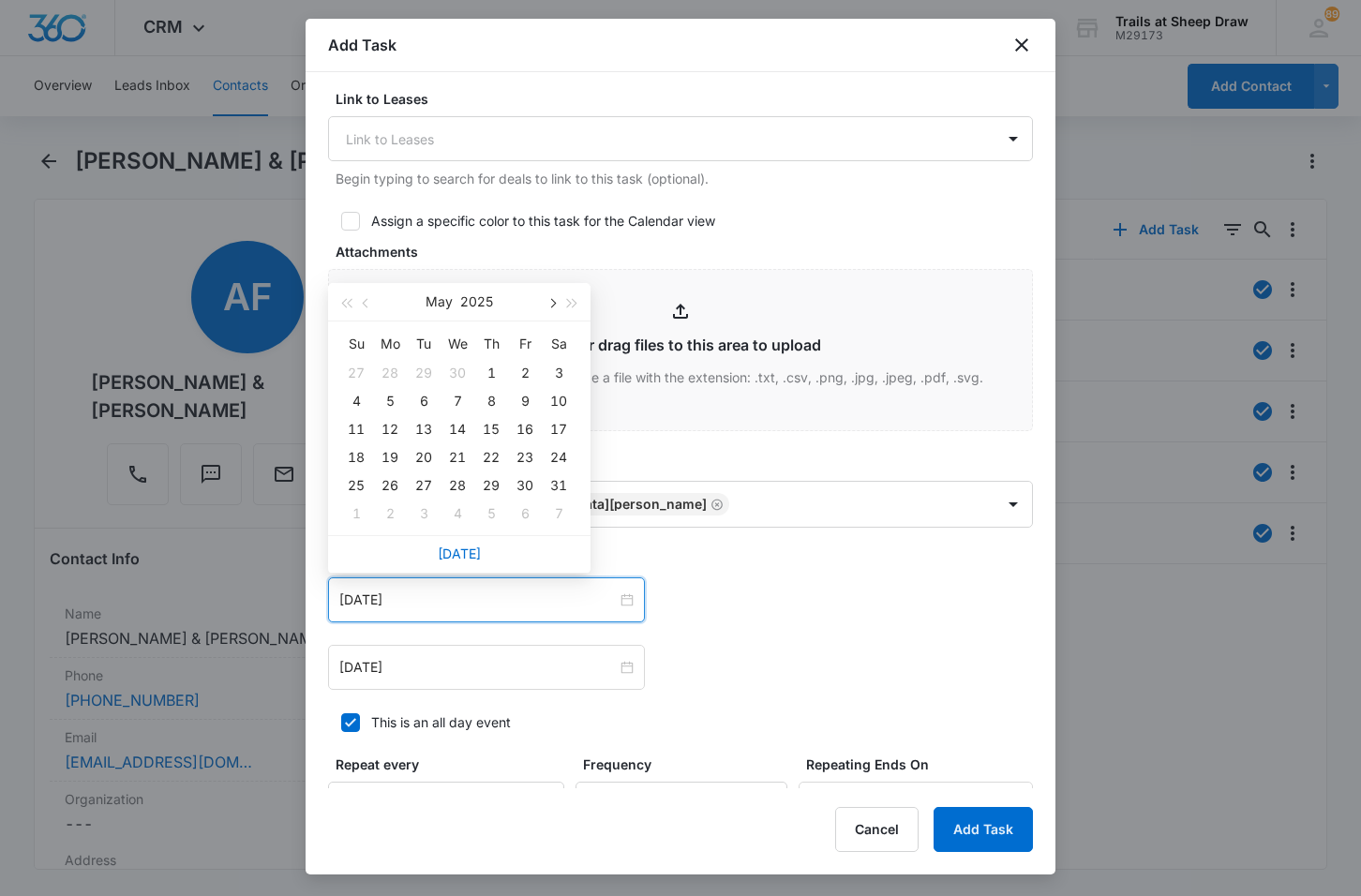 click at bounding box center (551, 302) 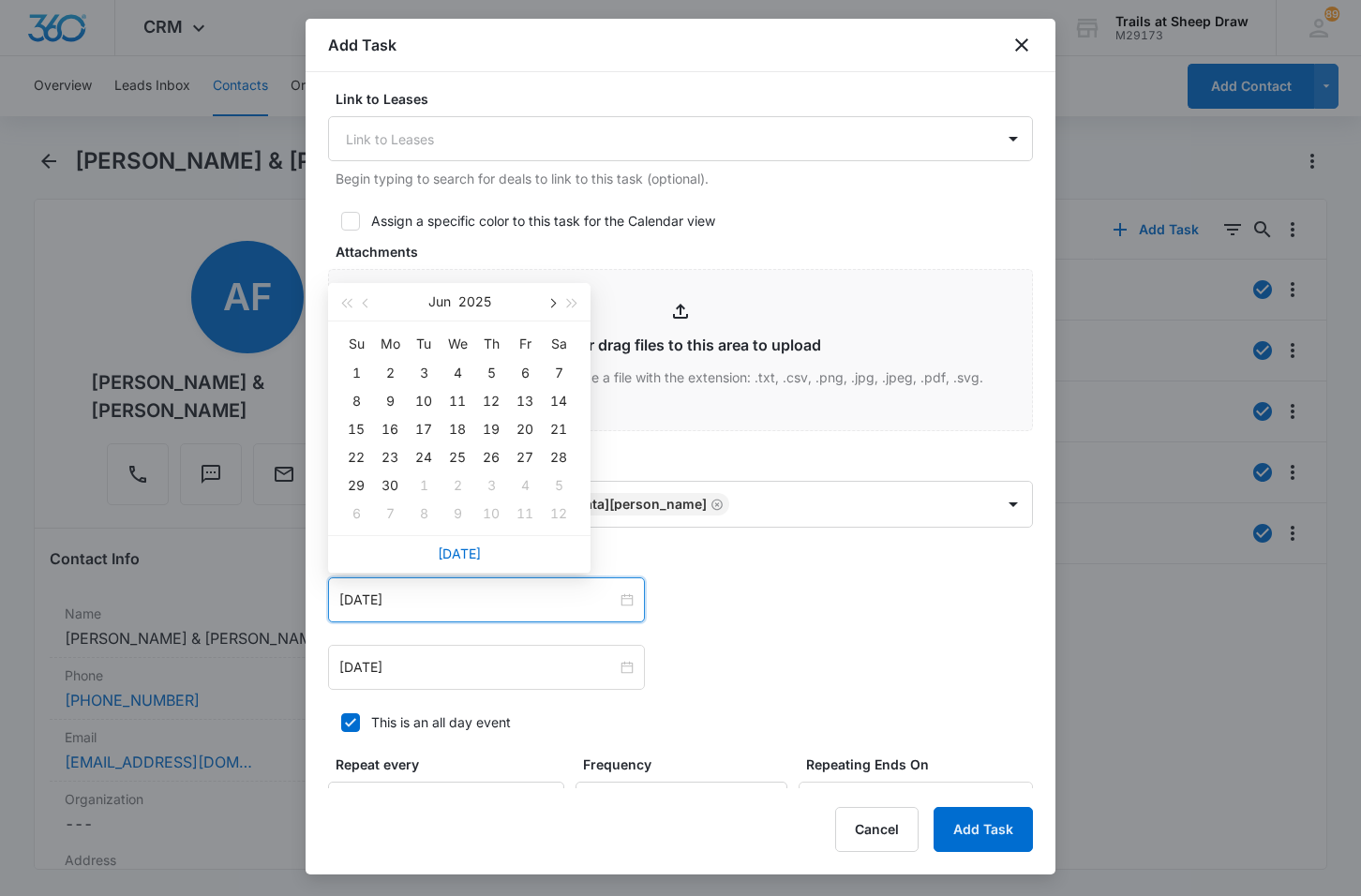 click at bounding box center [551, 302] 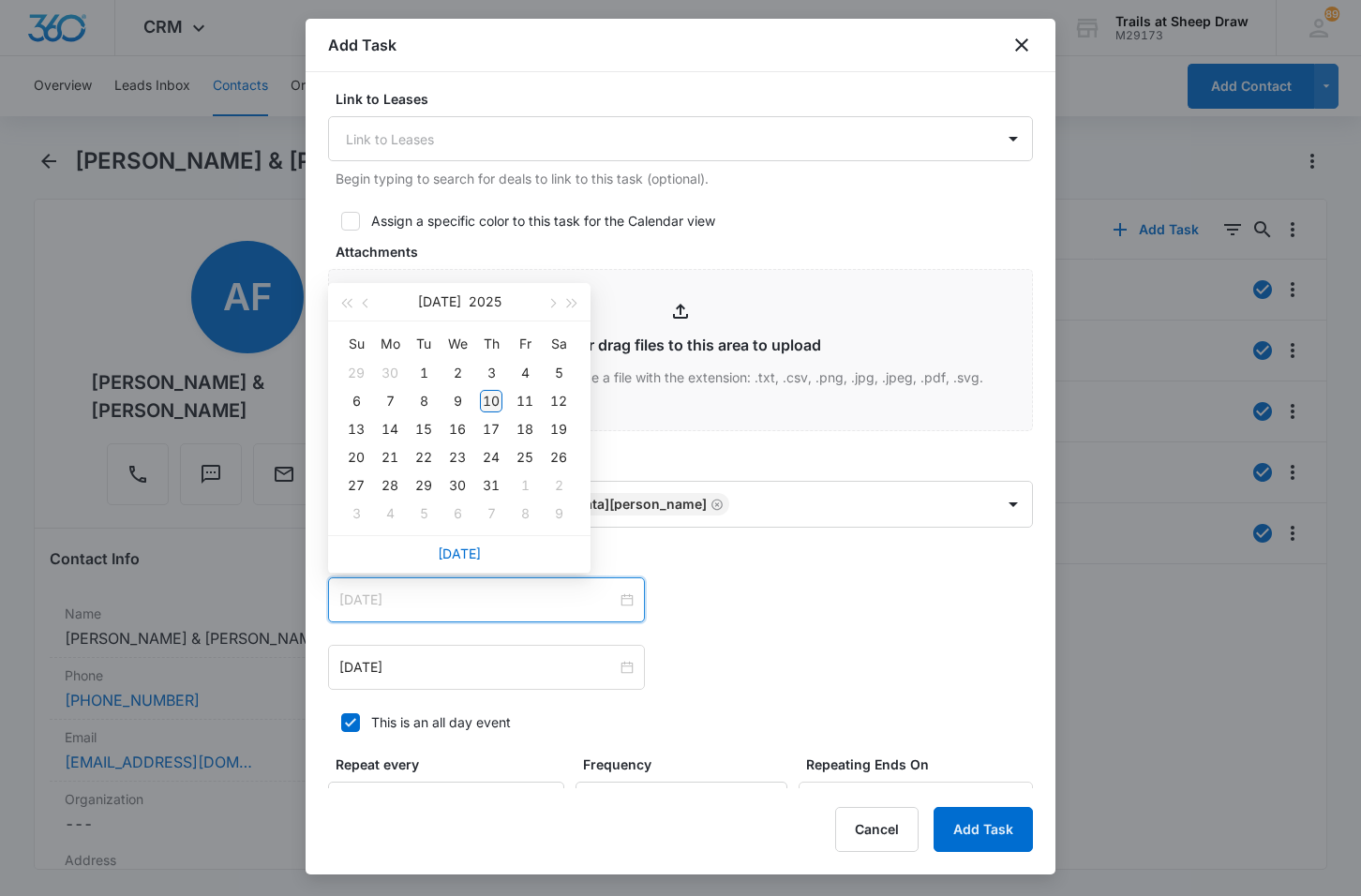 type on "[DATE]" 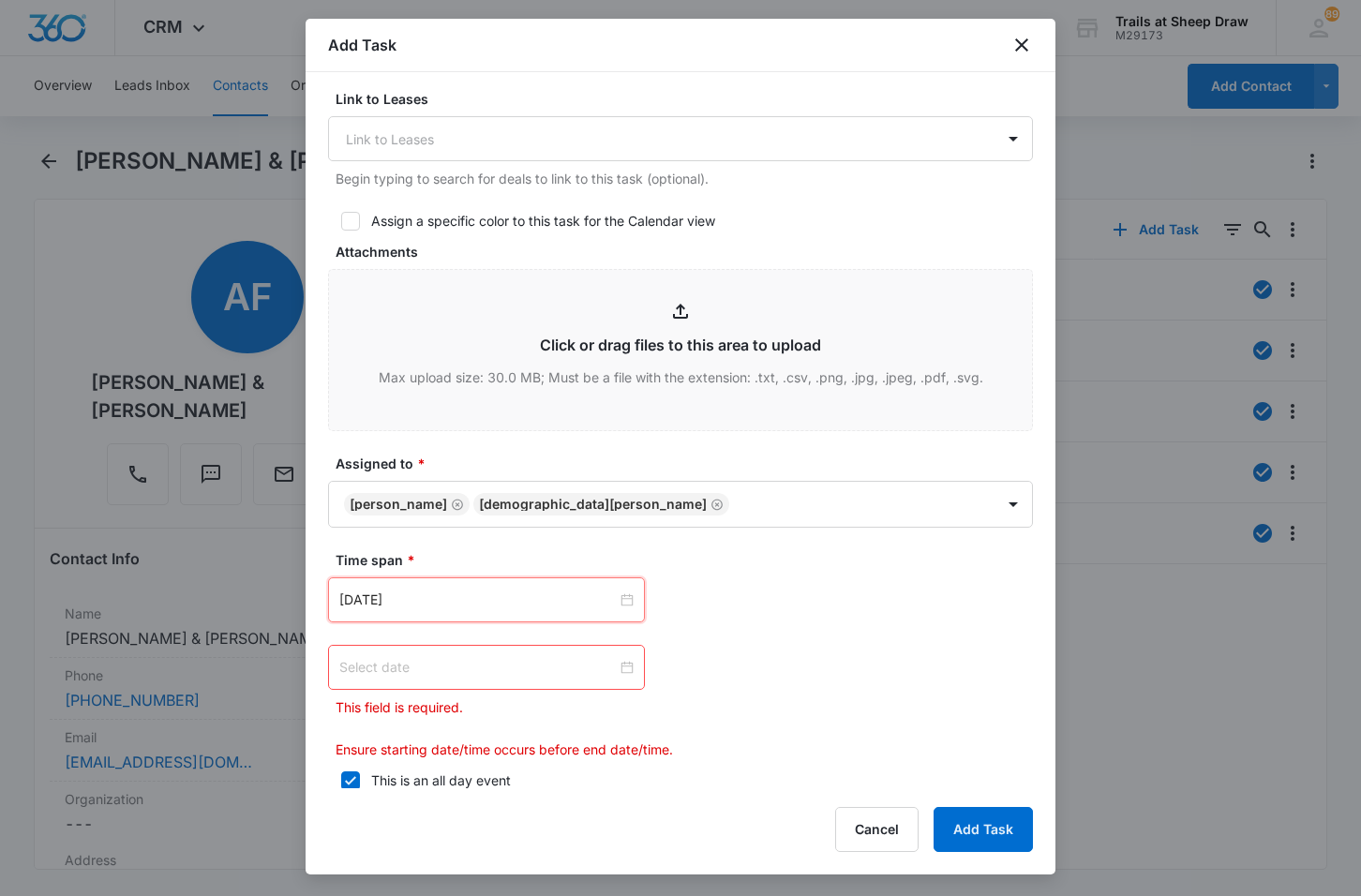 drag, startPoint x: 639, startPoint y: 668, endPoint x: 627, endPoint y: 668, distance: 12 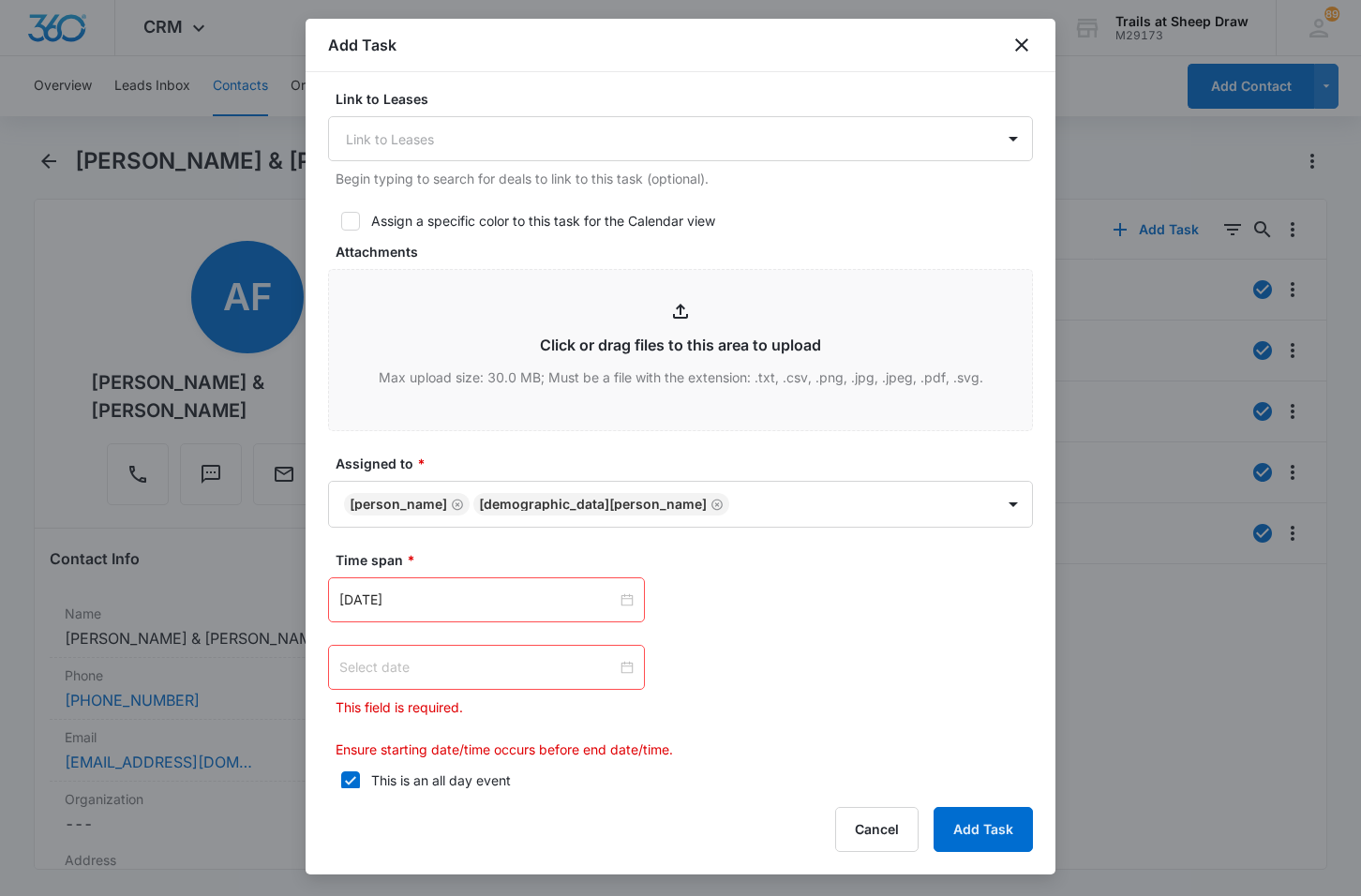 click at bounding box center [486, 667] 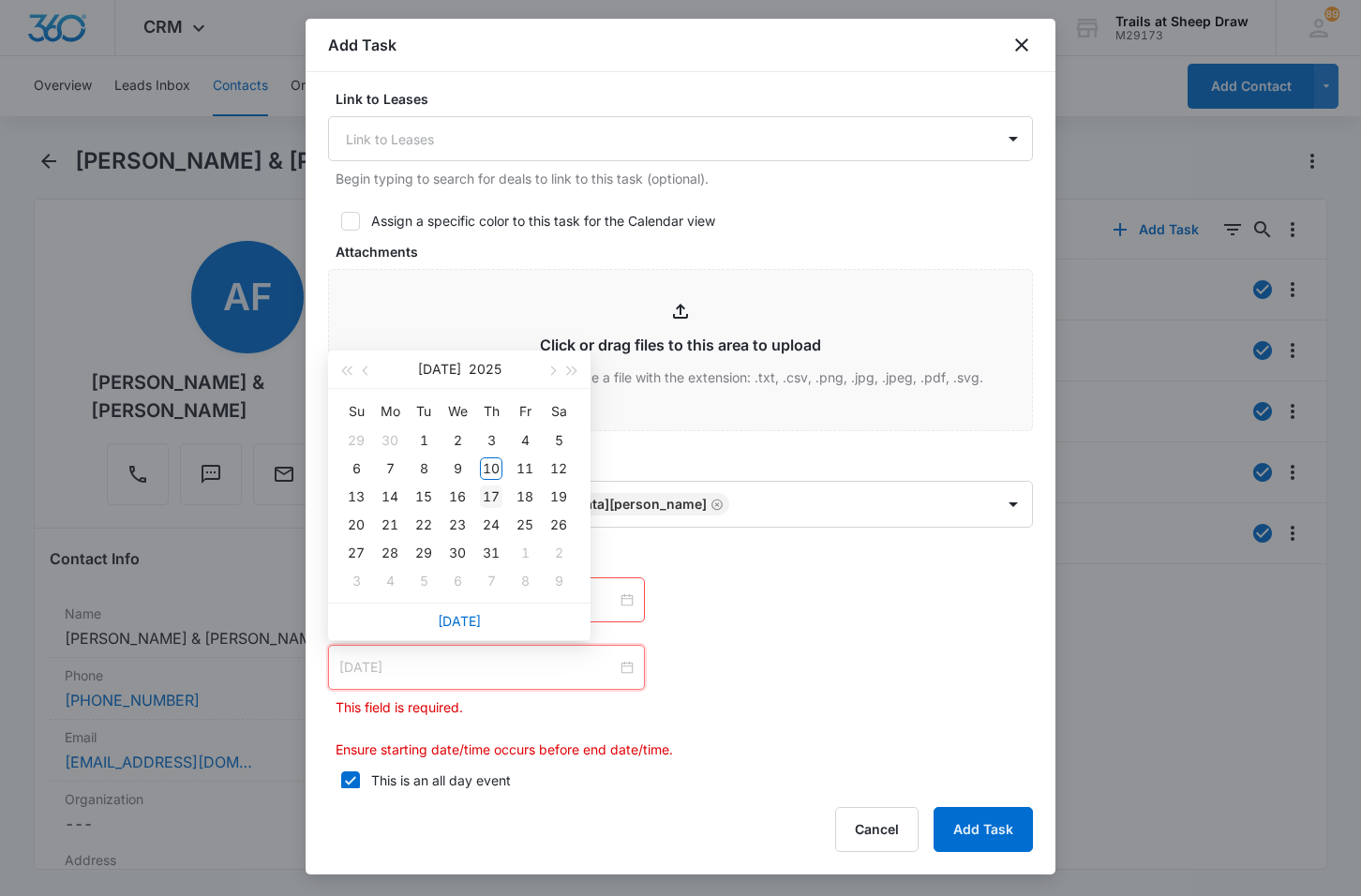 type on "[DATE]" 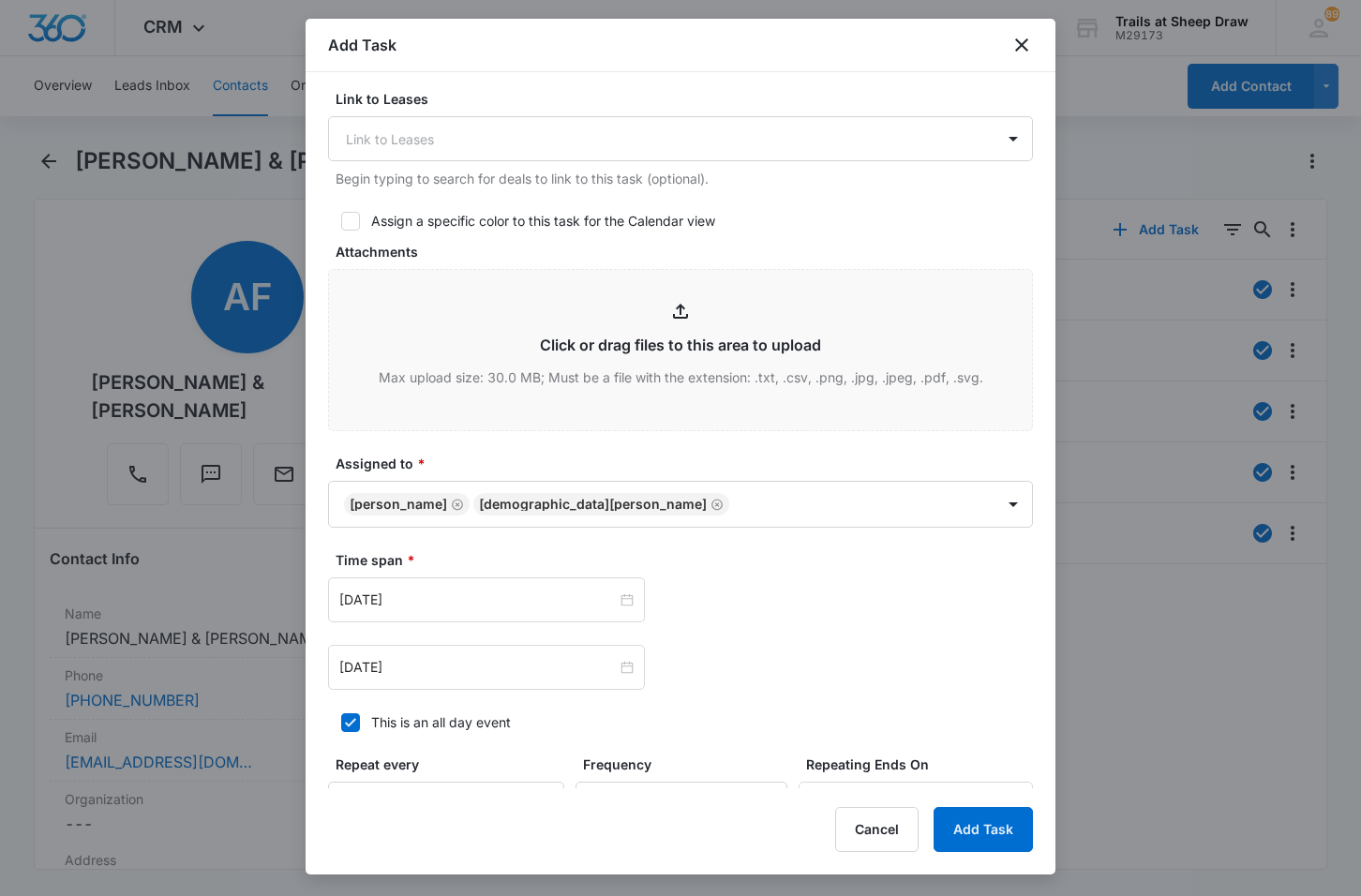 click on "Time span *" at bounding box center [688, 560] 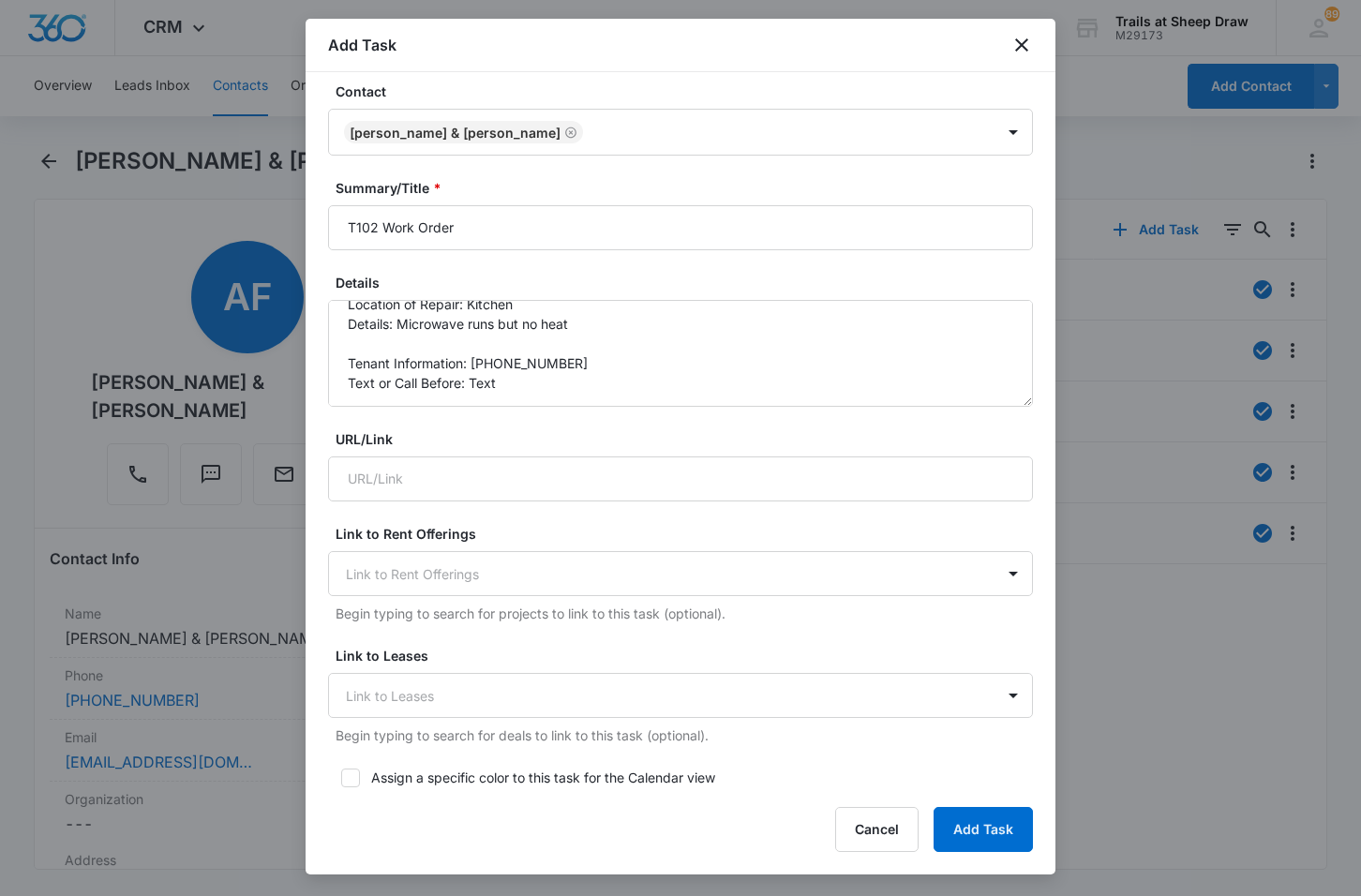 scroll, scrollTop: 0, scrollLeft: 0, axis: both 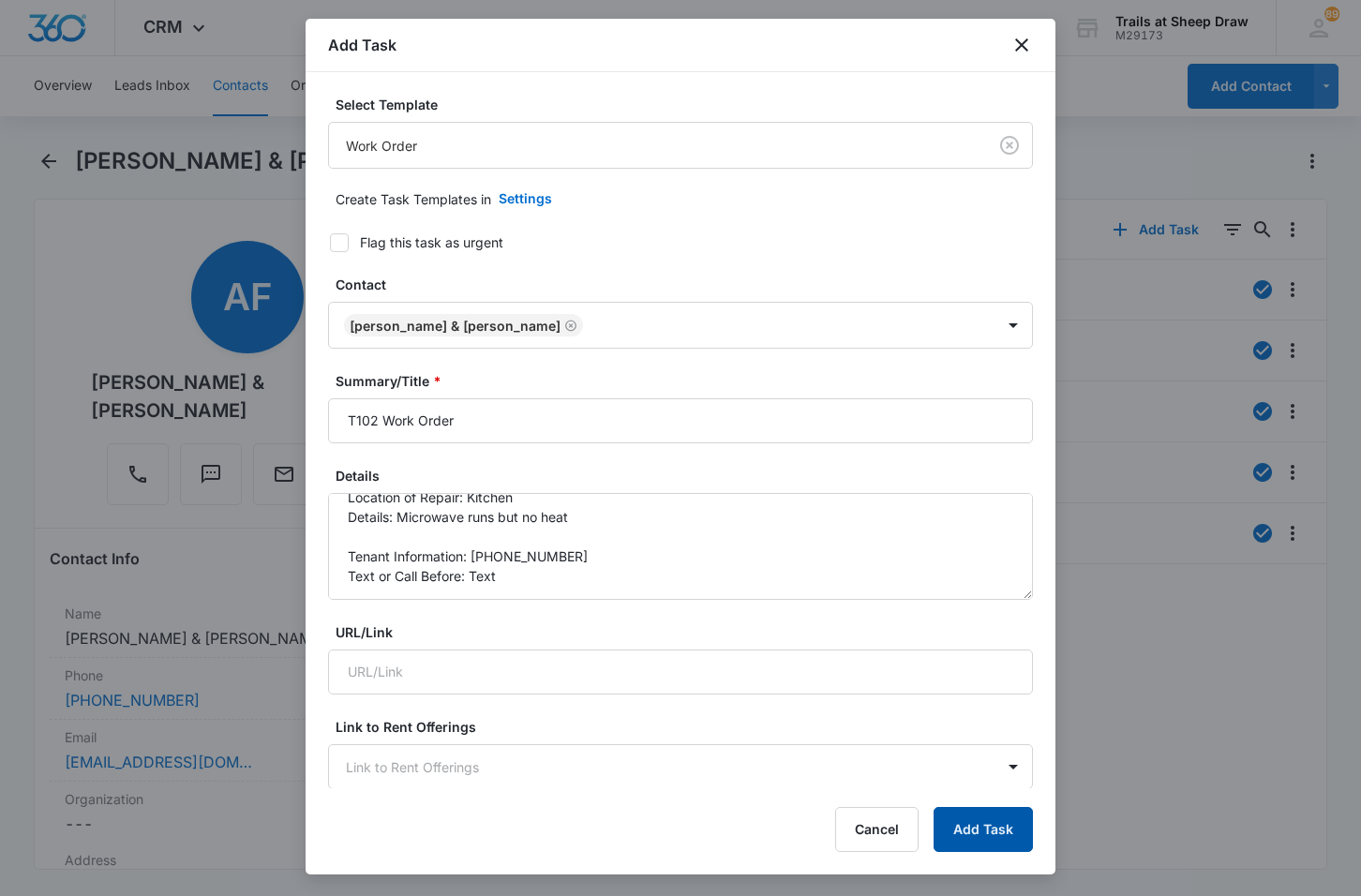 click on "Add Task" at bounding box center [983, 829] 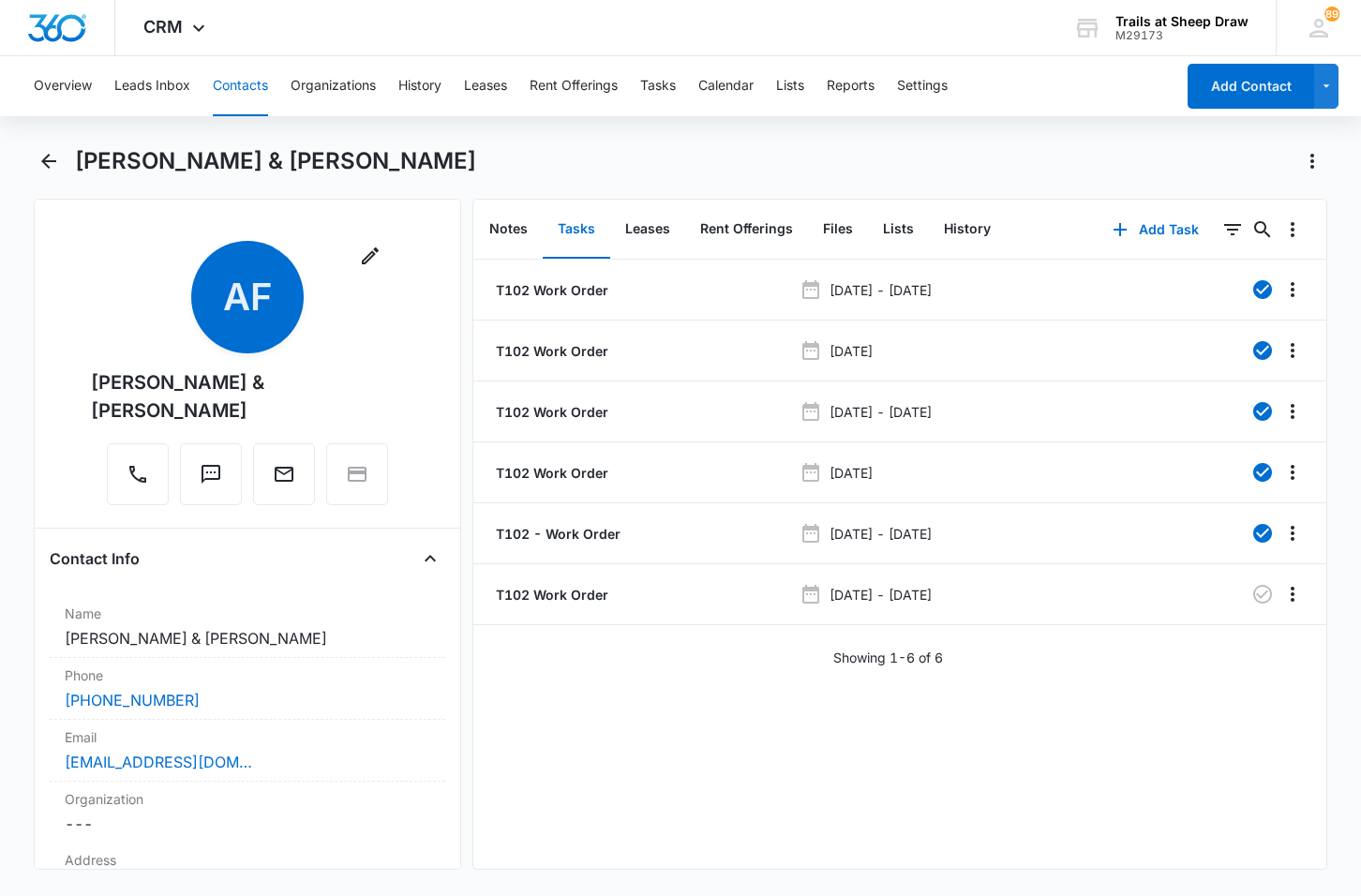 click on "Contacts" at bounding box center [240, 86] 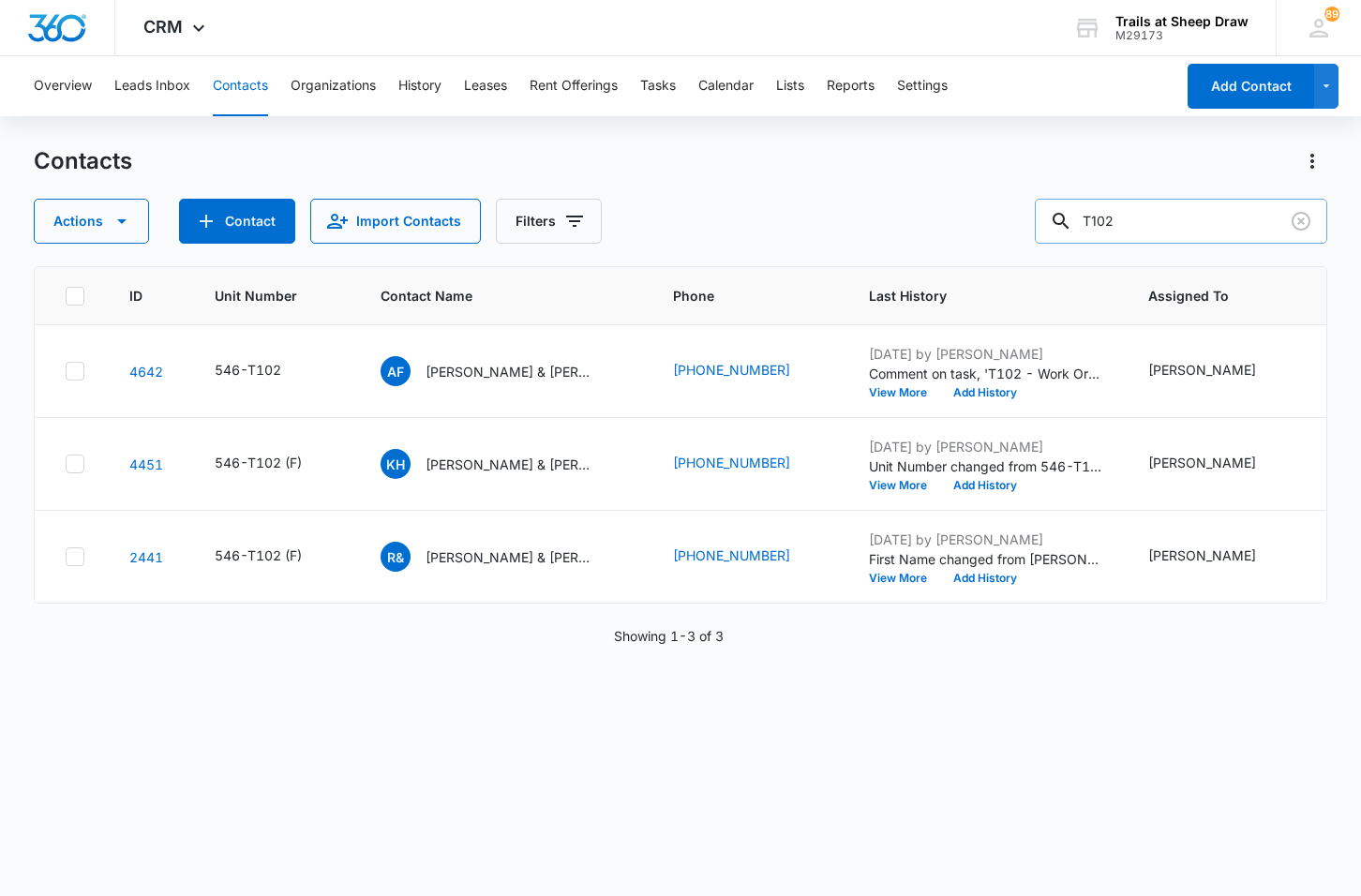 click on "T102" at bounding box center [1181, 221] 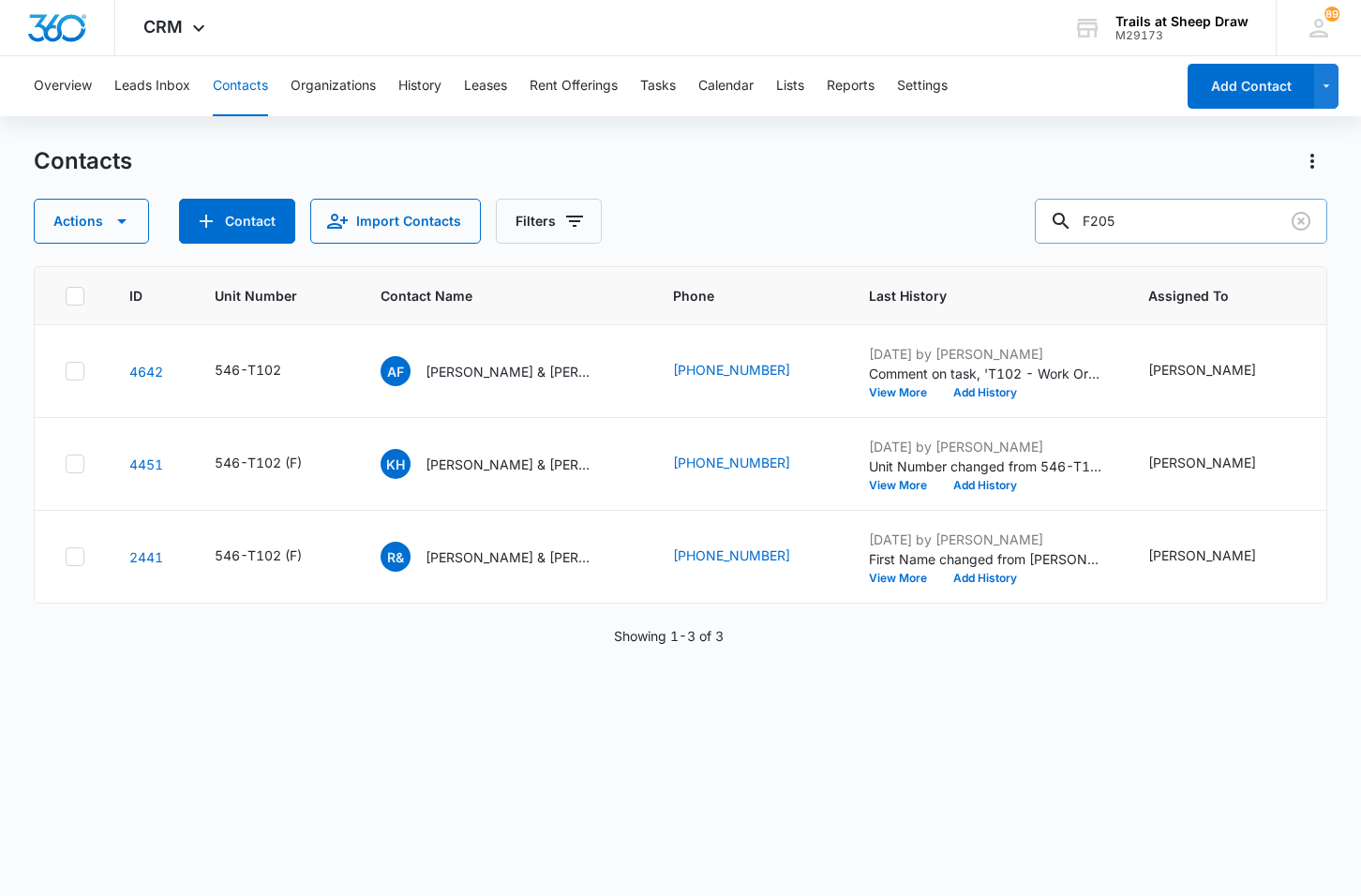 type on "F205" 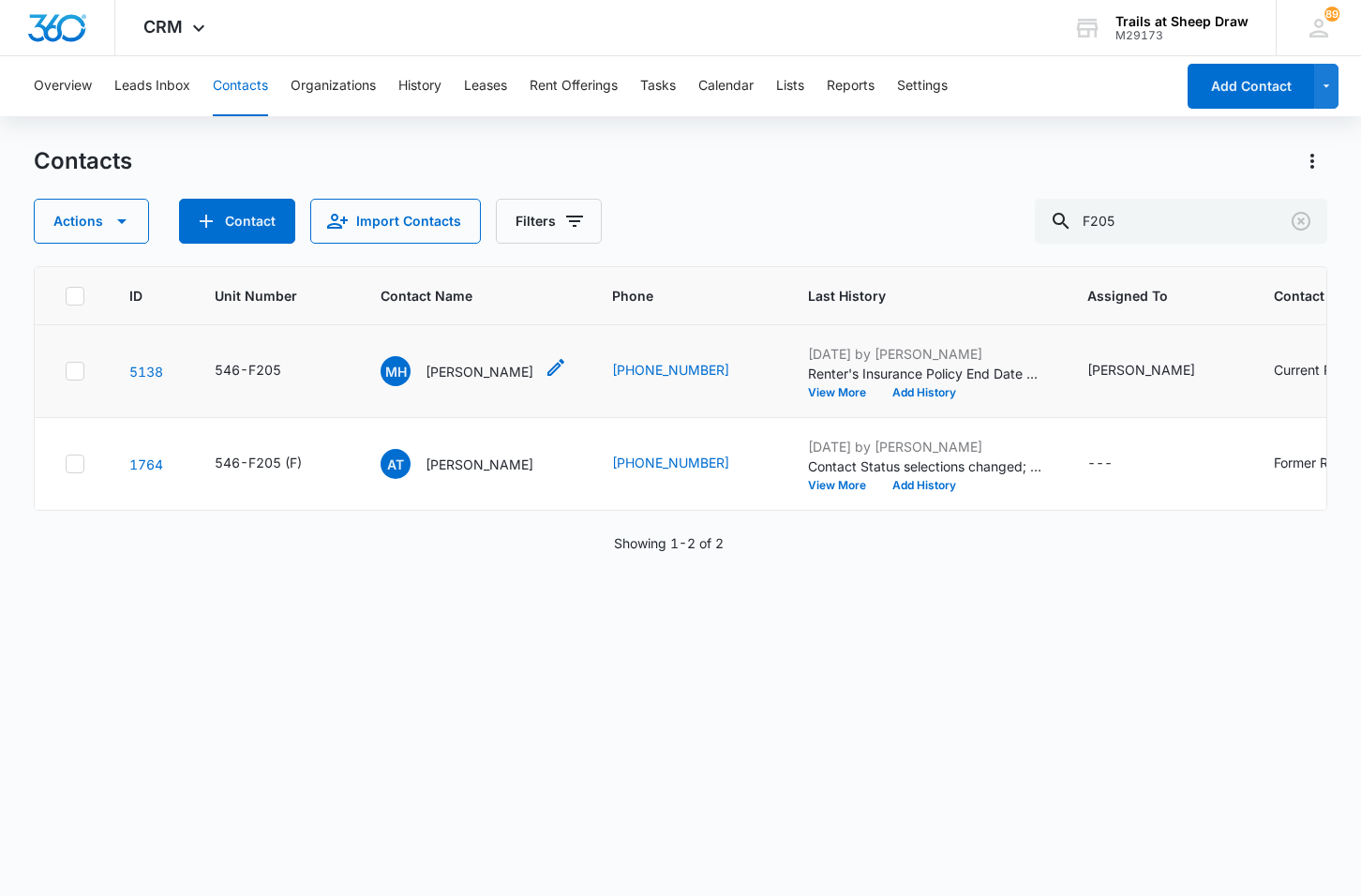 click on "[PERSON_NAME]" at bounding box center [479, 371] 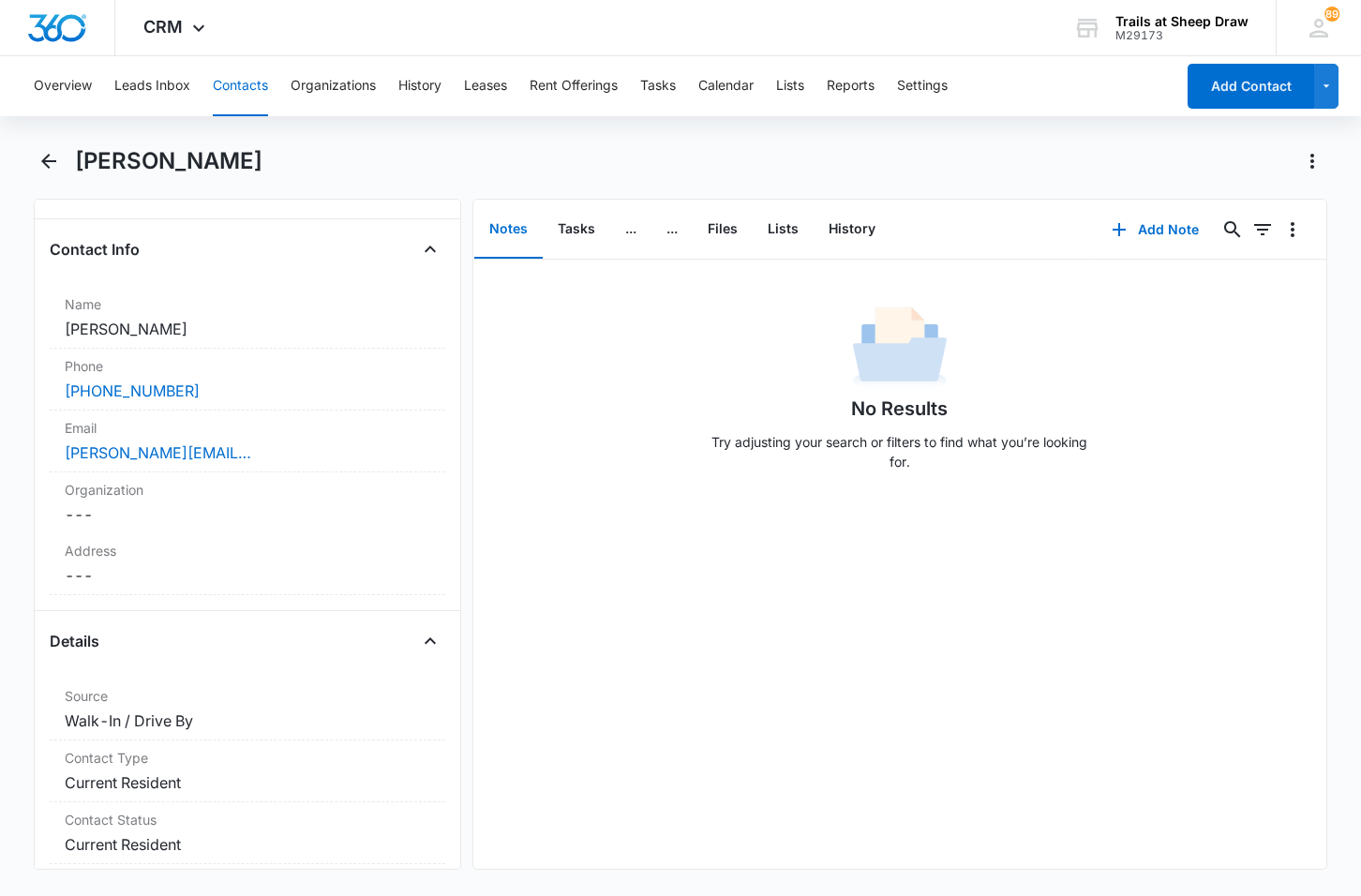 scroll, scrollTop: 0, scrollLeft: 0, axis: both 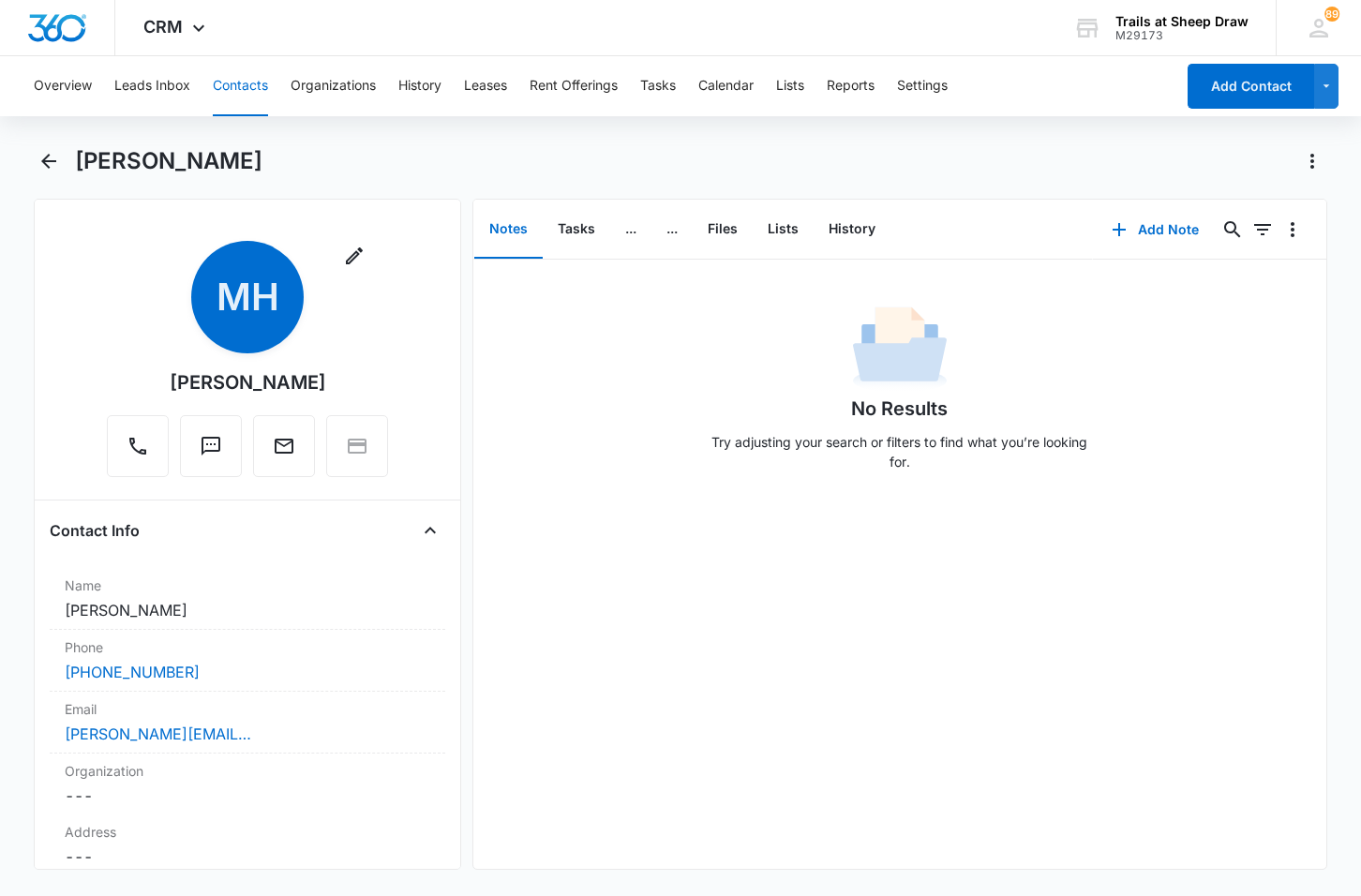 click on "No Results Try adjusting your search or filters to find what you’re looking for." at bounding box center [900, 394] 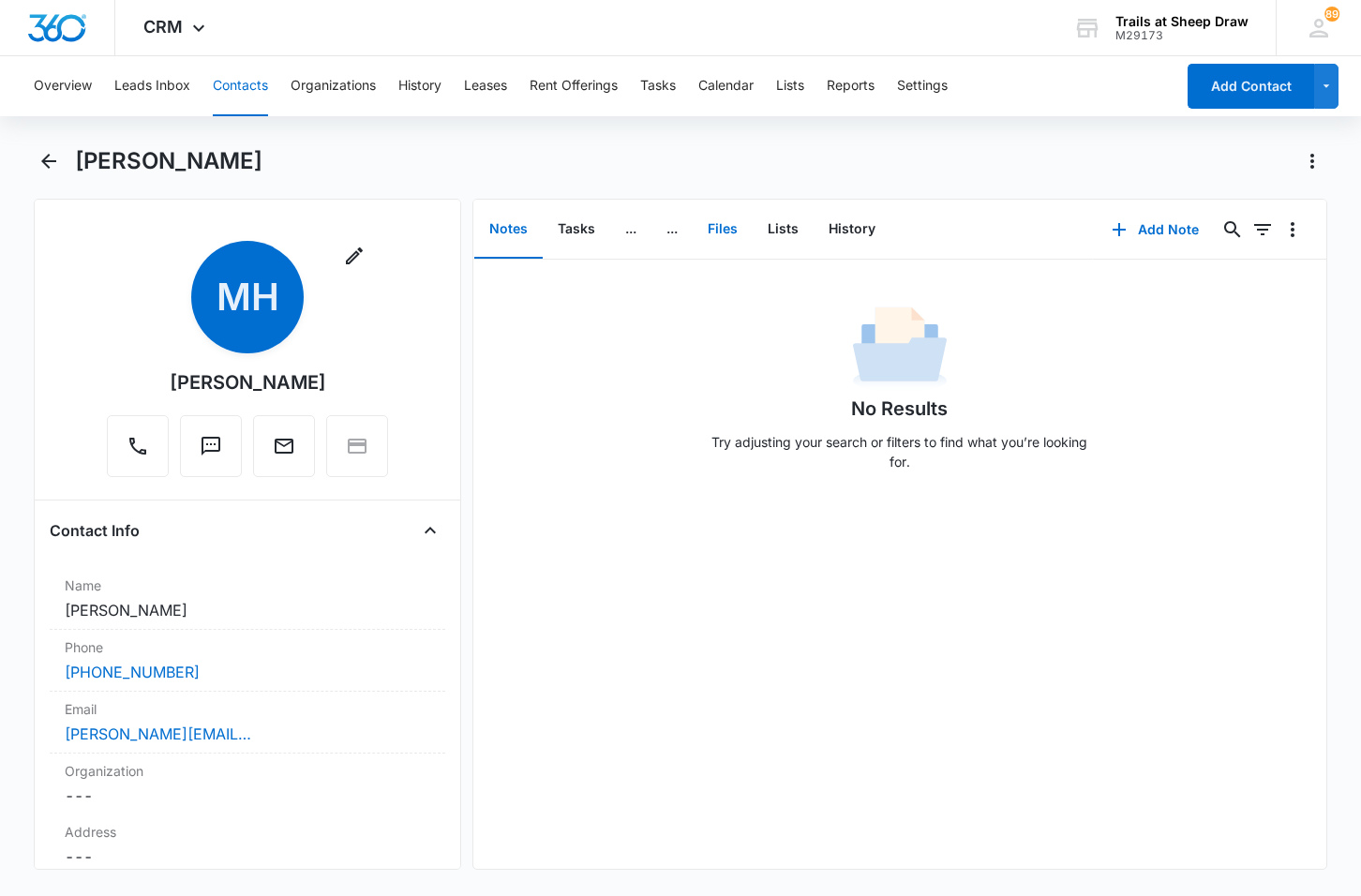 drag, startPoint x: 706, startPoint y: 235, endPoint x: 716, endPoint y: 235, distance: 10 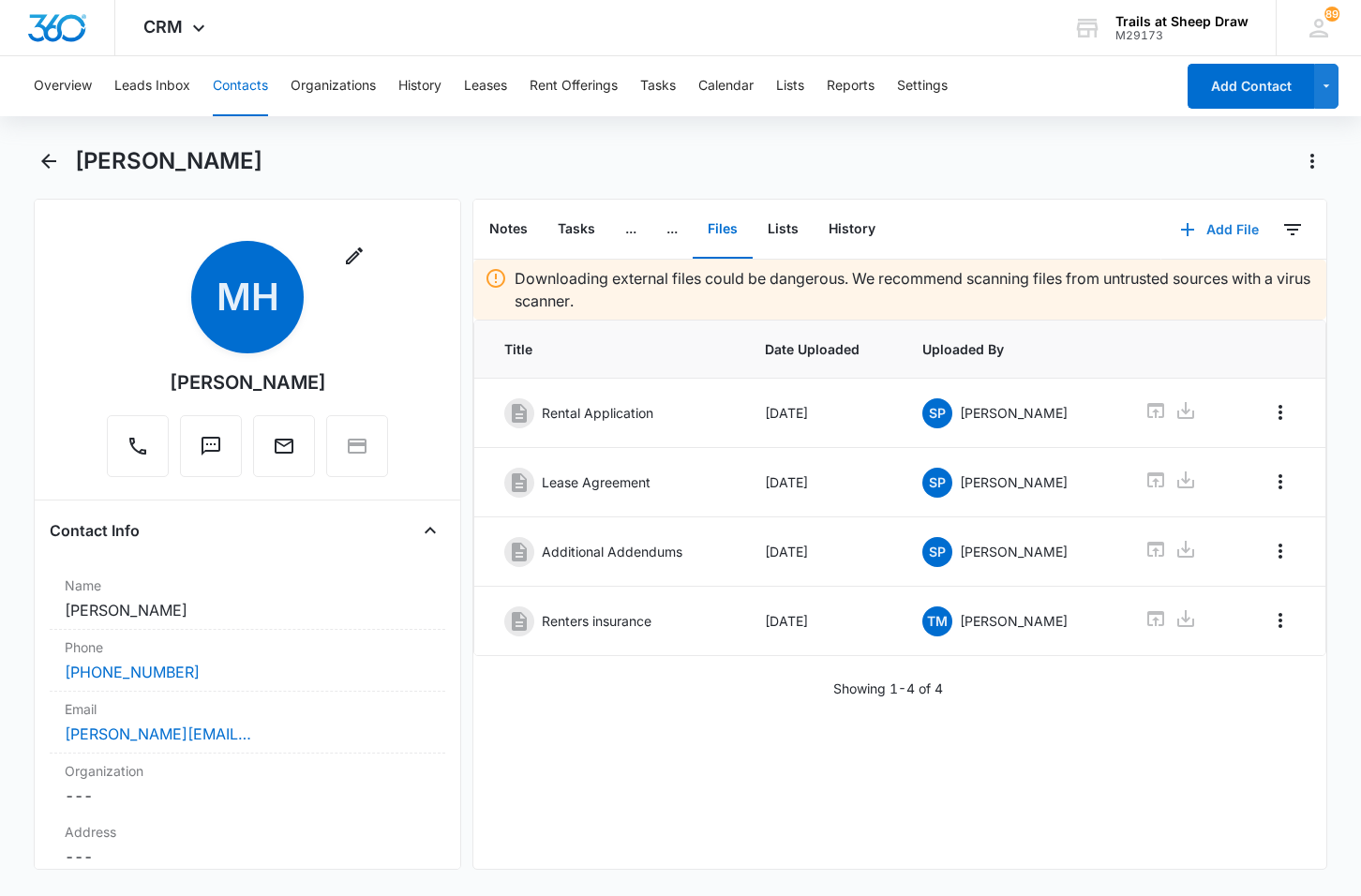 click on "Add File" at bounding box center (1219, 230) 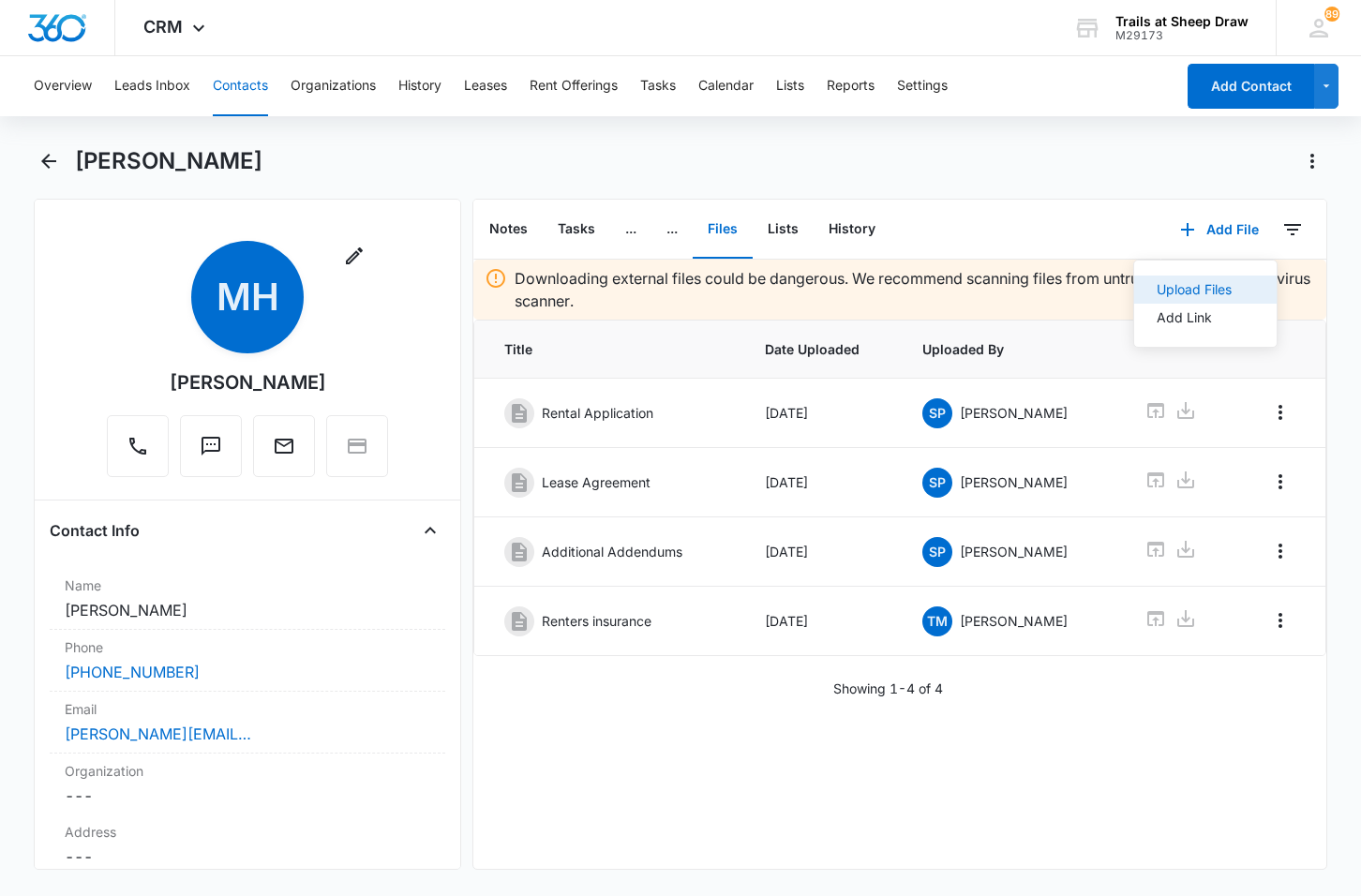click on "Upload Files" at bounding box center [1194, 290] 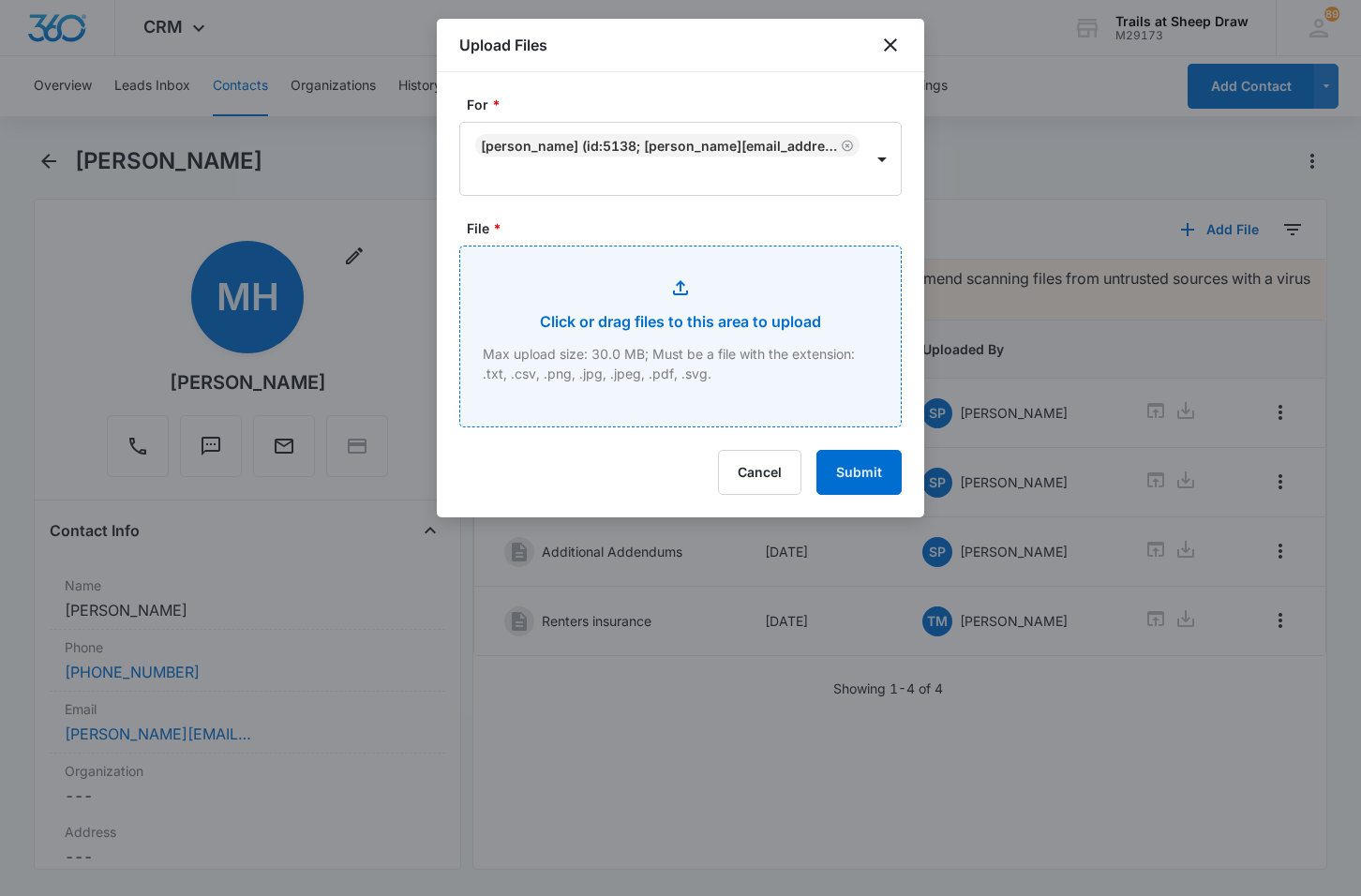click on "File *" at bounding box center (680, 336) 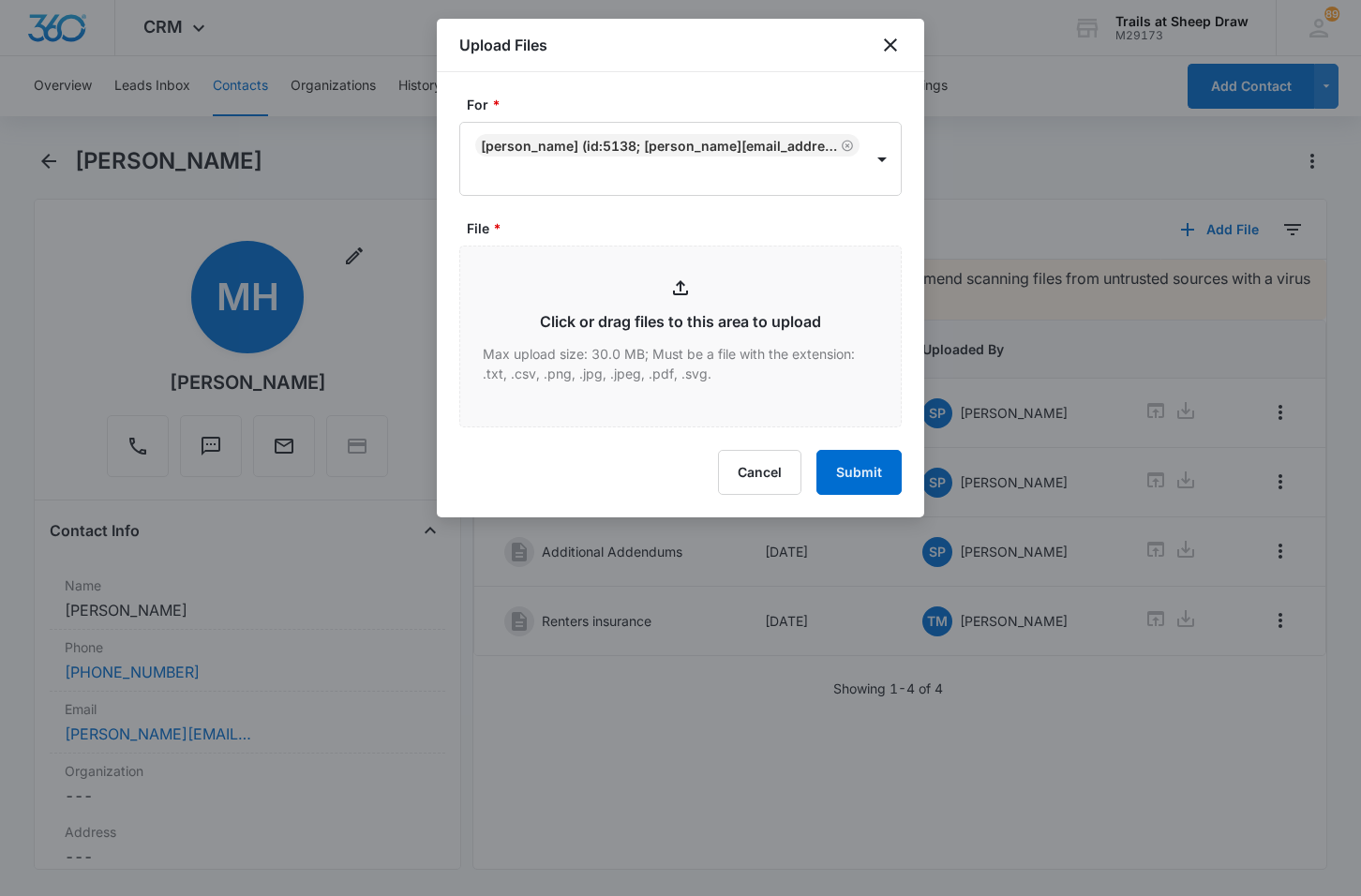 click on "For * [PERSON_NAME] (ID:5138; [PERSON_NAME][EMAIL_ADDRESS][PERSON_NAME][DOMAIN_NAME]; 9708894078) File * Click or drag files to this area to upload Max upload size: 30.0  MB; Must be a file with the extension: .txt, .csv, .png, .jpg, .jpeg, .pdf, .svg.   Cancel Submit" at bounding box center [680, 294] 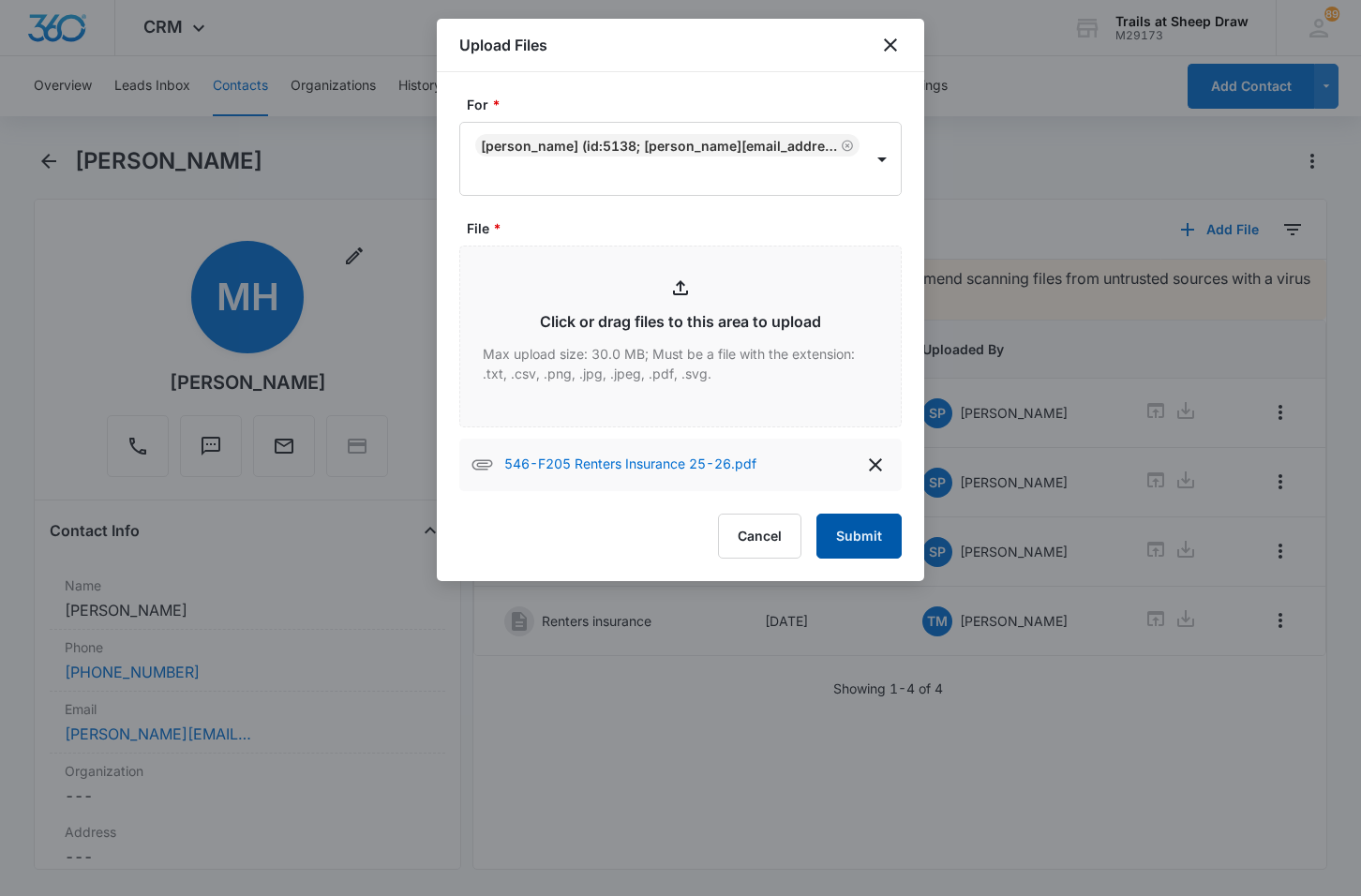 click on "Submit" at bounding box center (859, 536) 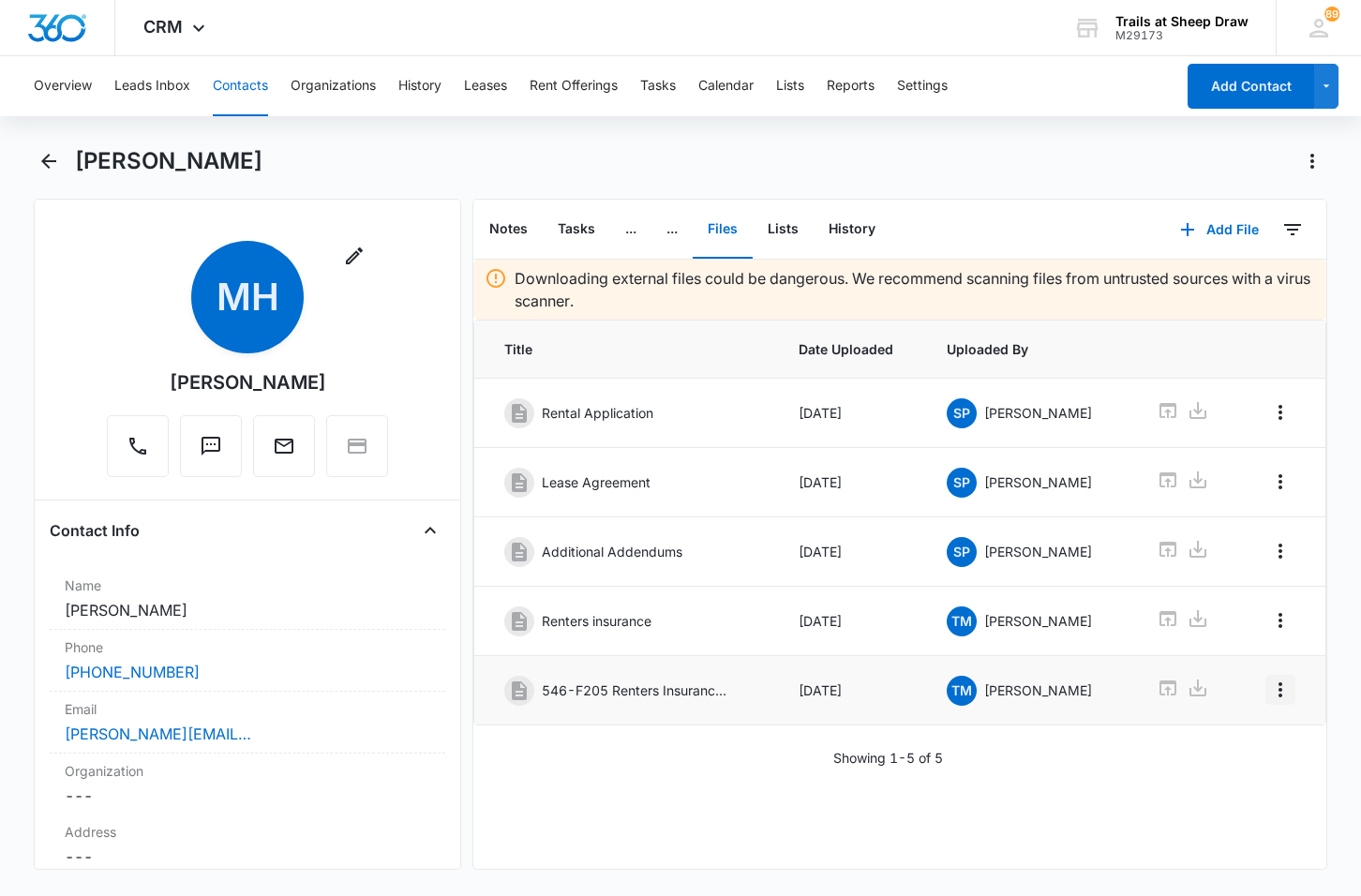 click 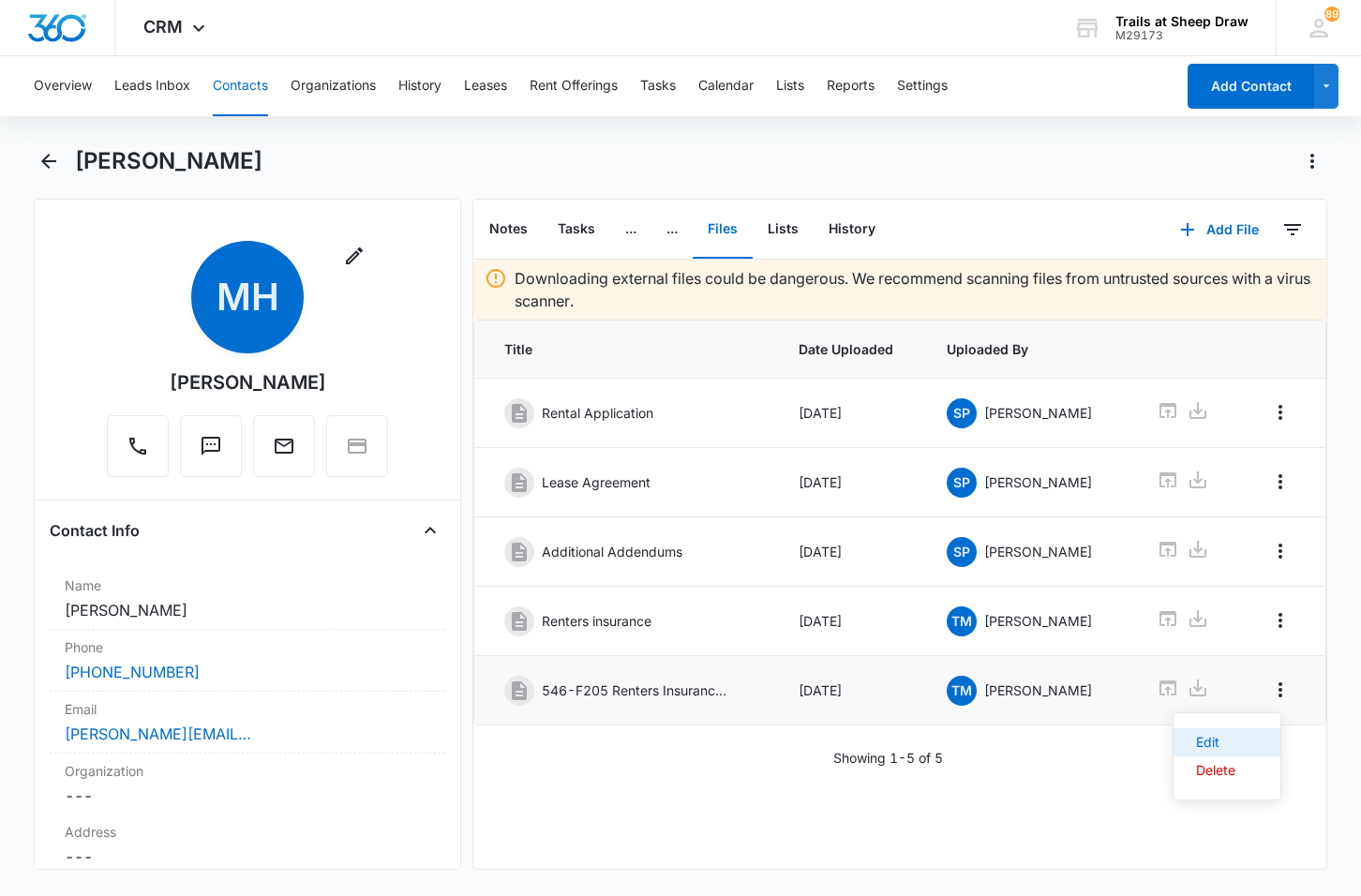 click on "Edit" at bounding box center (1227, 742) 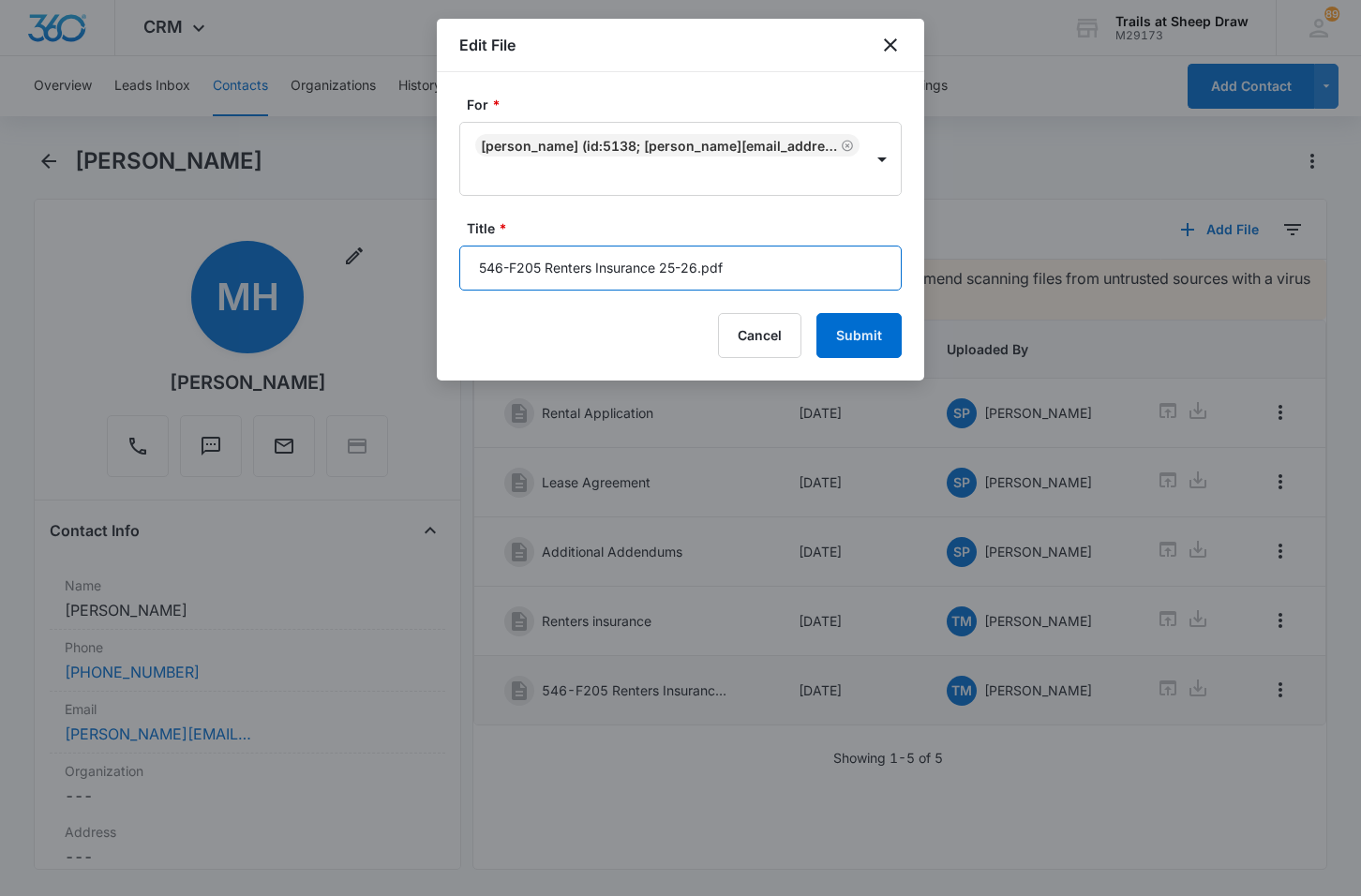 drag, startPoint x: 546, startPoint y: 263, endPoint x: 348, endPoint y: 258, distance: 198.06312 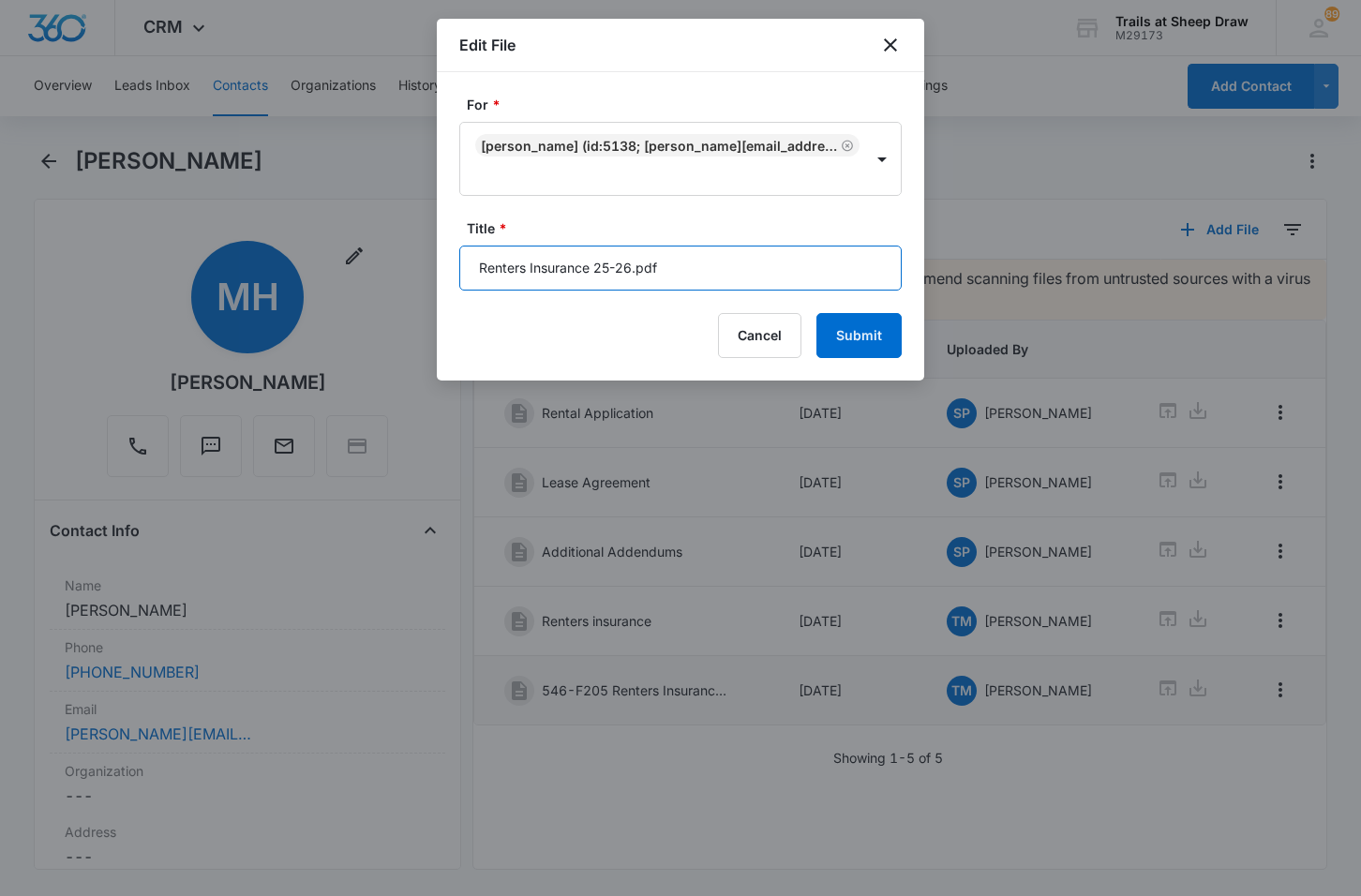 drag, startPoint x: 696, startPoint y: 265, endPoint x: 593, endPoint y: 266, distance: 103.00485 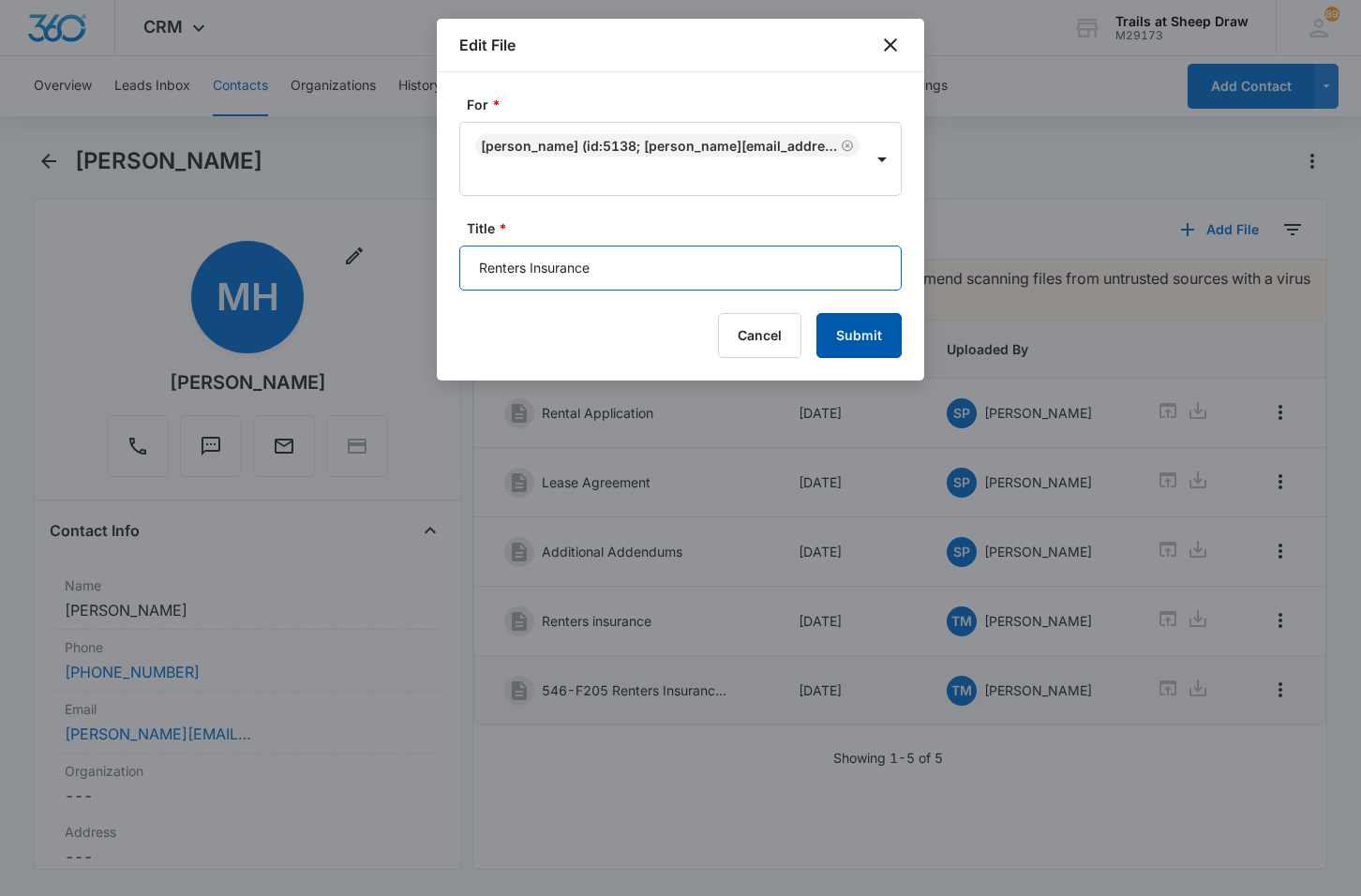 type on "Renters Insurance" 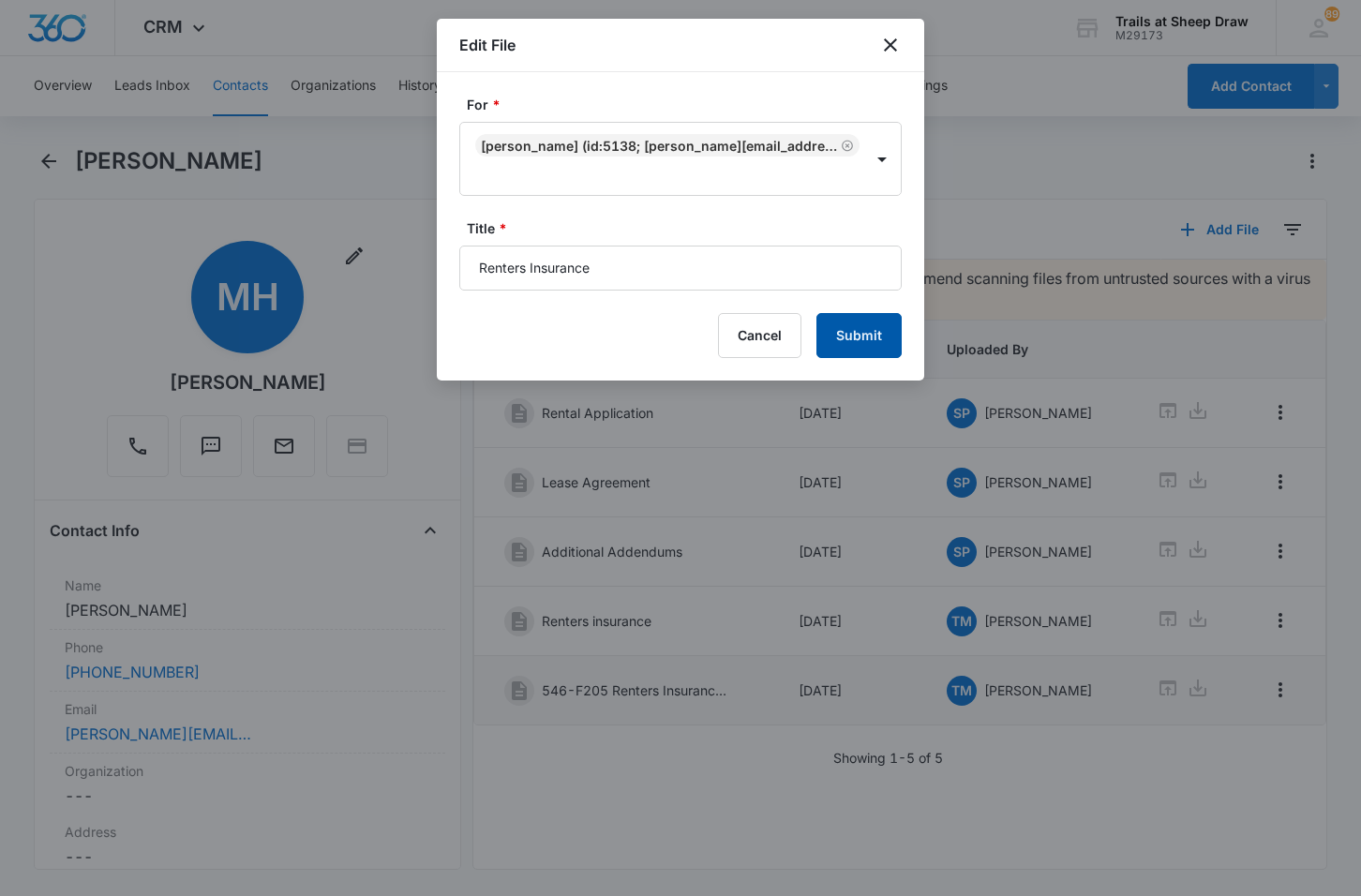 click on "Submit" at bounding box center (859, 336) 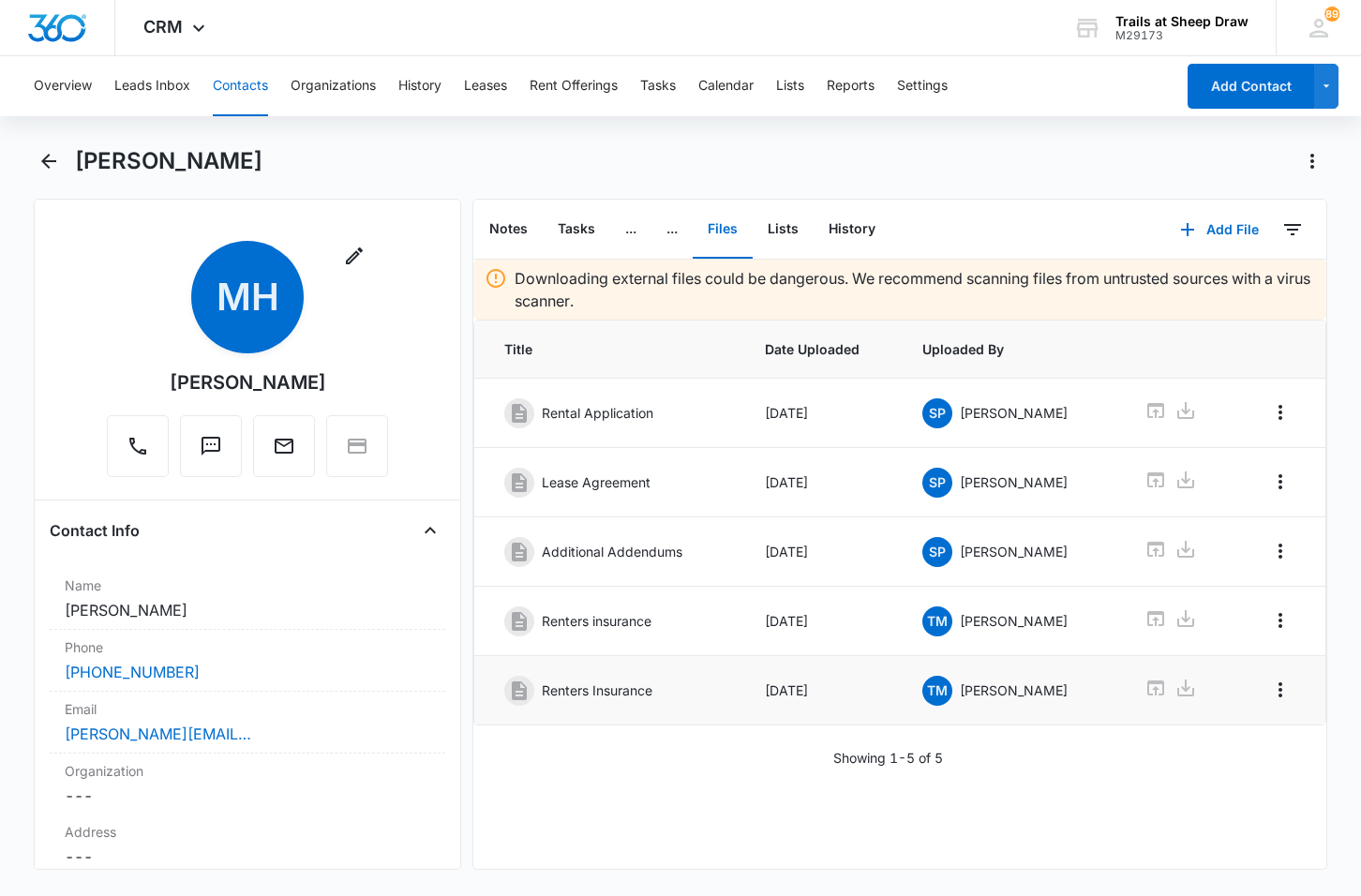 click on "Contacts" at bounding box center (240, 86) 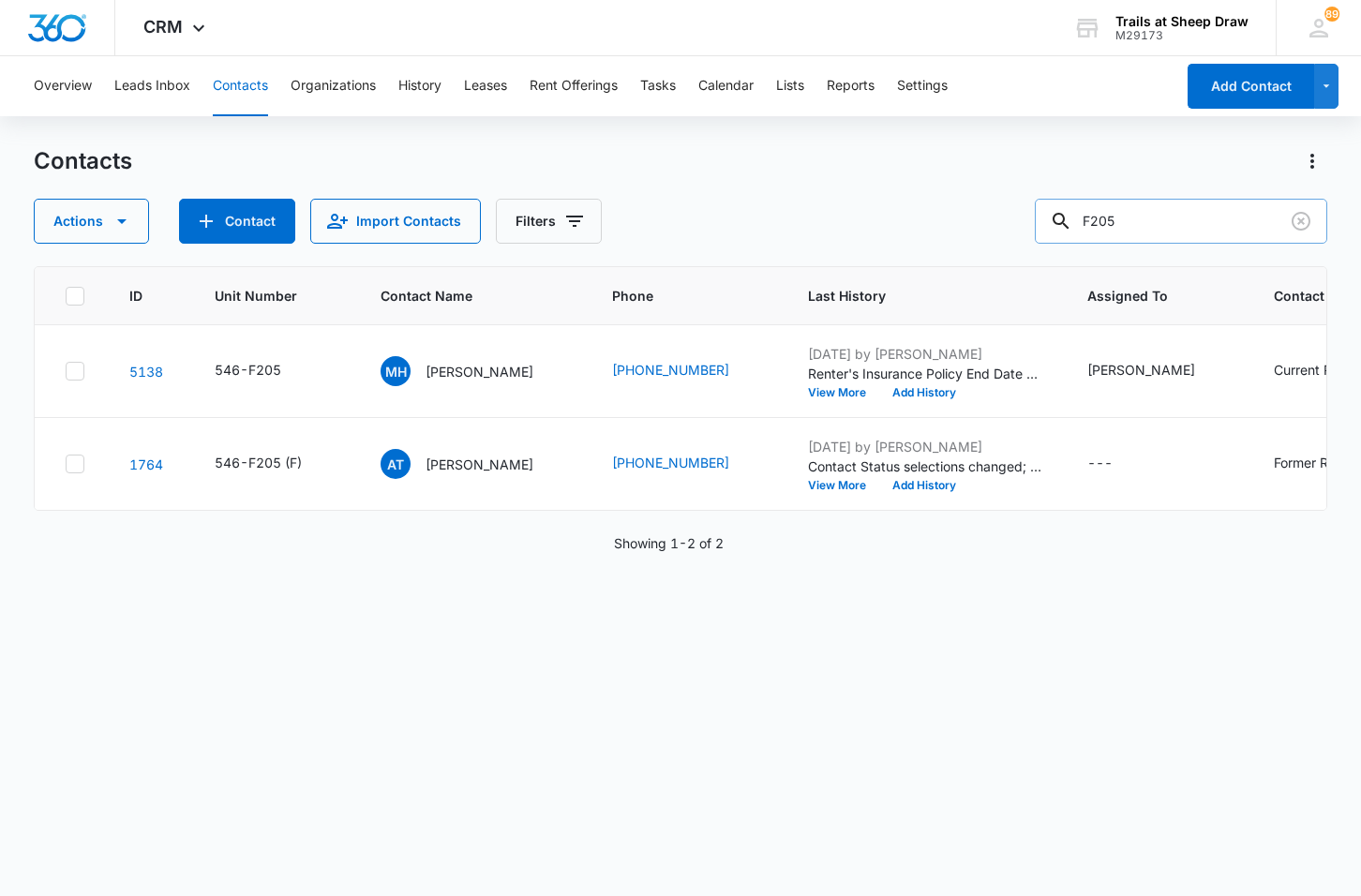 click on "F205" at bounding box center (1181, 221) 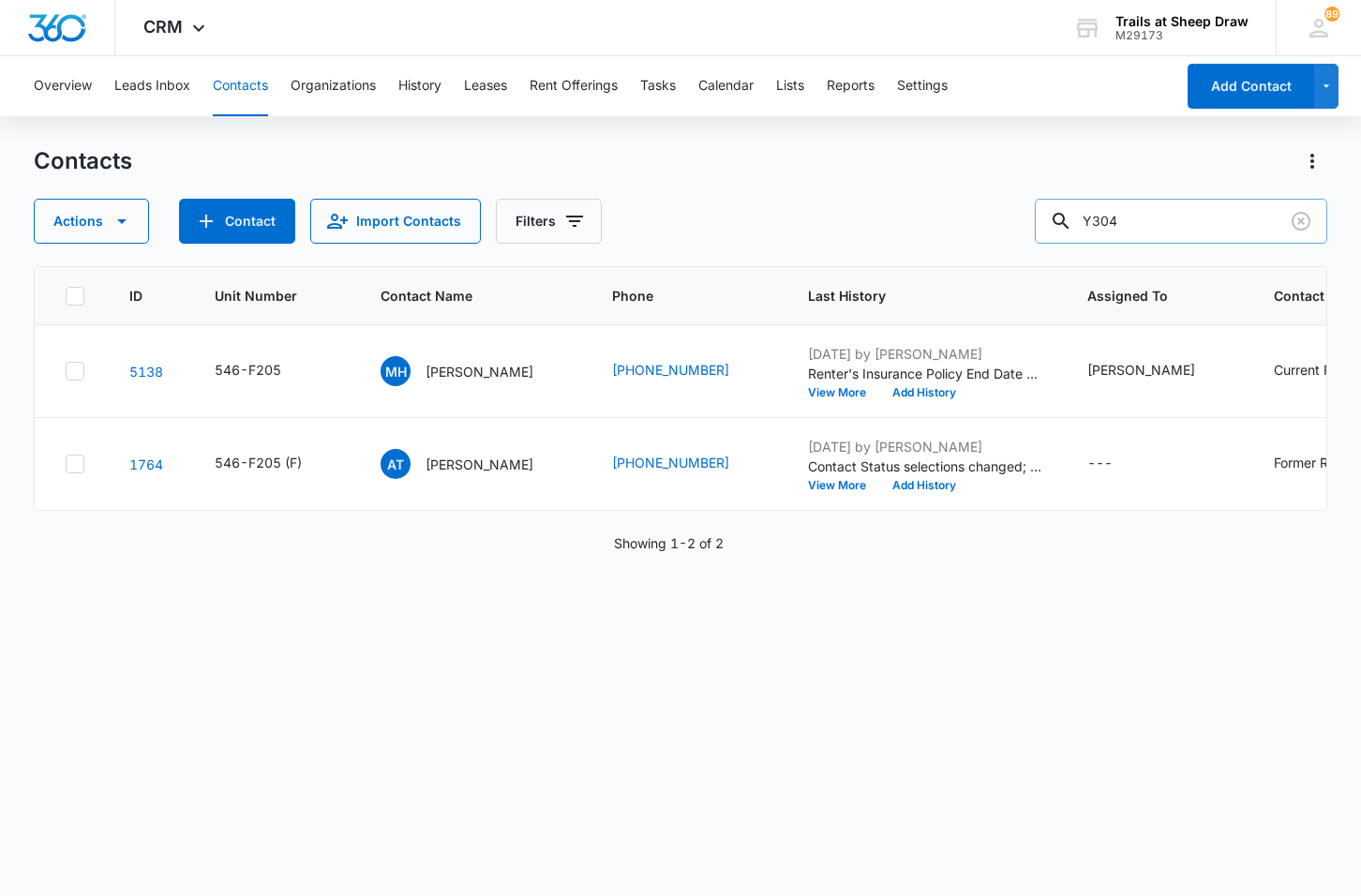 type on "Y304" 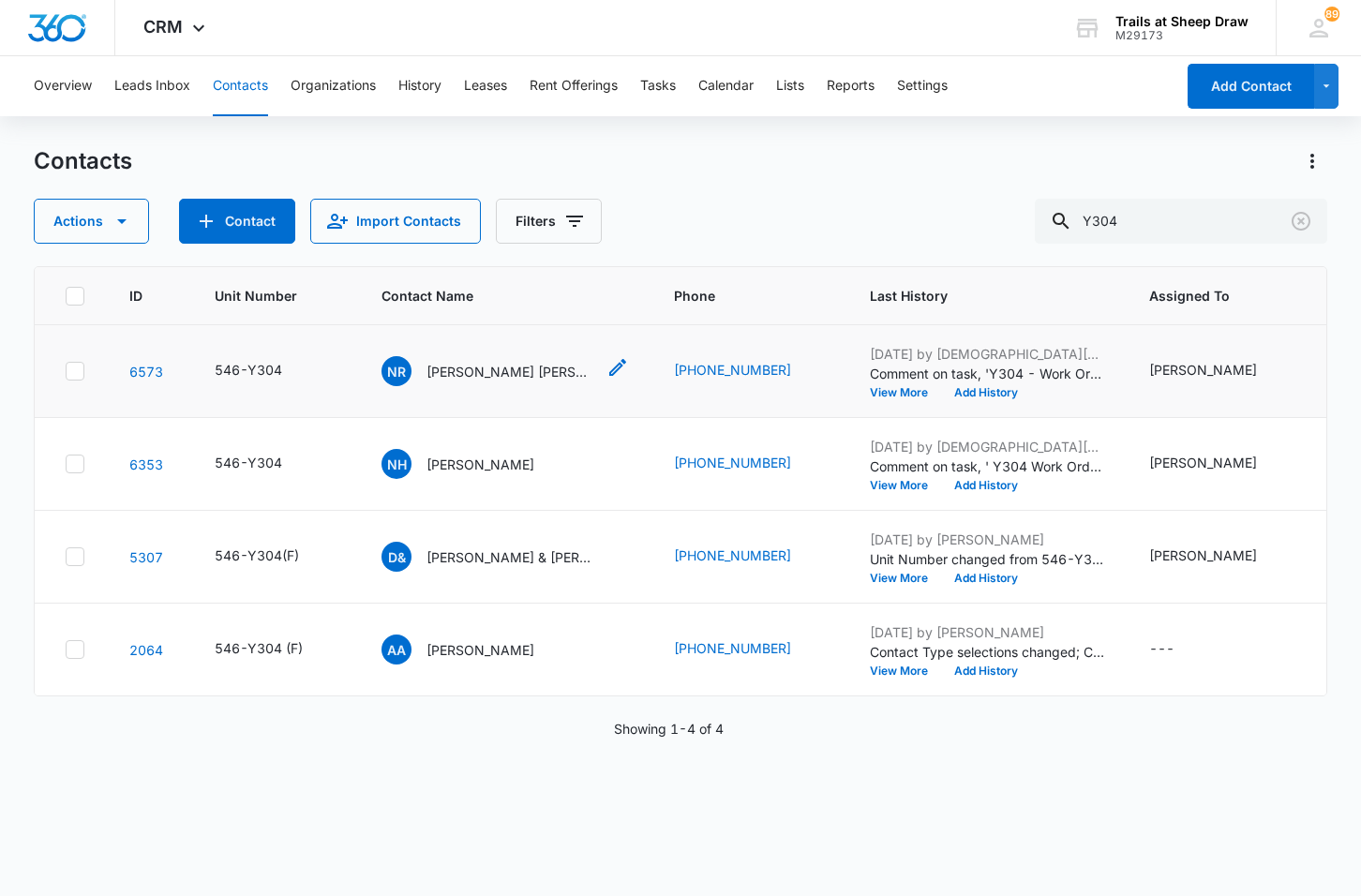 click on "[PERSON_NAME] [PERSON_NAME]" at bounding box center (511, 371) 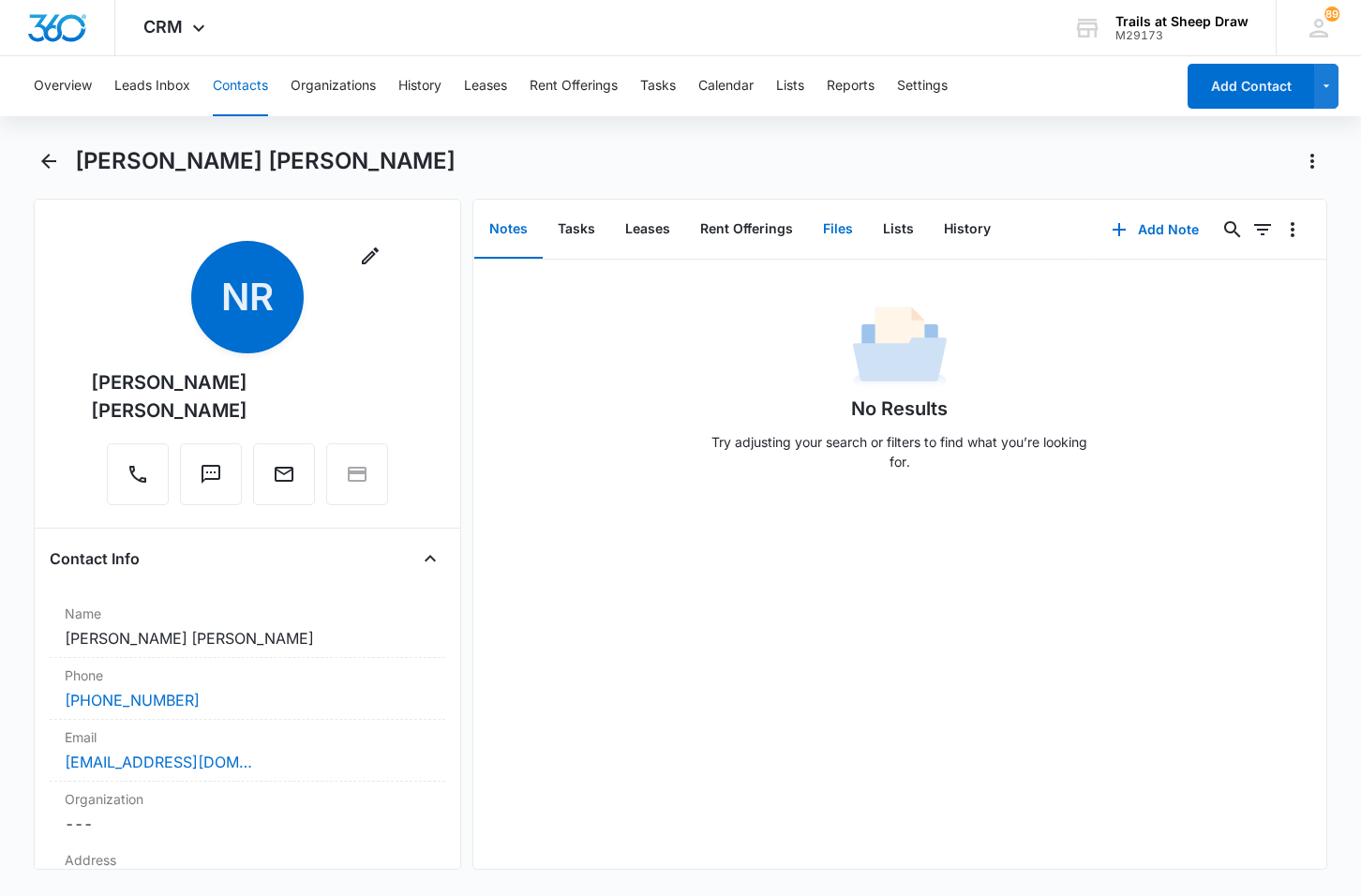 click on "Files" at bounding box center [838, 230] 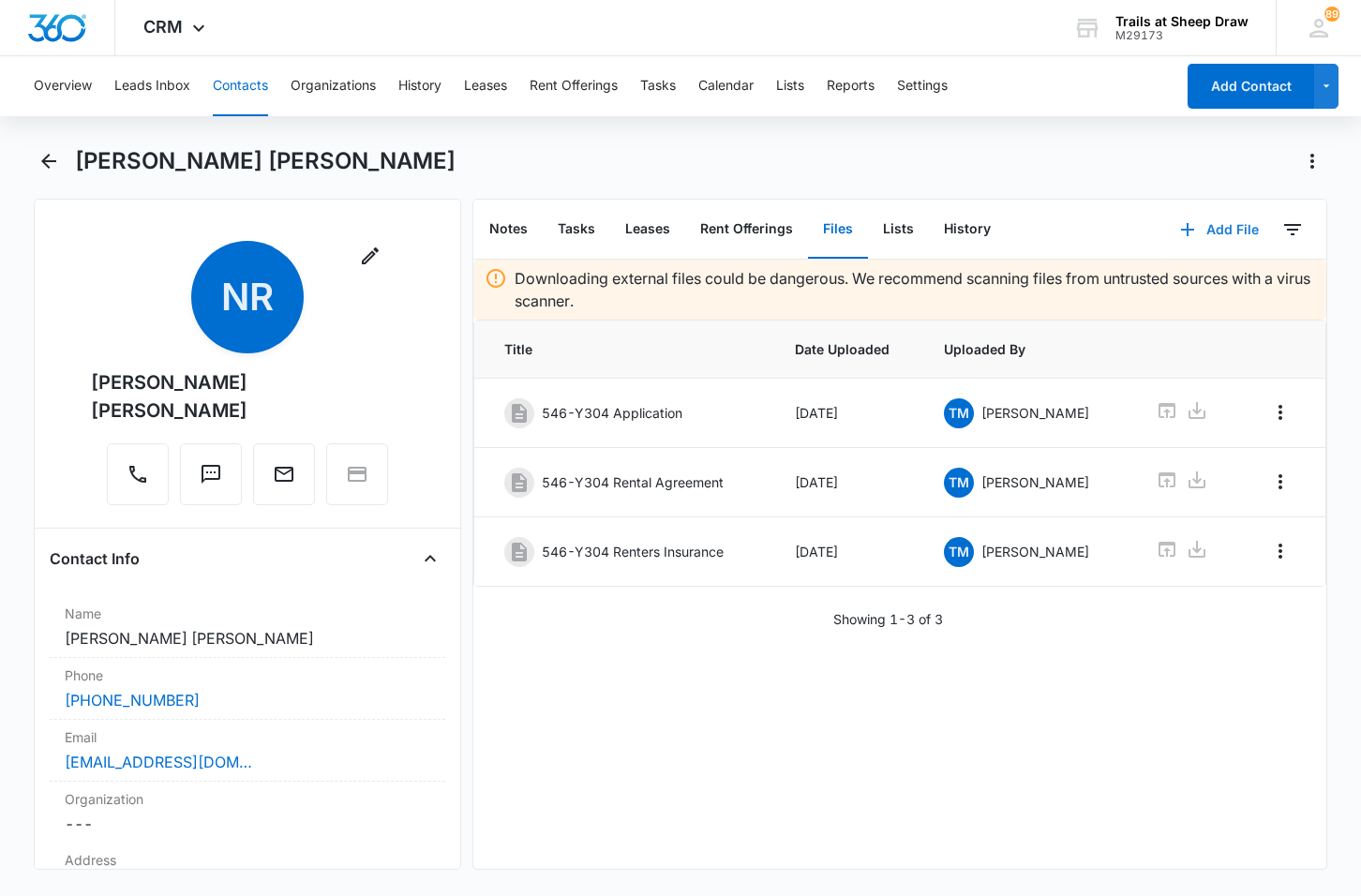 click on "Add File" at bounding box center [1219, 230] 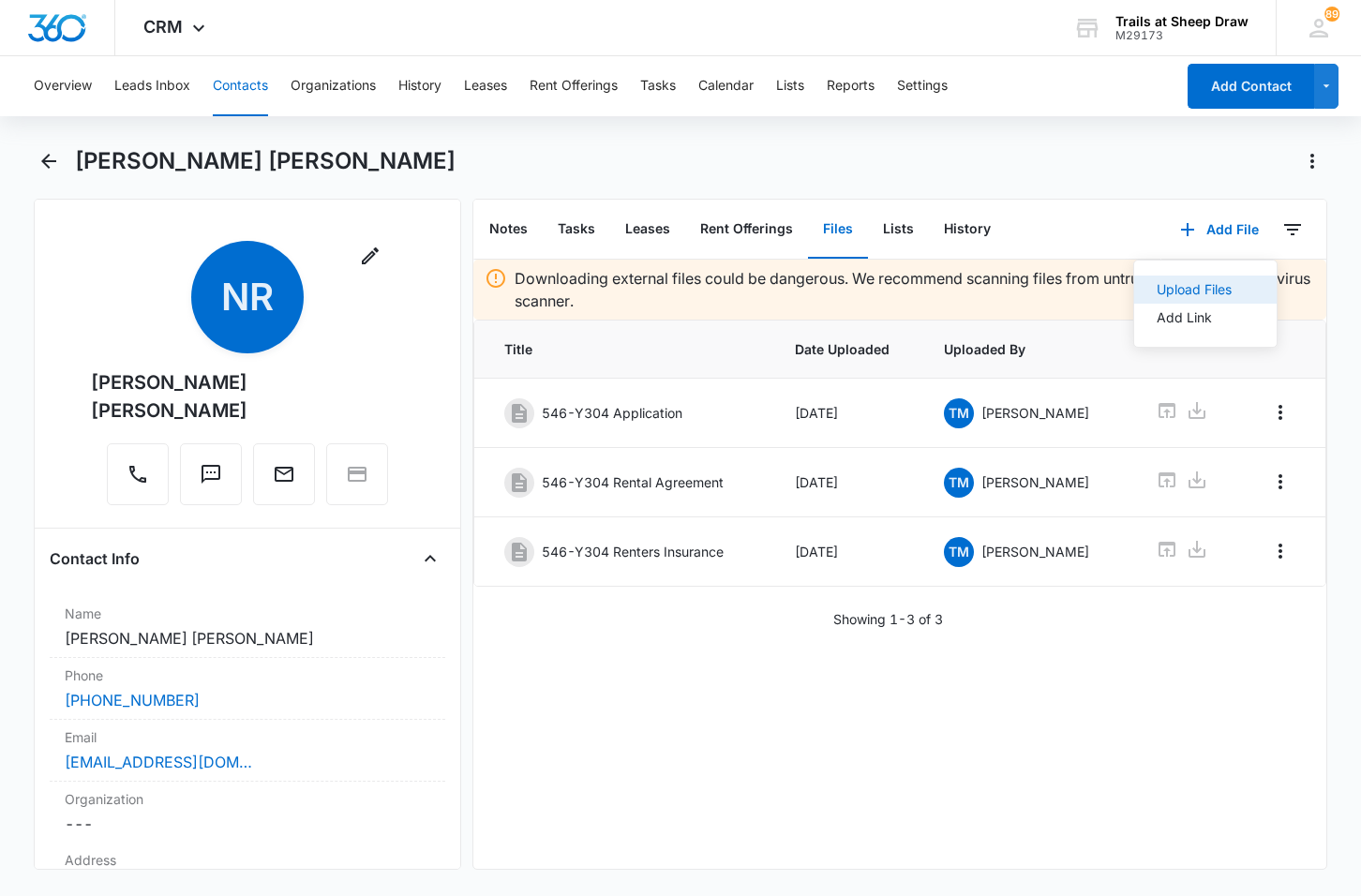 click on "Upload Files" at bounding box center [1205, 290] 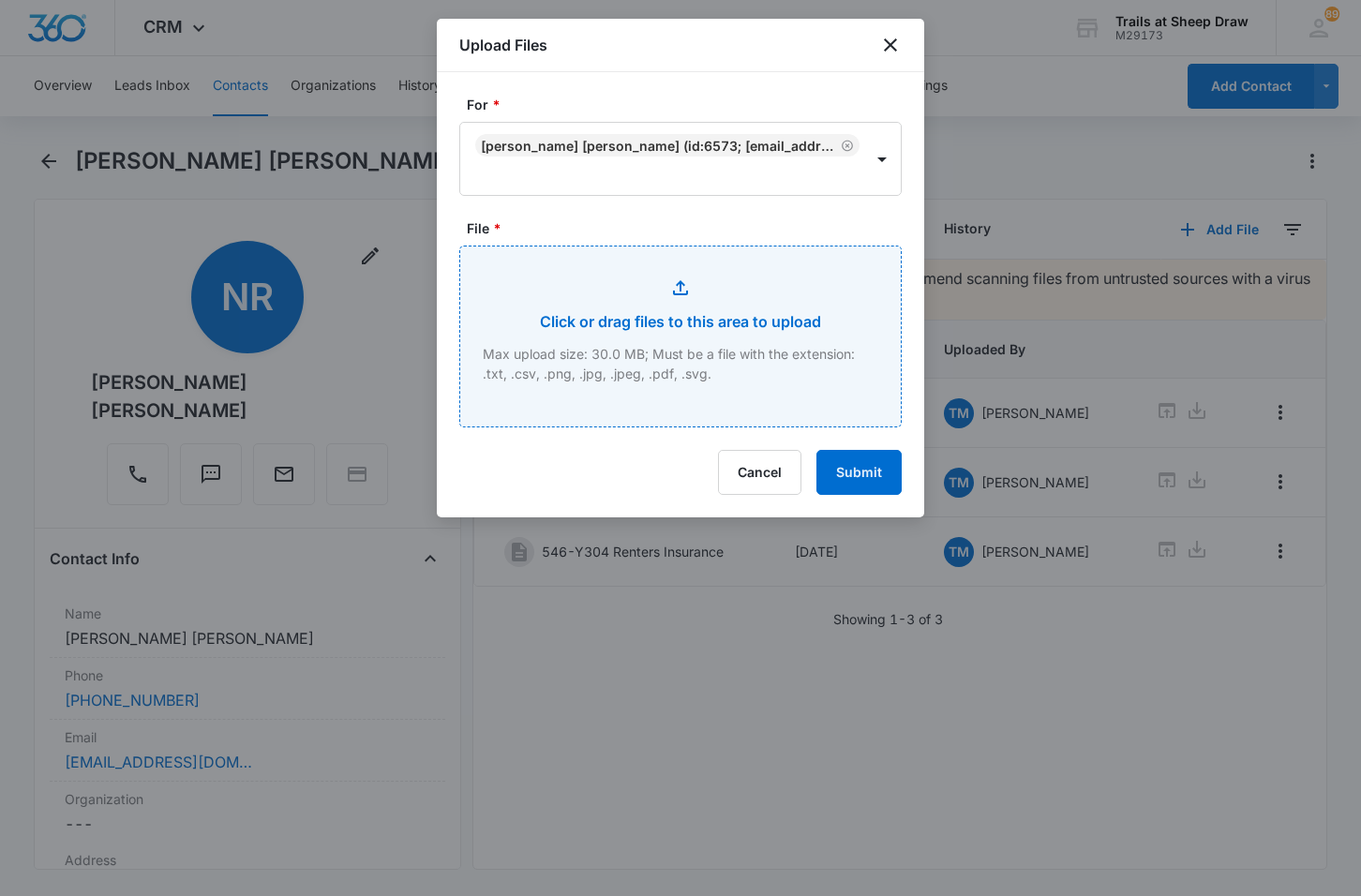 click on "File *" at bounding box center [680, 336] 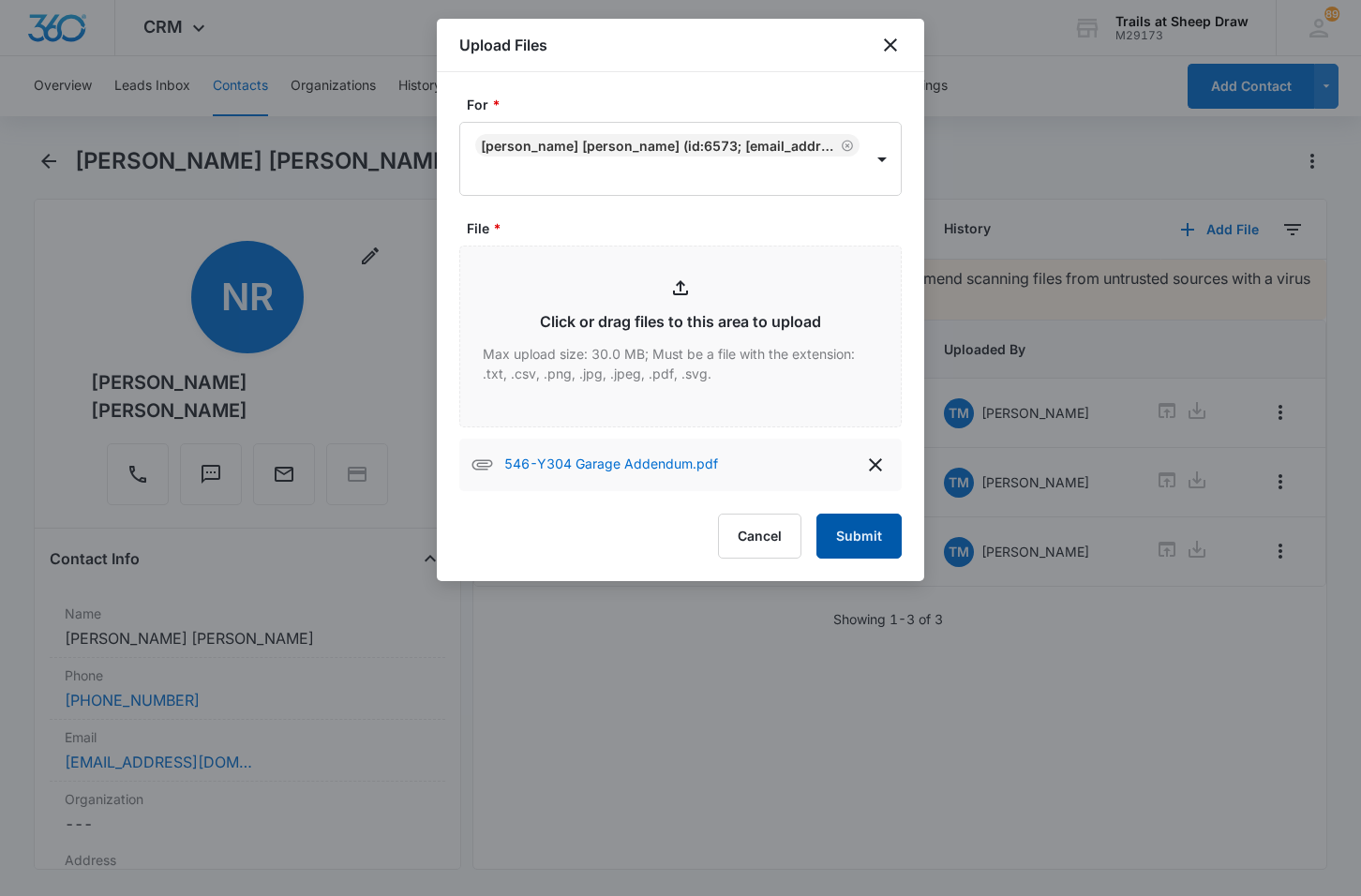 click on "Submit" at bounding box center [859, 536] 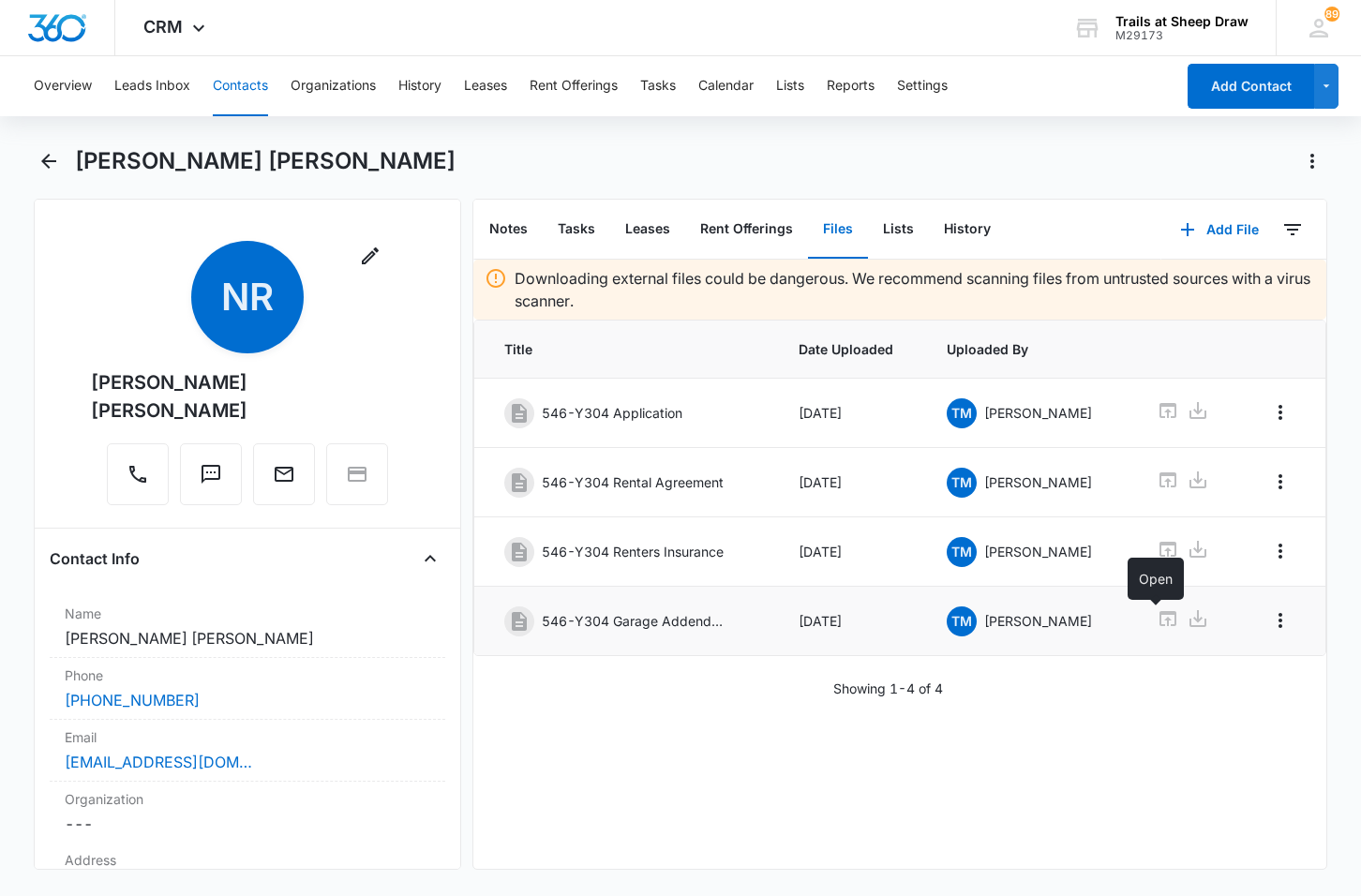click 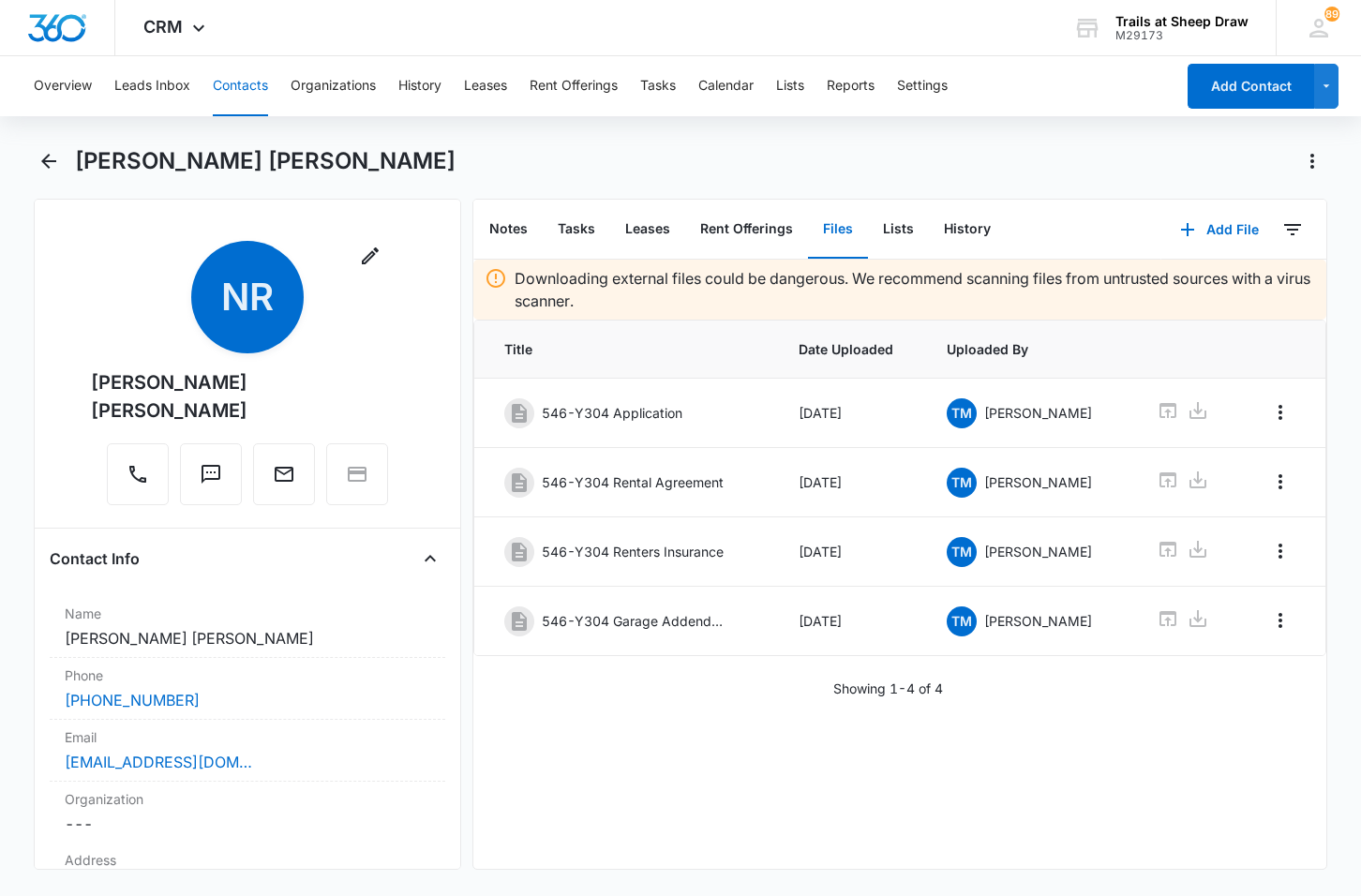 click on "Contacts" at bounding box center [240, 86] 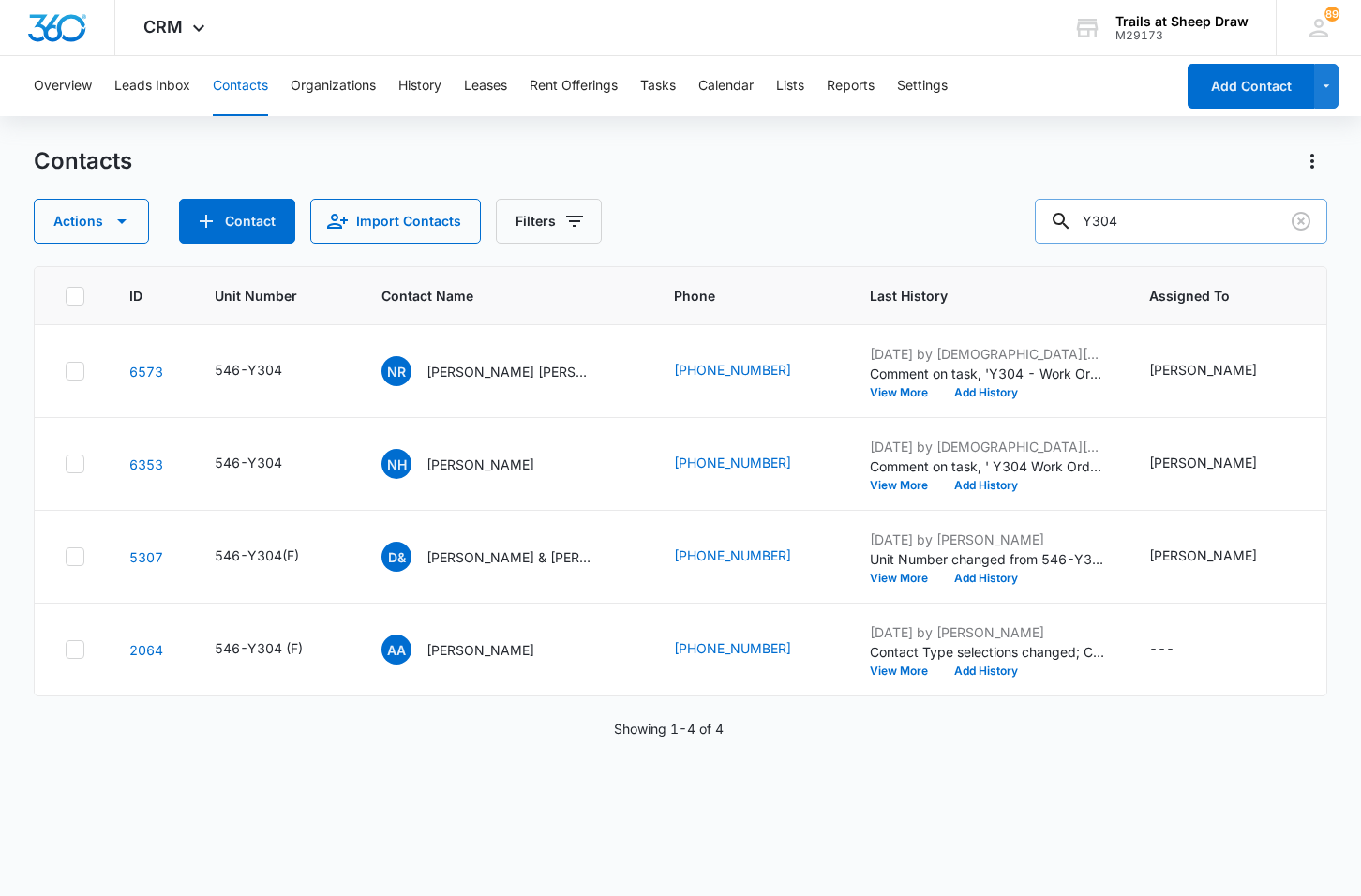 click on "Y304" at bounding box center [1181, 221] 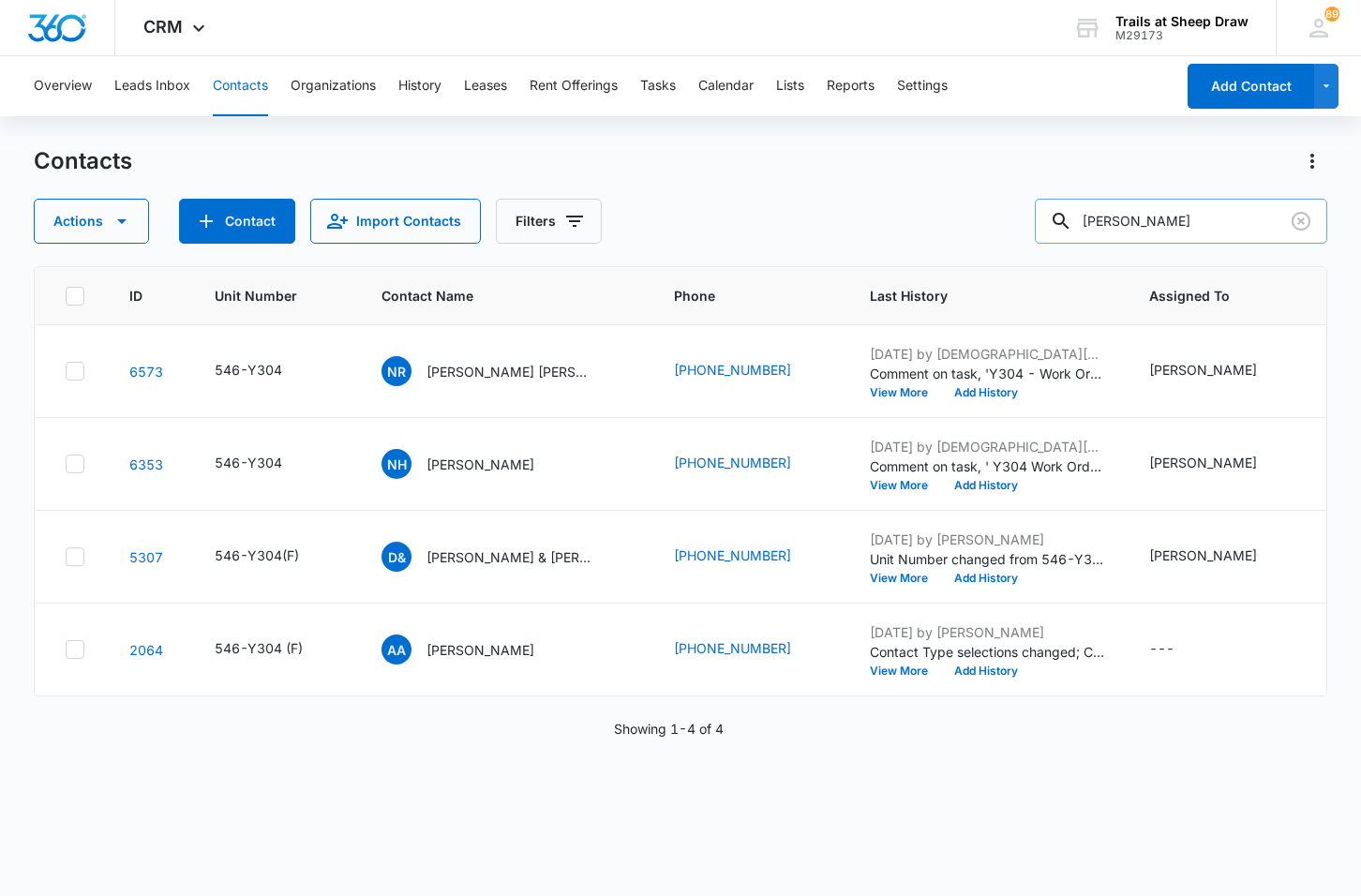type on "[PERSON_NAME]" 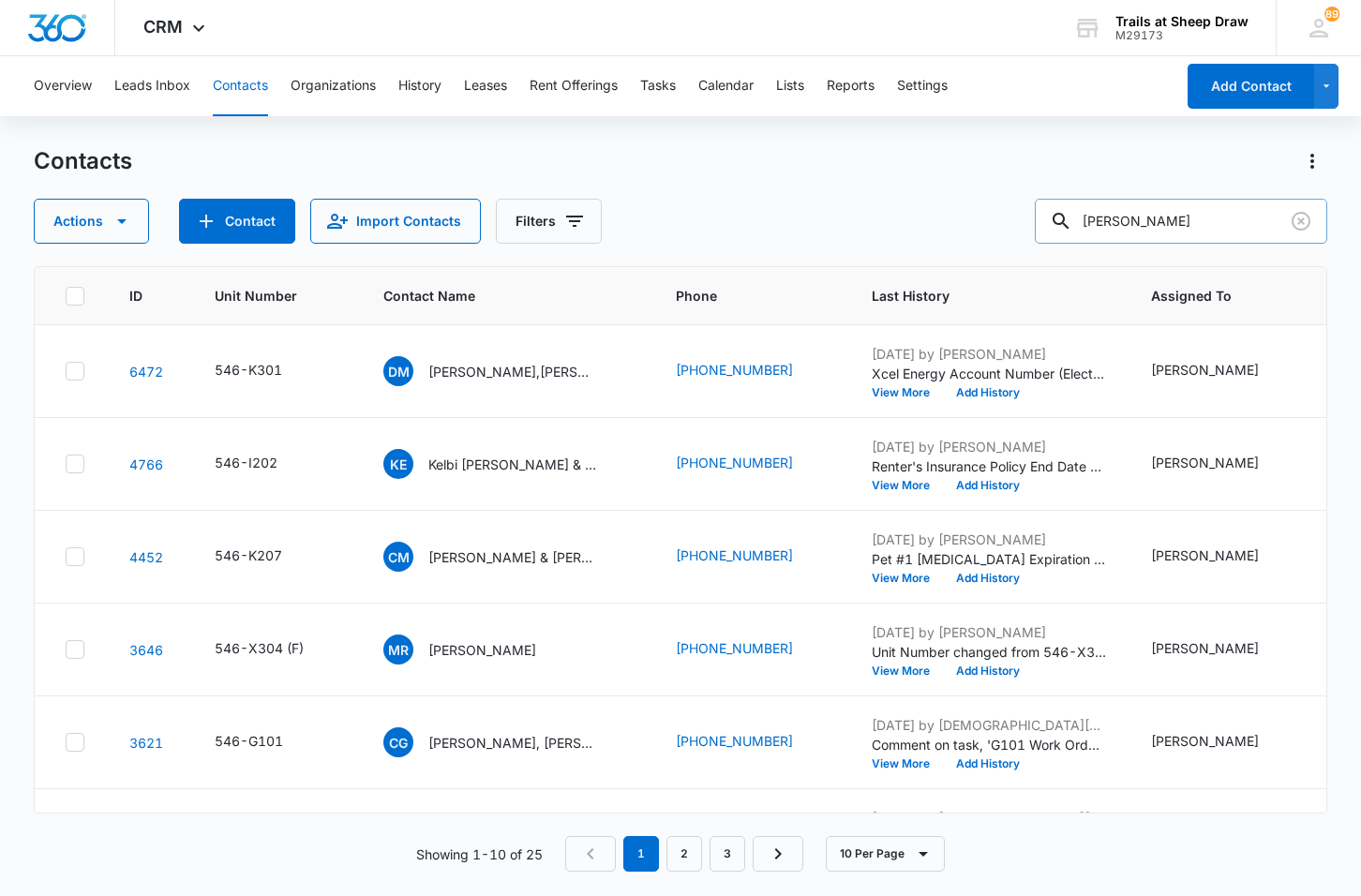 click on "[PERSON_NAME]" at bounding box center (1181, 221) 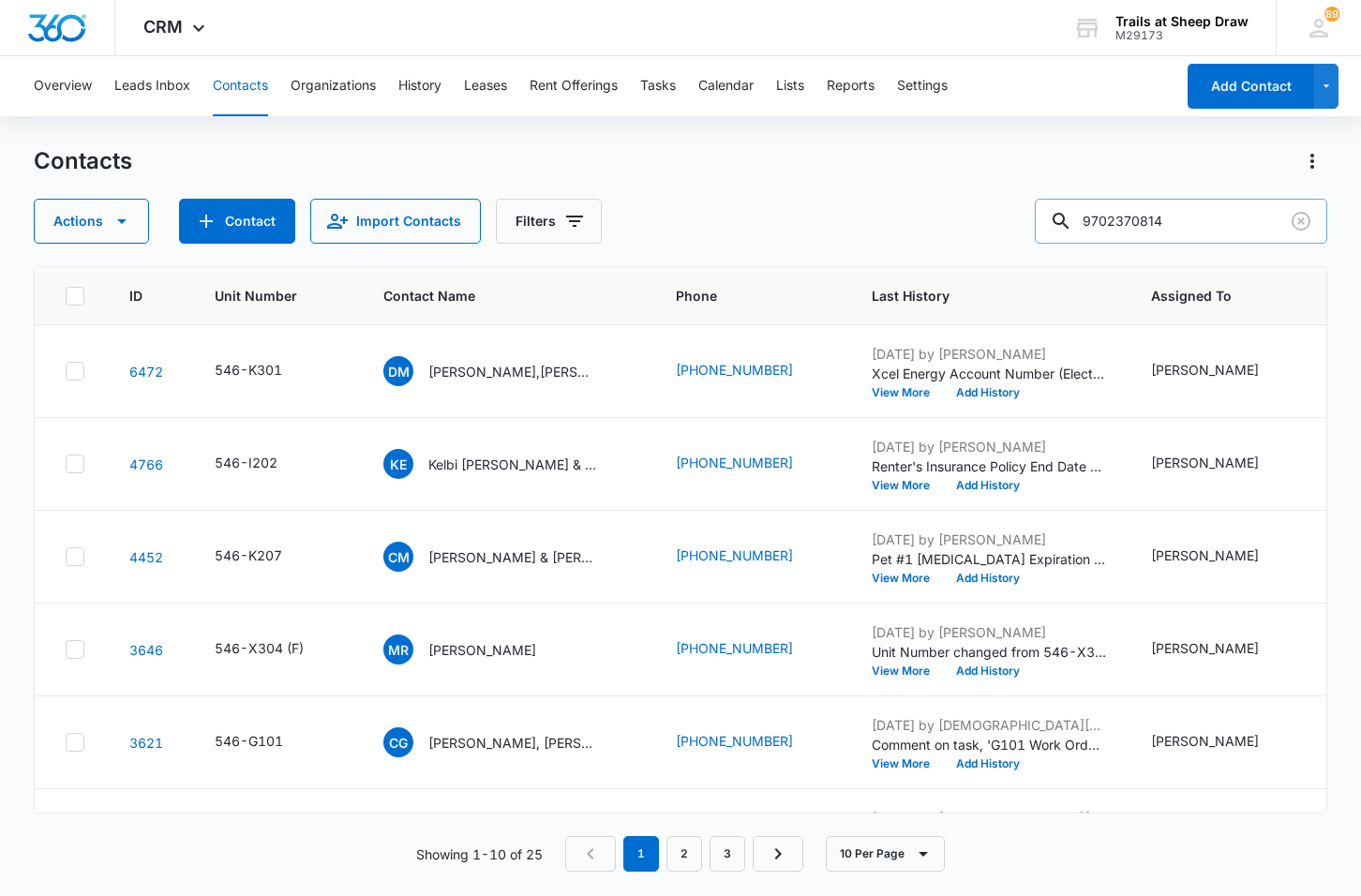 type on "9702370814" 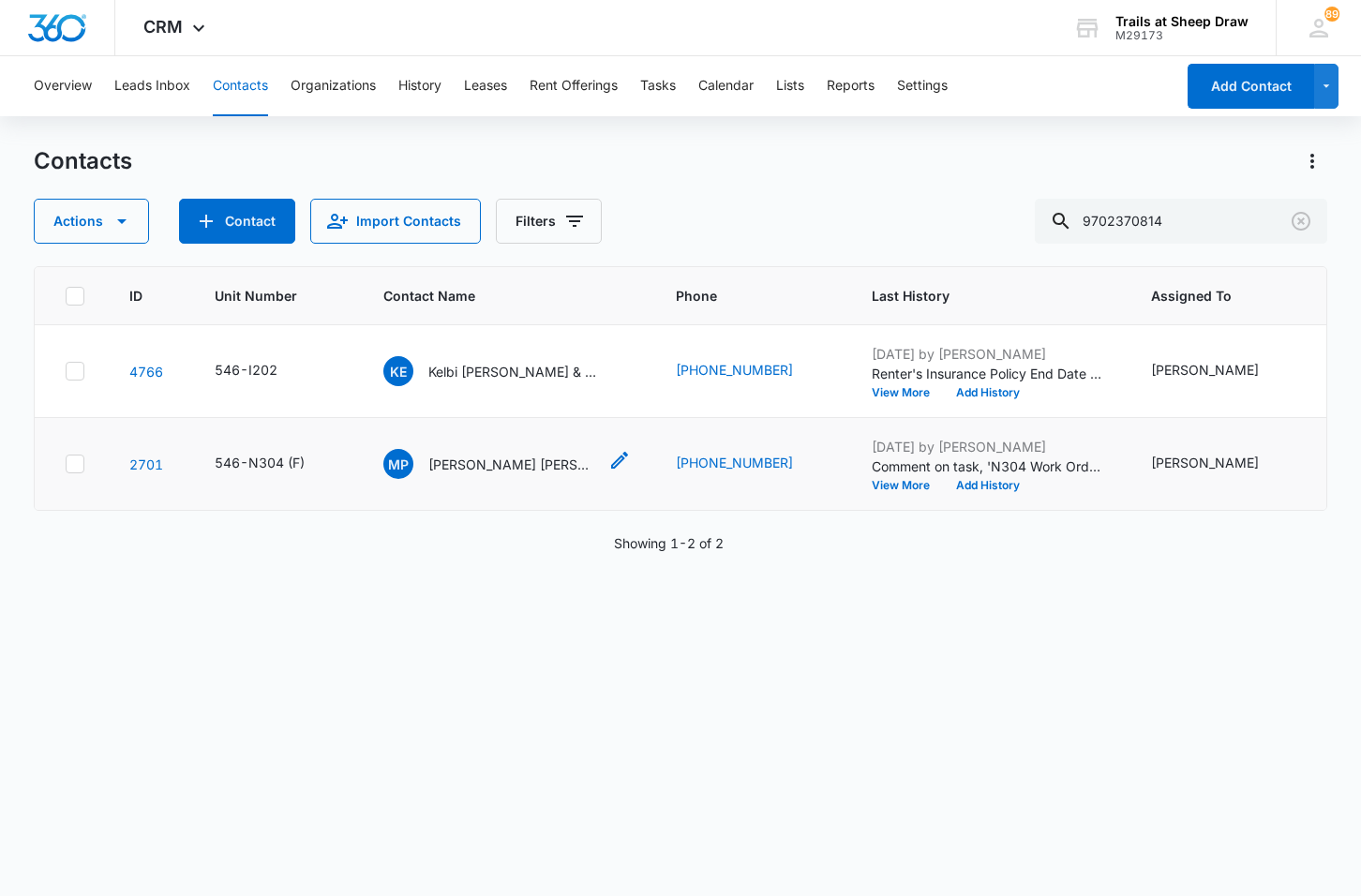click on "[PERSON_NAME] [PERSON_NAME]" at bounding box center (513, 464) 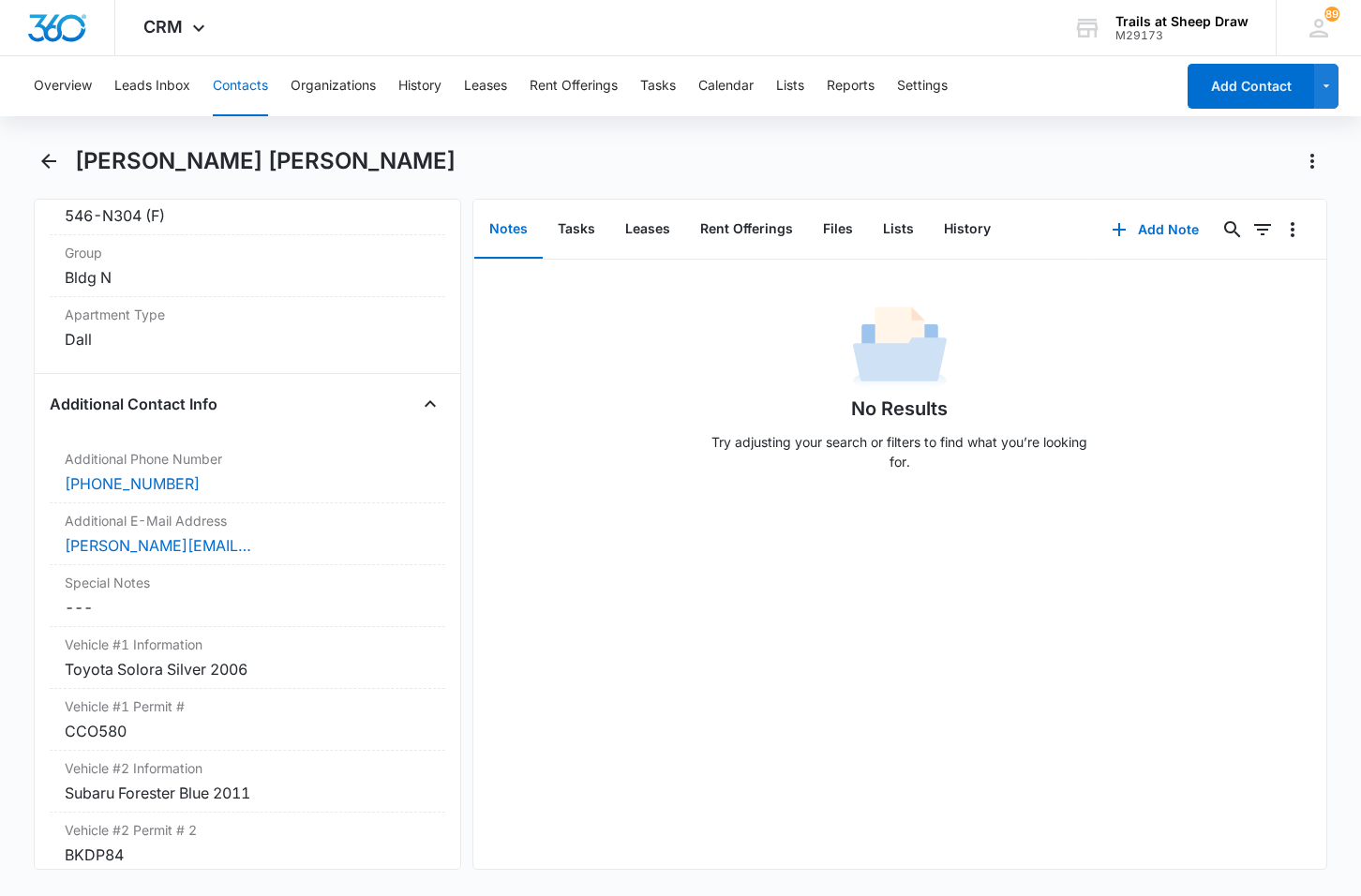 scroll, scrollTop: 1593, scrollLeft: 0, axis: vertical 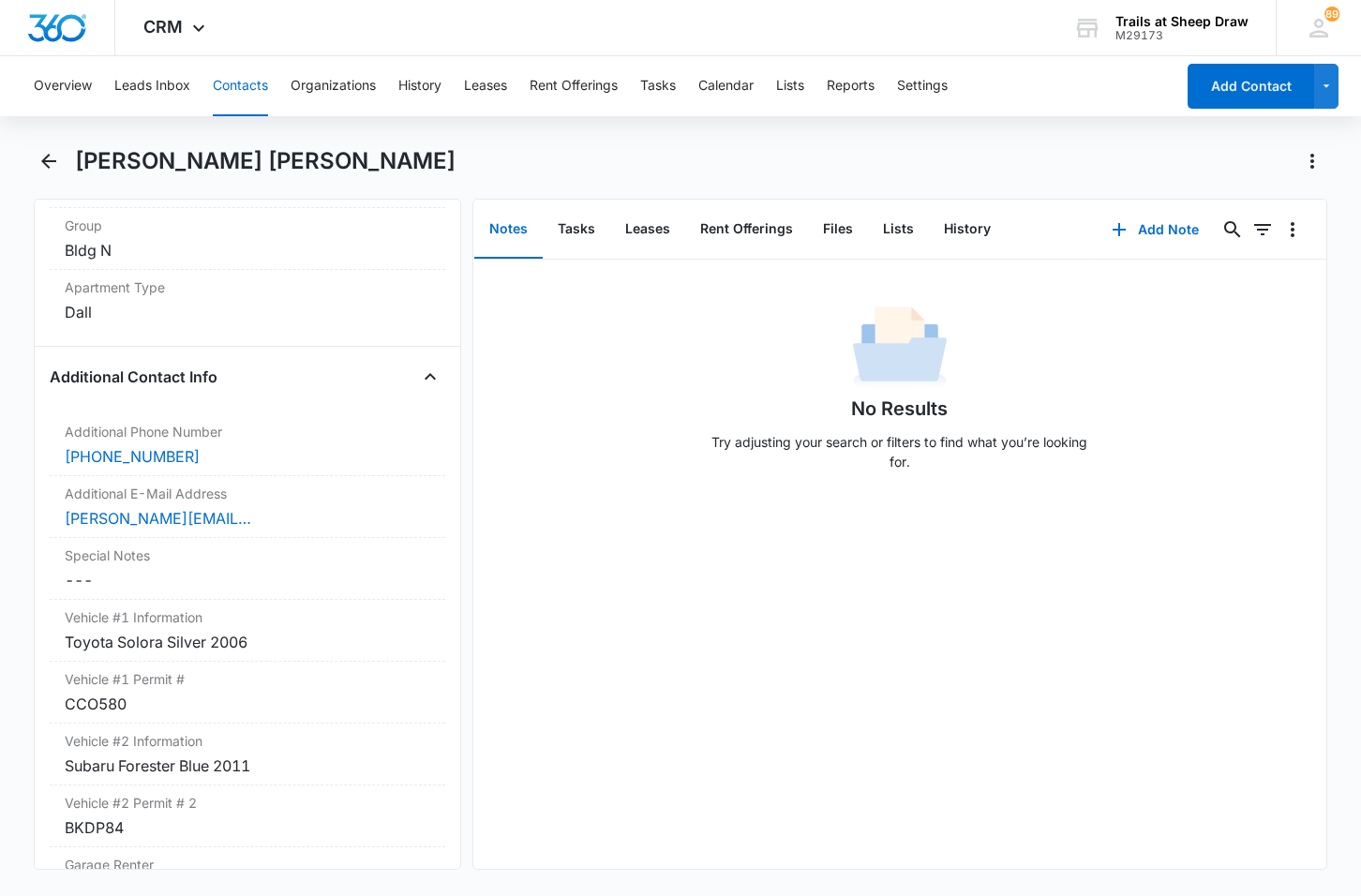 click on "Contacts" at bounding box center (240, 86) 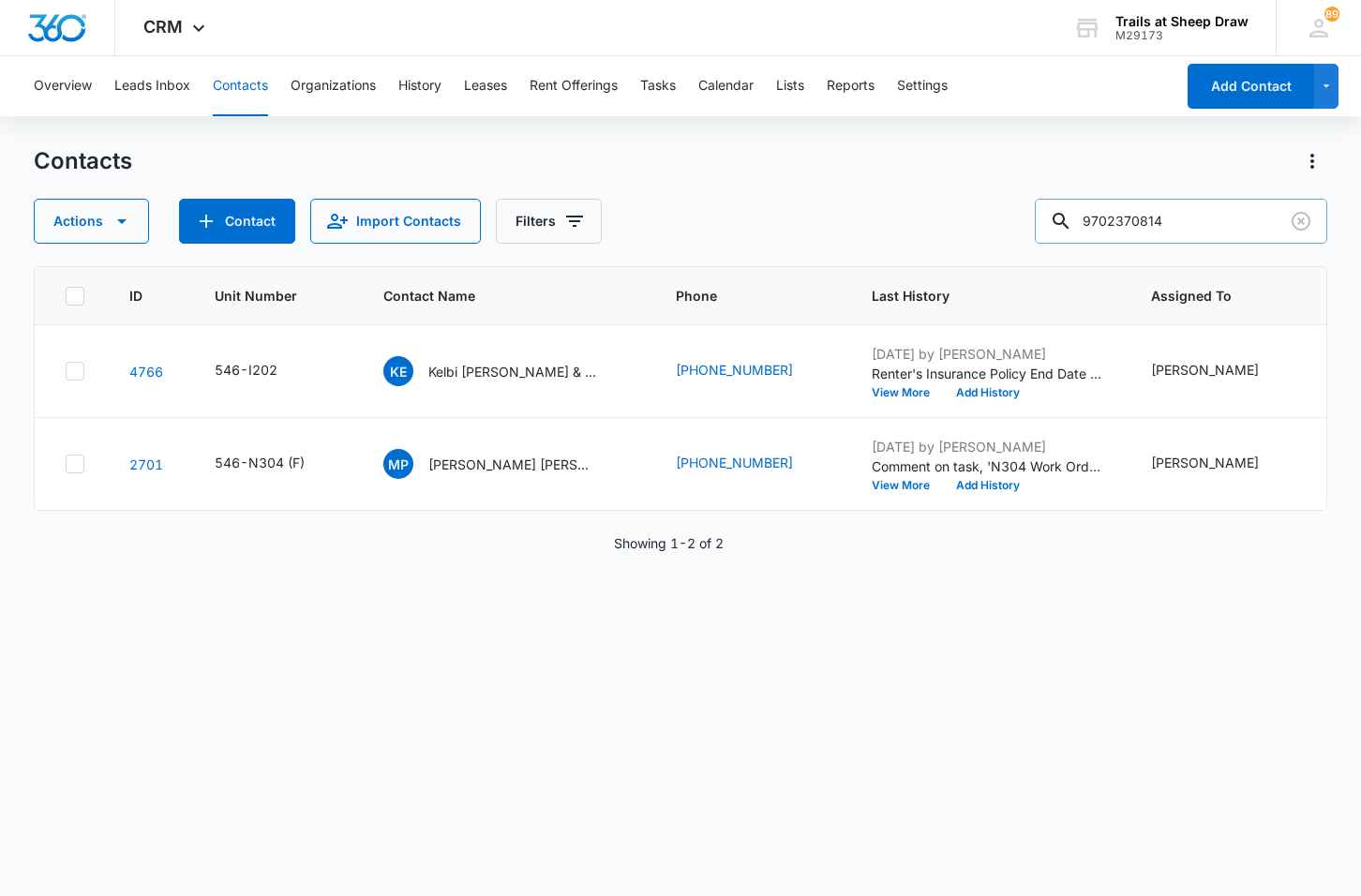 click on "9702370814" at bounding box center [1181, 221] 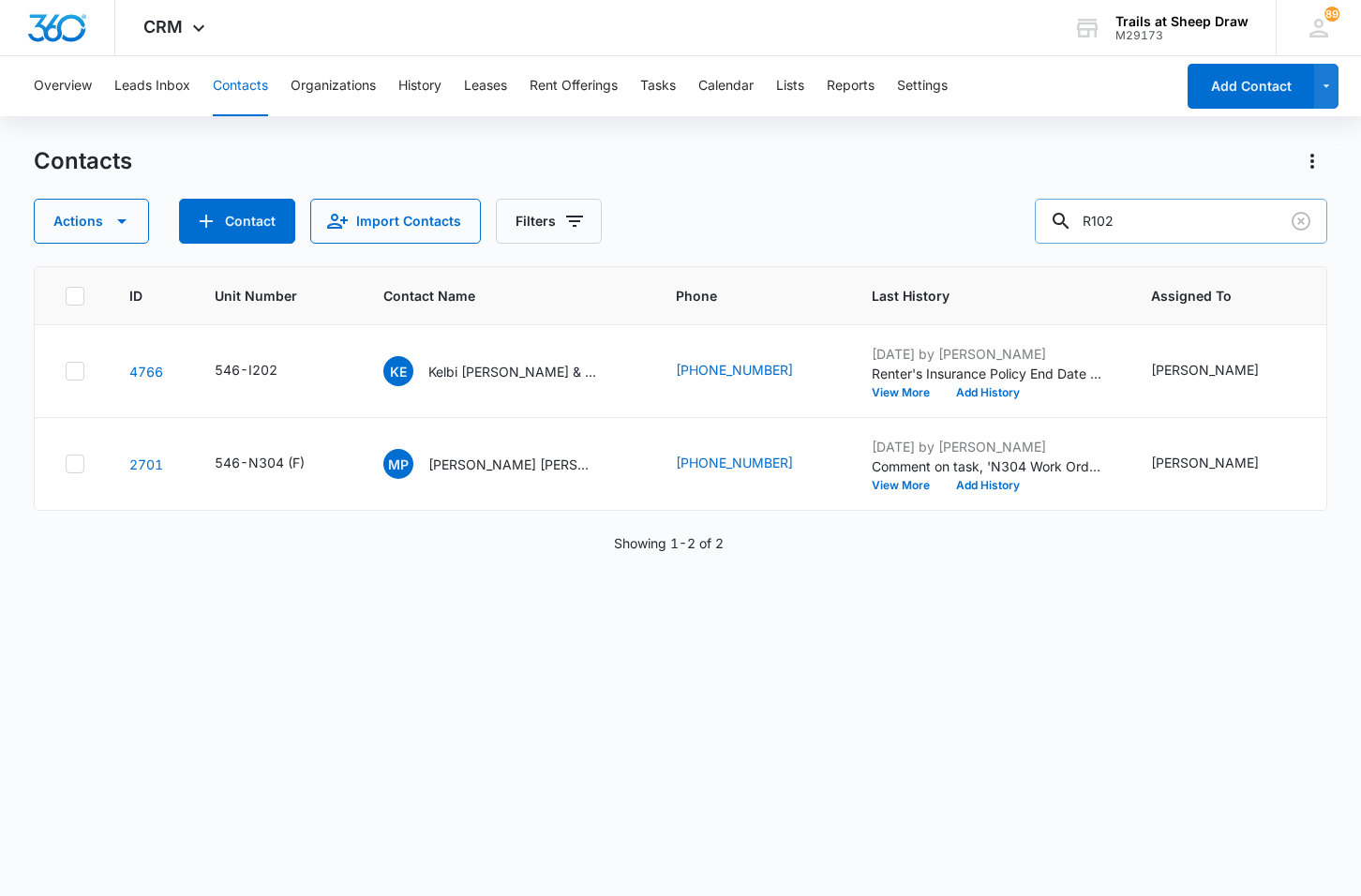type on "R102" 